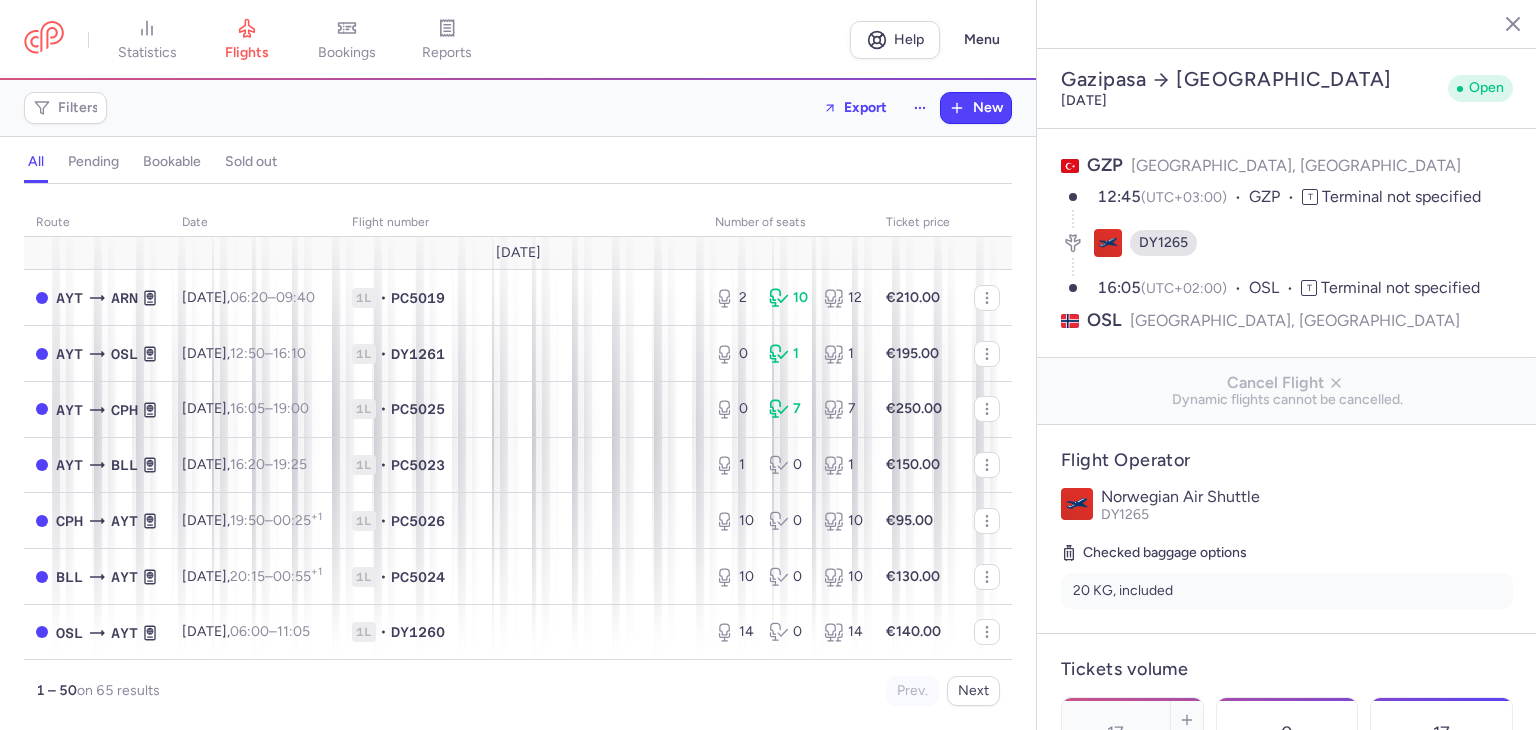 select on "days" 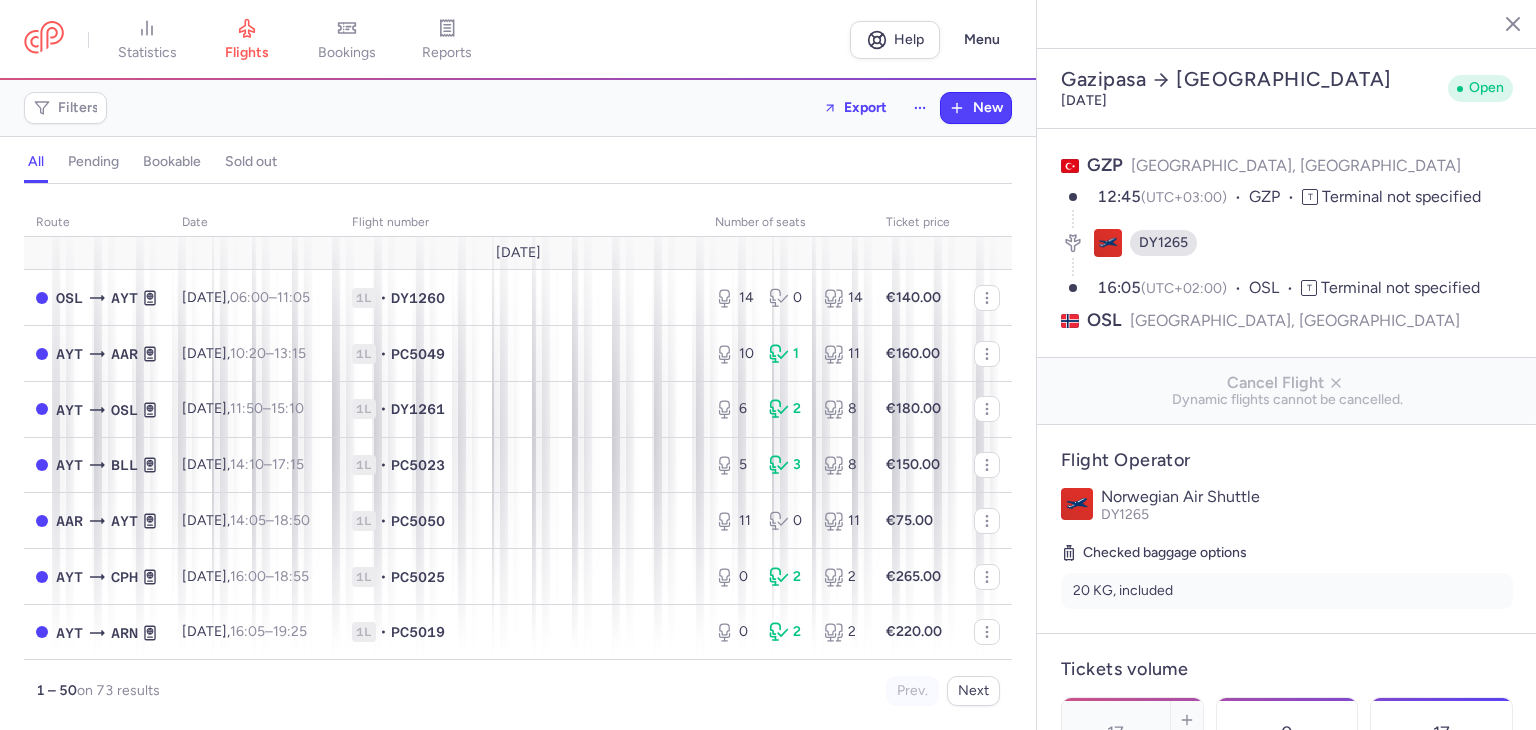 select on "days" 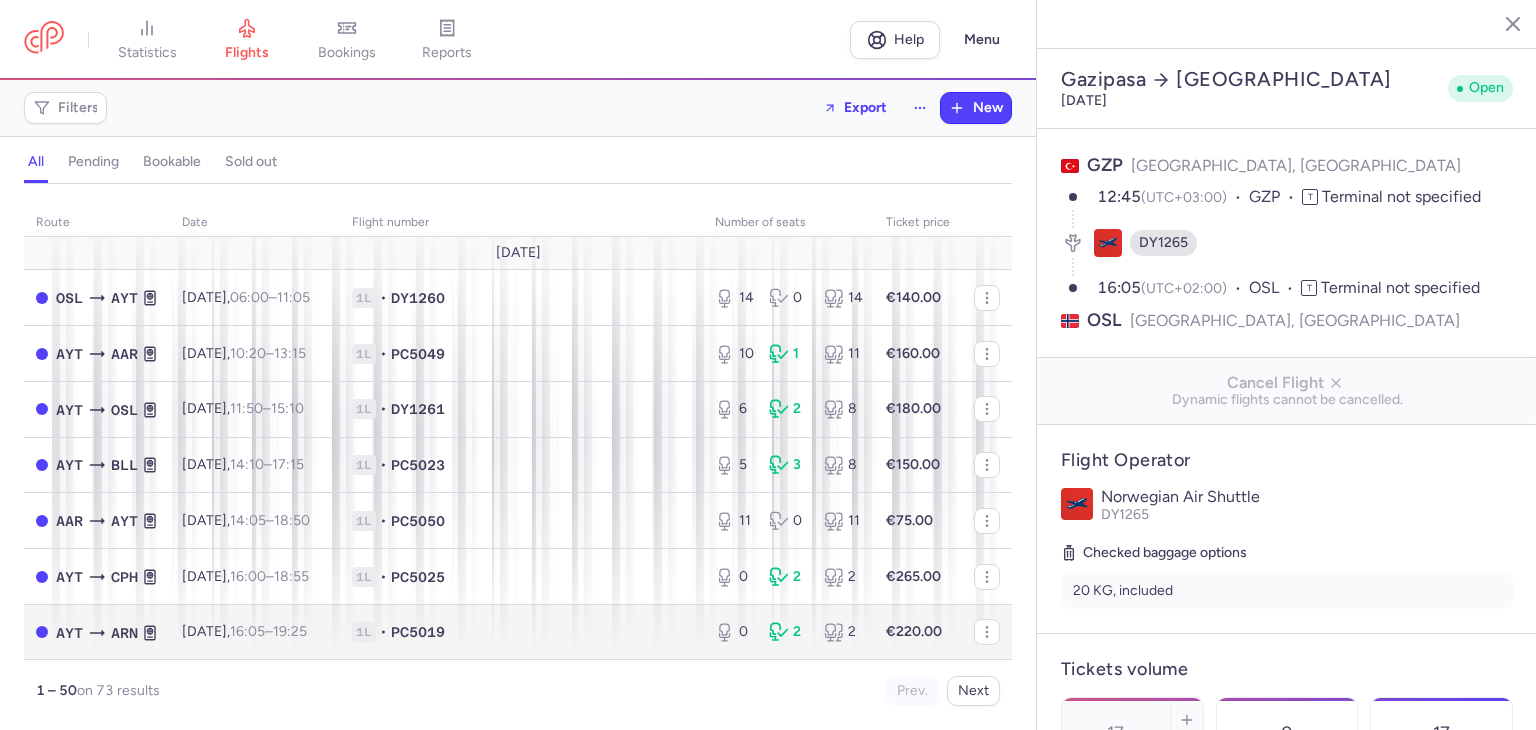 scroll, scrollTop: 0, scrollLeft: 0, axis: both 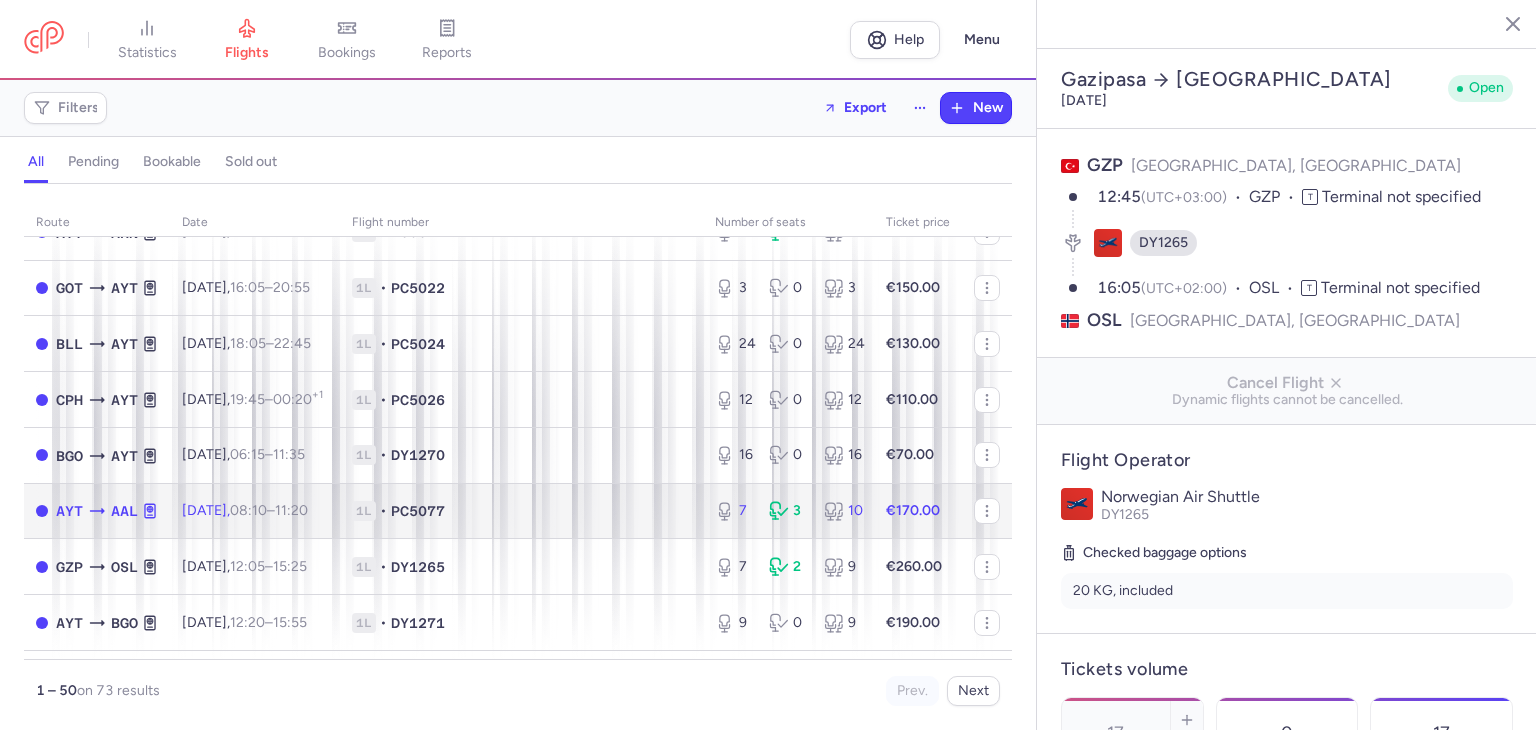 click on "Tue, 29 Jul,  08:10  –  11:20  +0" at bounding box center (245, 510) 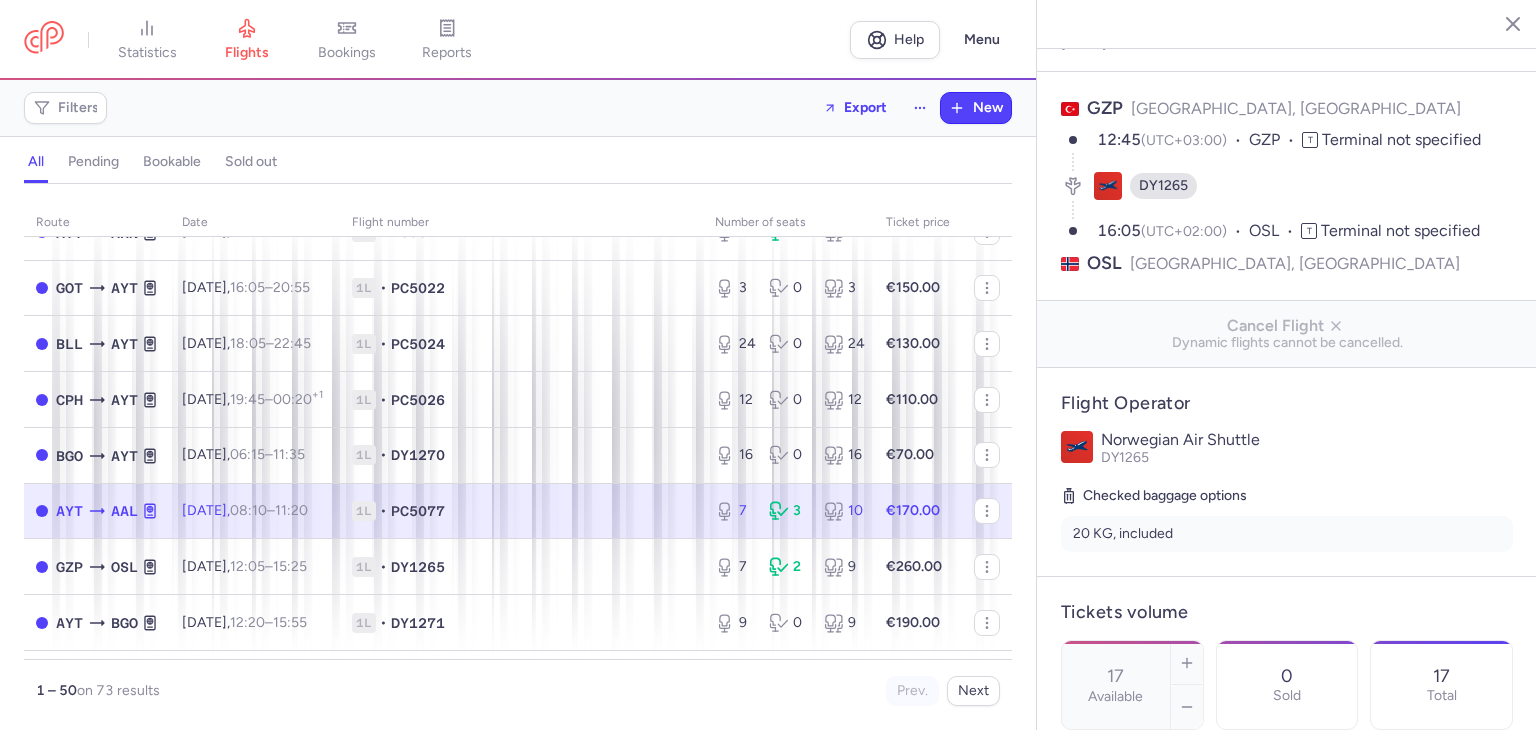 type on "7" 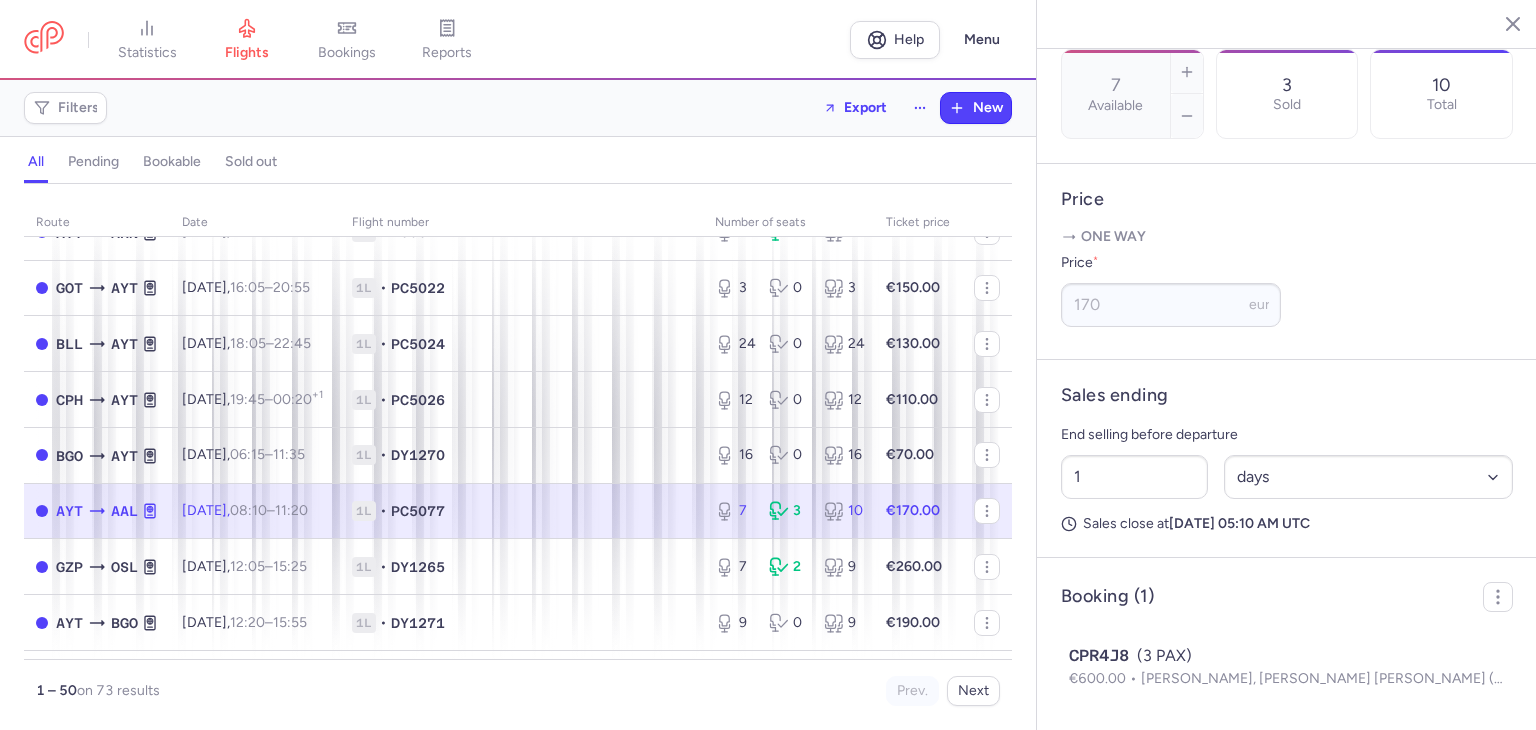 scroll, scrollTop: 700, scrollLeft: 0, axis: vertical 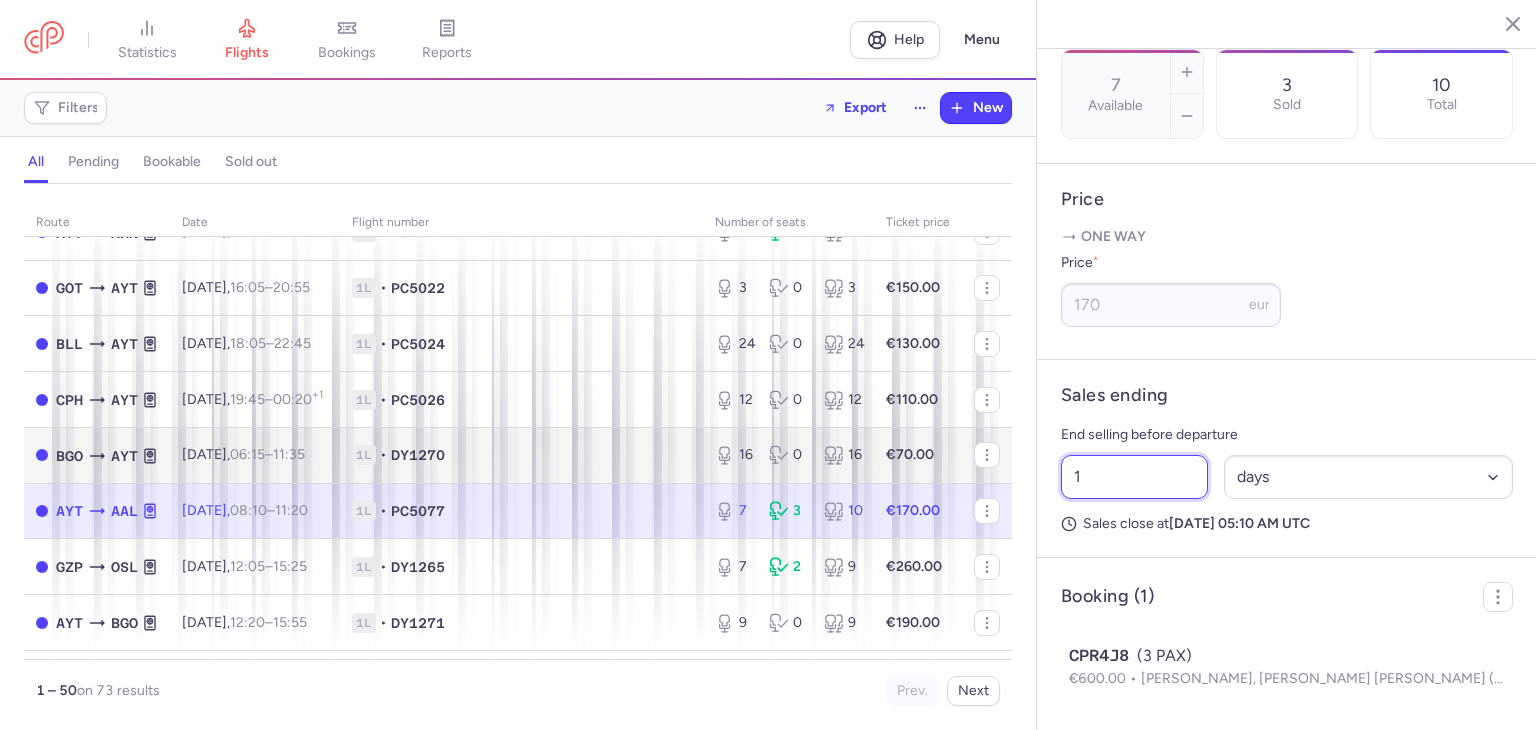 drag, startPoint x: 844, startPoint y: 477, endPoint x: 827, endPoint y: 477, distance: 17 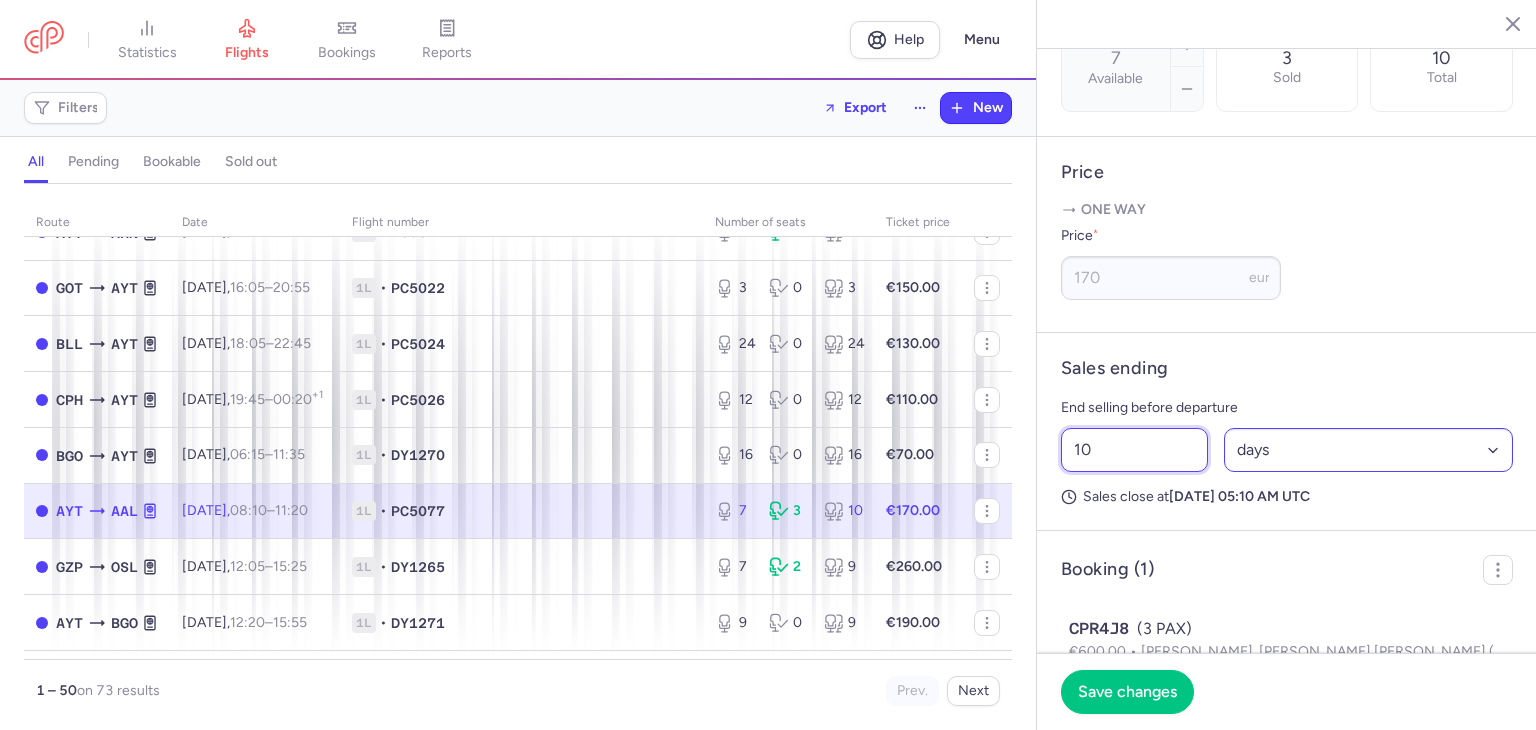 type on "10" 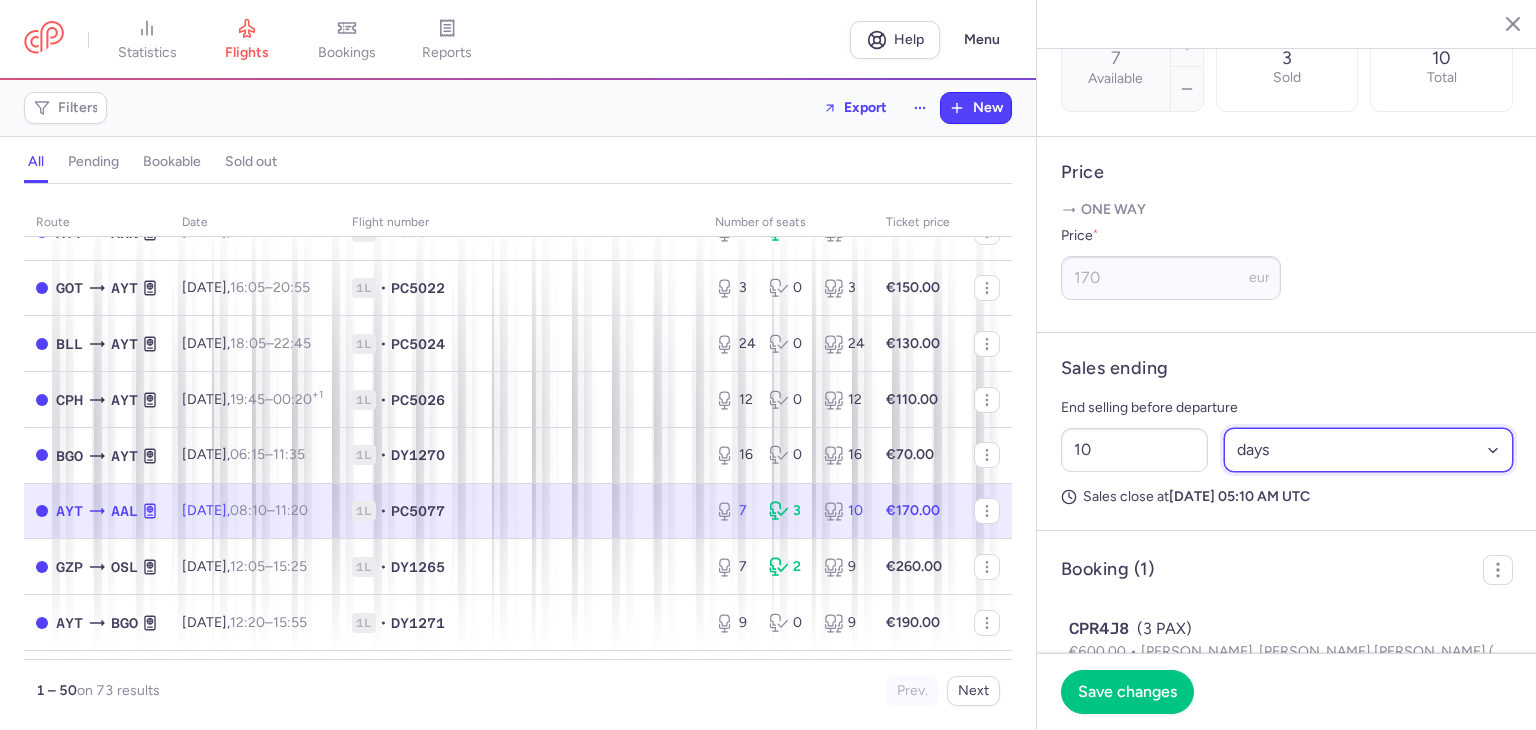 drag, startPoint x: 1355, startPoint y: 484, endPoint x: 1348, endPoint y: 497, distance: 14.764823 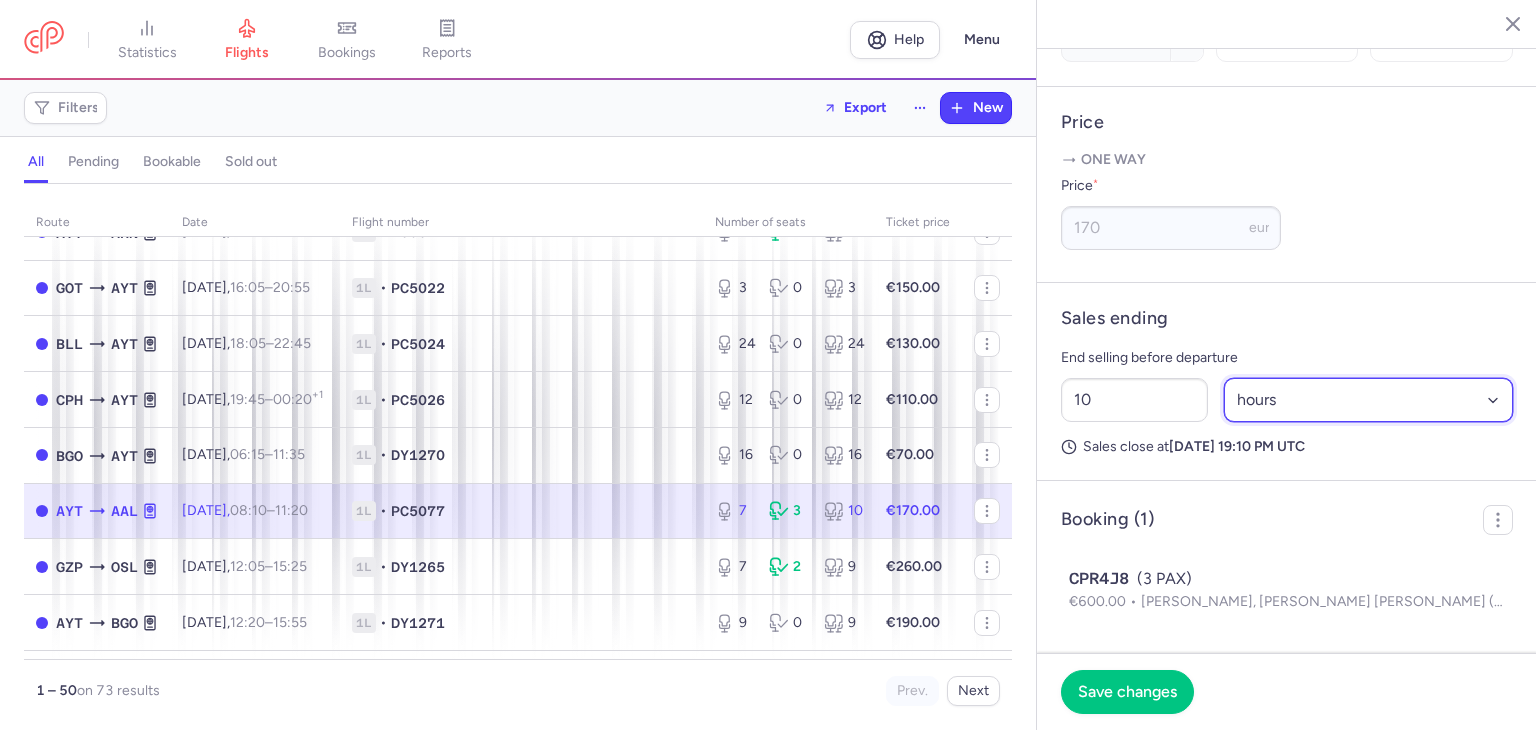 scroll, scrollTop: 777, scrollLeft: 0, axis: vertical 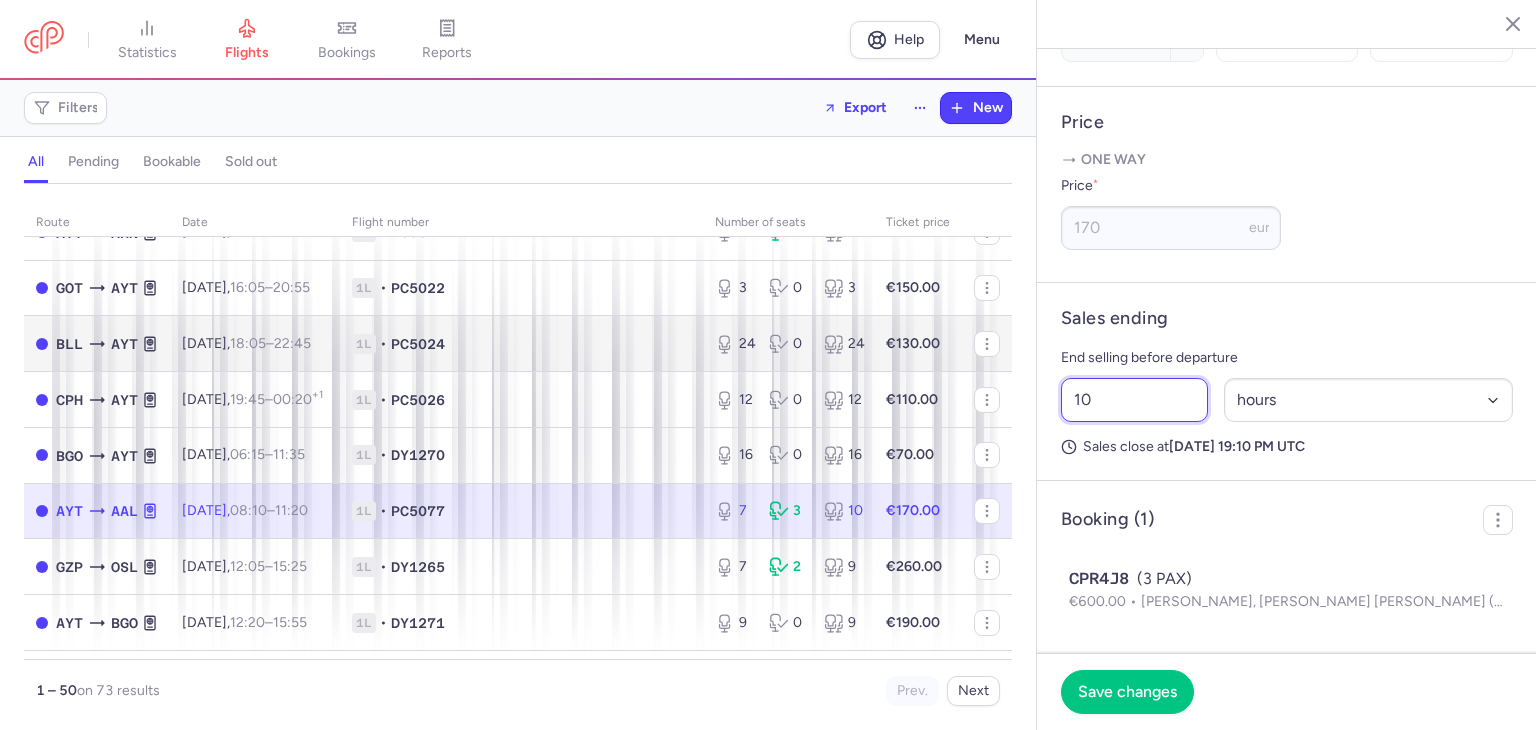 drag, startPoint x: 1113, startPoint y: 393, endPoint x: 844, endPoint y: 372, distance: 269.81845 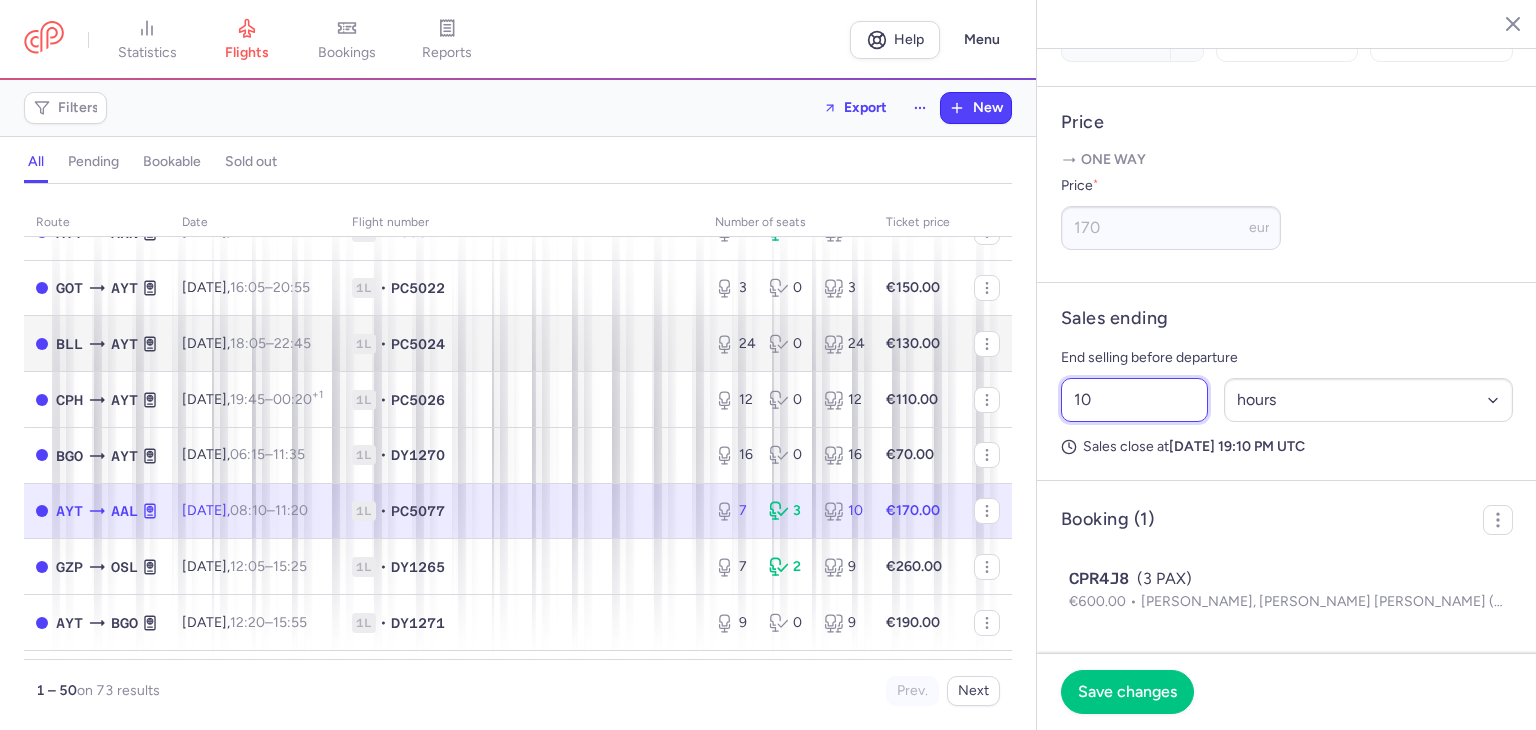 click on "statistics flights bookings reports  Help  Menu Filters  Export  New all pending bookable sold out route date Flight number number of seats Ticket price July 25  OSL  AYT Mon, 28 Jul,  06:00  –  11:05  +0 1L • DY1260 14 0 14 €140.00  AYT  AAR Mon, 28 Jul,  10:20  –  13:15  +0 1L • PC5049 10 1 11 €160.00  AYT  OSL Mon, 28 Jul,  11:50  –  15:10  +0 1L • DY1261 6 2 8 €180.00  AYT  BLL Mon, 28 Jul,  14:10  –  17:15  +0 1L • PC5023 5 3 8 €150.00  AAR  AYT Mon, 28 Jul,  14:05  –  18:50  +0 1L • PC5050 11 0 11 €75.00  AYT  CPH Mon, 28 Jul,  16:00  –  18:55  +0 1L • PC5025 0 2 2 €265.00  AYT  ARN Mon, 28 Jul,  16:05  –  19:25  +0 1L • PC5019 0 2 2 €220.00  GOT  AYT Mon, 28 Jul,  16:05  –  20:55  +0 1L • PC5022 3 0 3 €150.00  BLL  AYT Mon, 28 Jul,  18:05  –  22:45  +0 1L • PC5024 24 0 24 €130.00  CPH  AYT Mon, 28 Jul,  19:45  –  00:20  +1 1L • PC5026 12 0 12 €110.00  BGO  AYT Tue, 29 Jul,  06:15  –  11:35  +0 1L • DY1270 16 0 16 €70.00  AYT  AAL 08:10 7" 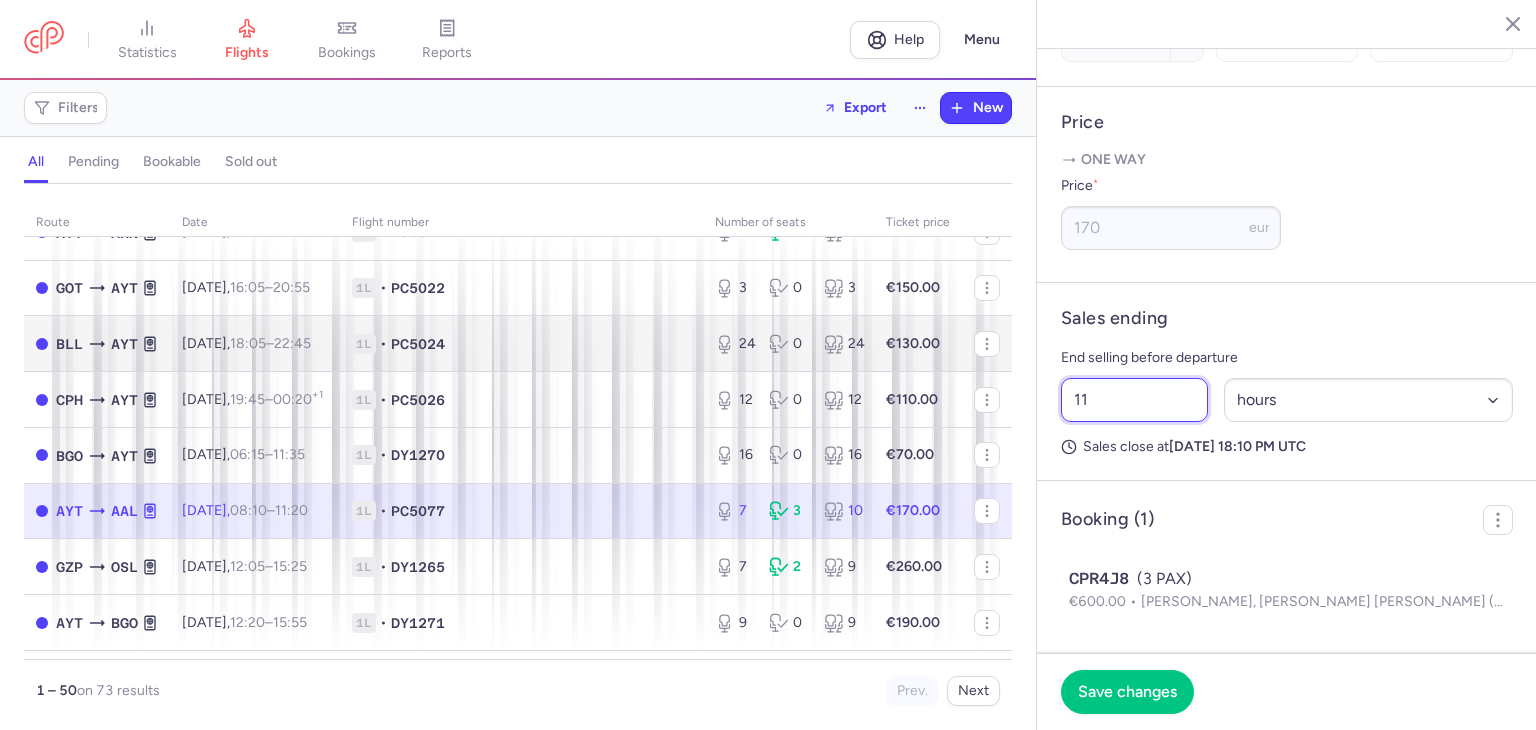 type on "1" 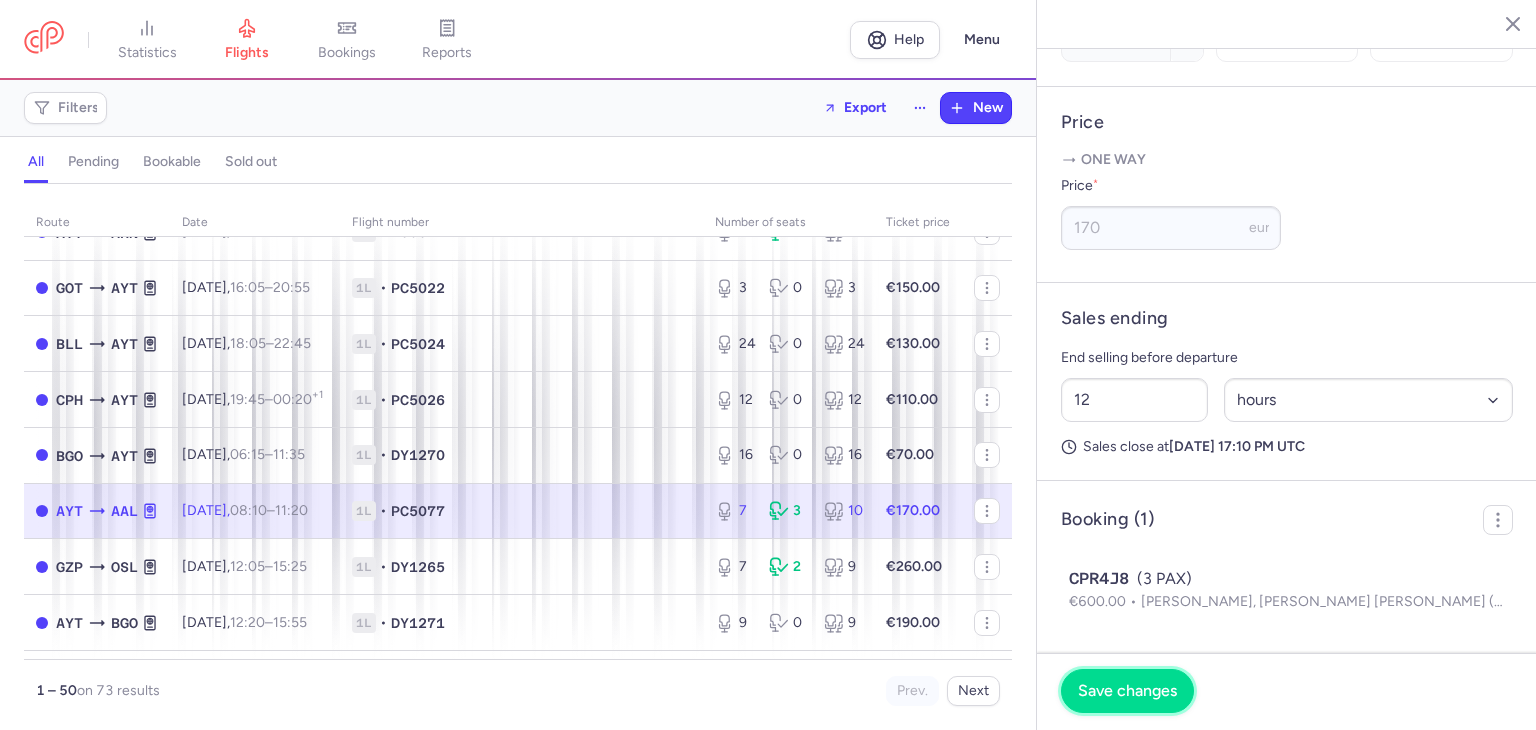 click on "Save changes" at bounding box center (1127, 691) 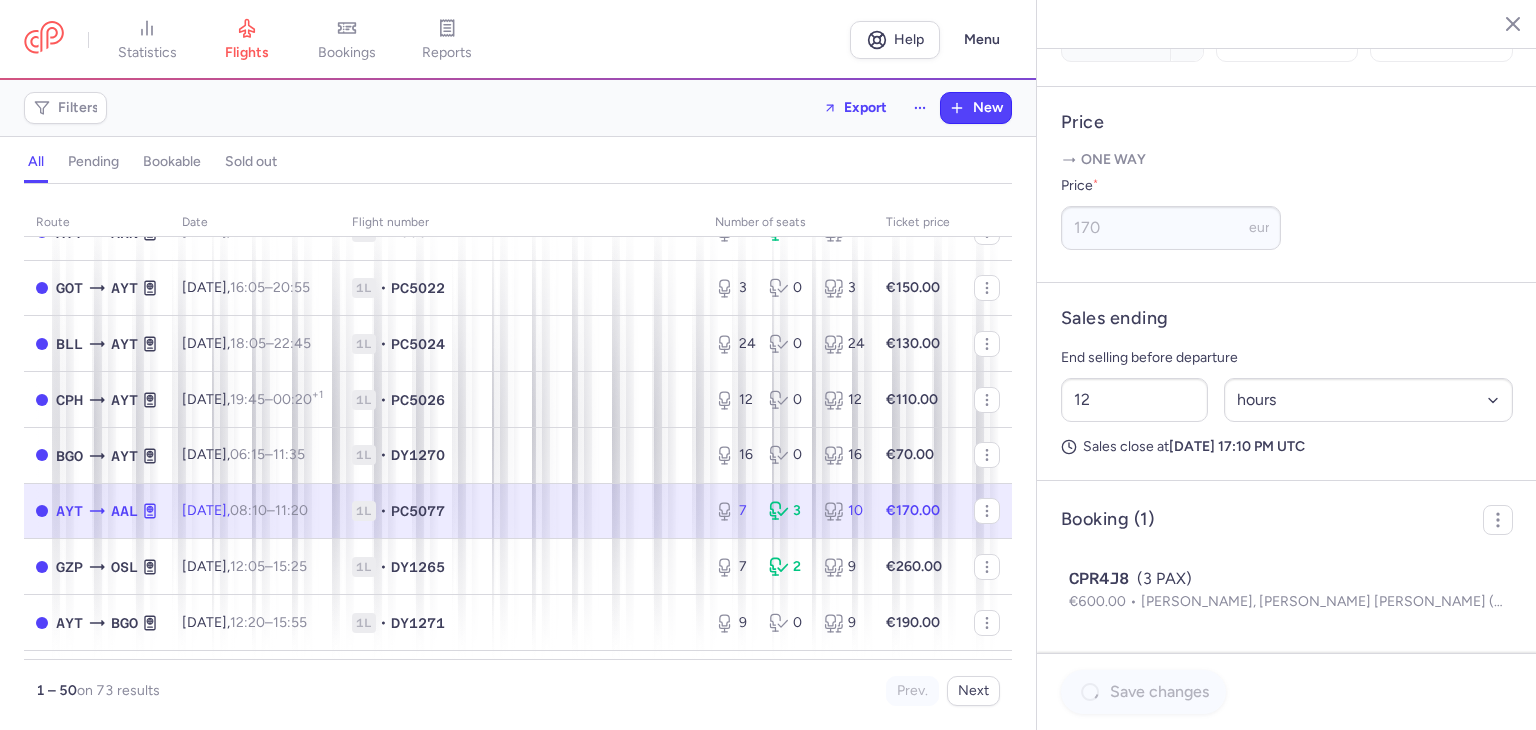 scroll, scrollTop: 753, scrollLeft: 0, axis: vertical 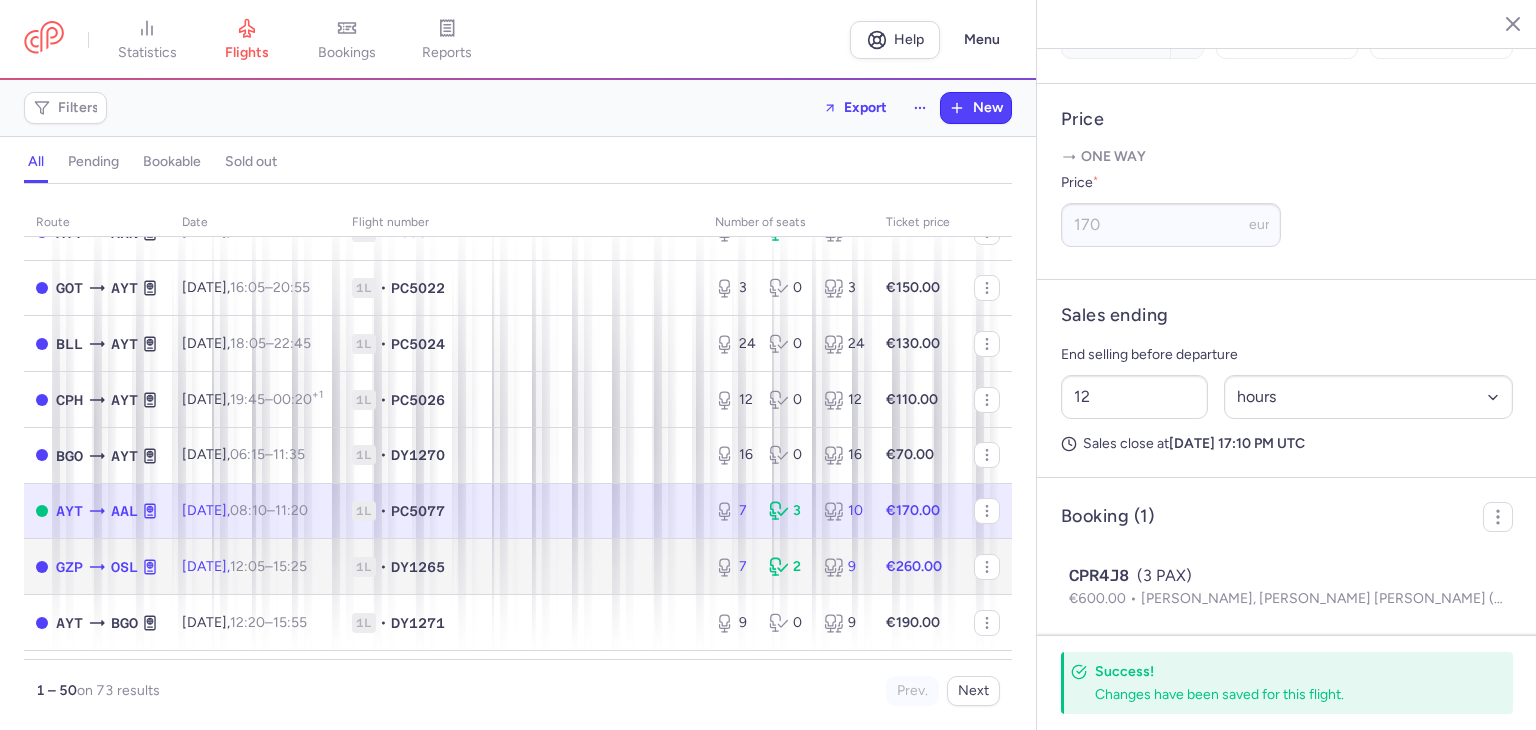 click on "1L" at bounding box center (364, 567) 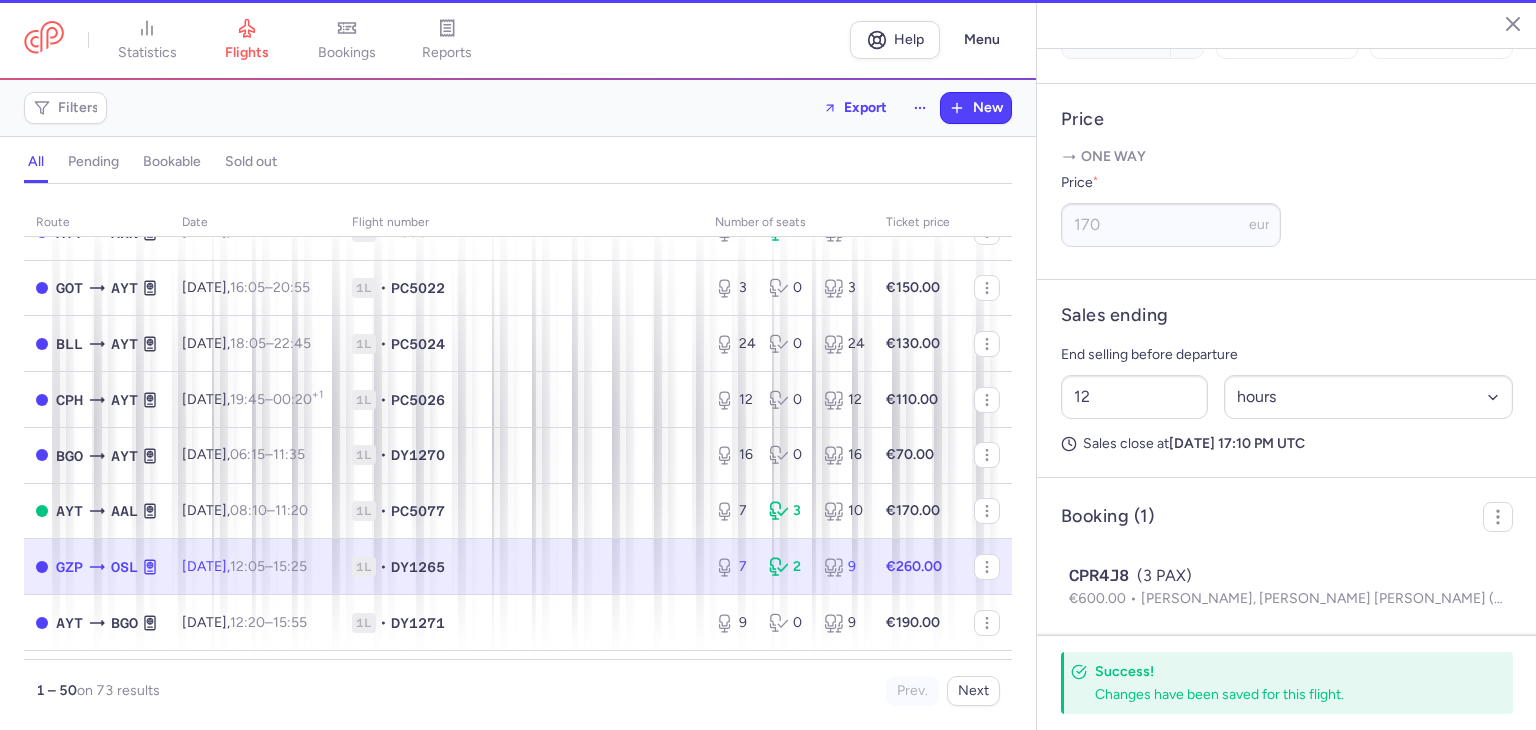 type on "1" 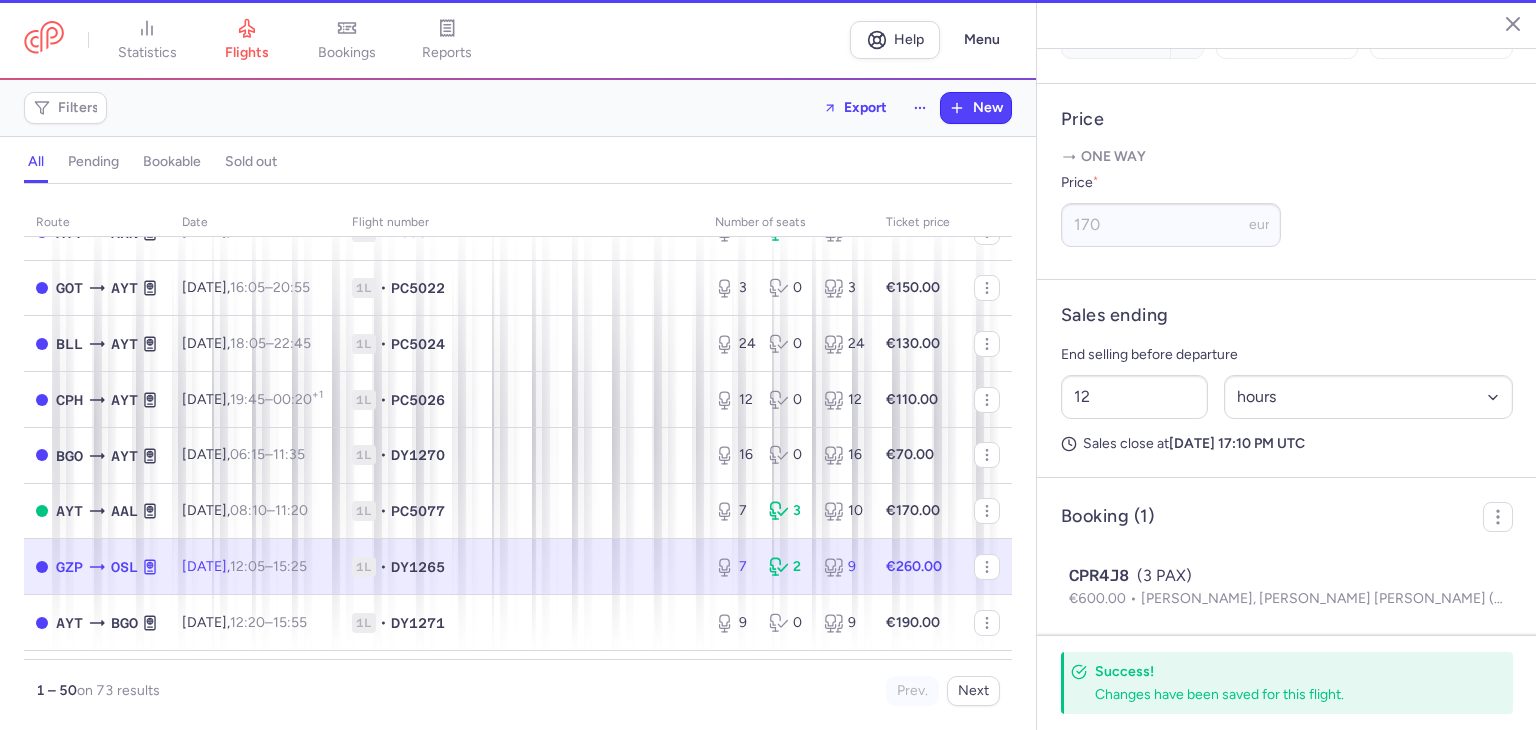 select on "days" 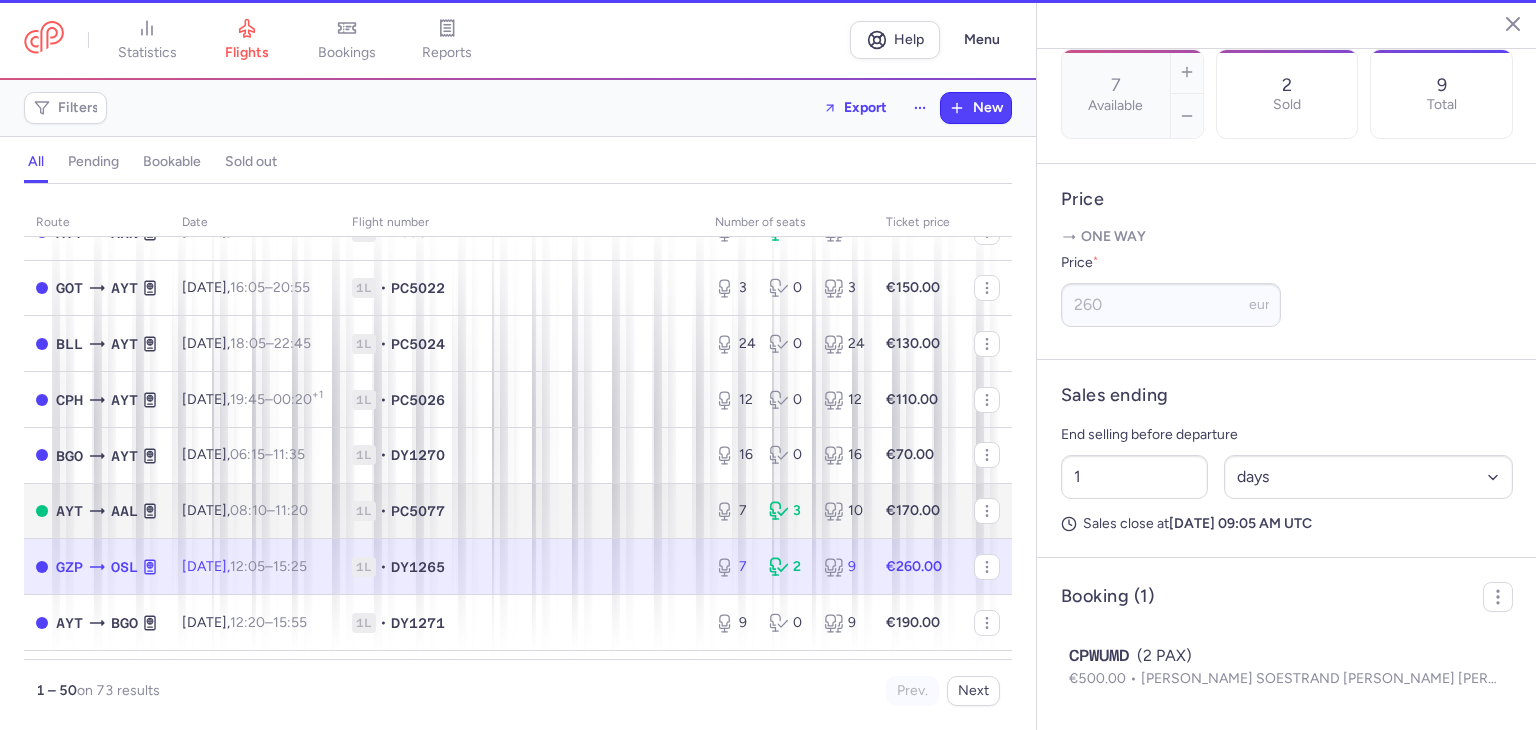 scroll, scrollTop: 700, scrollLeft: 0, axis: vertical 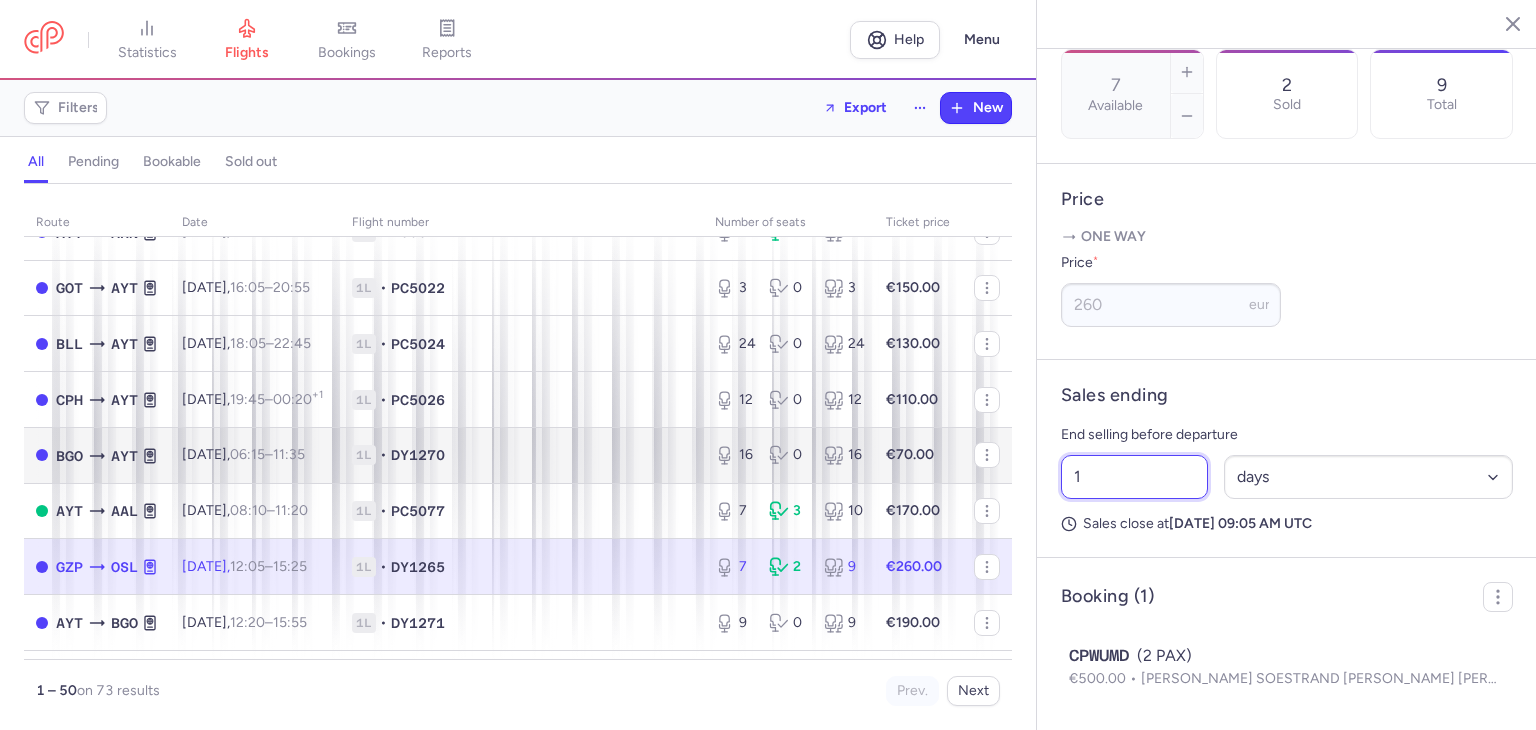 drag, startPoint x: 1147, startPoint y: 489, endPoint x: 943, endPoint y: 475, distance: 204.47983 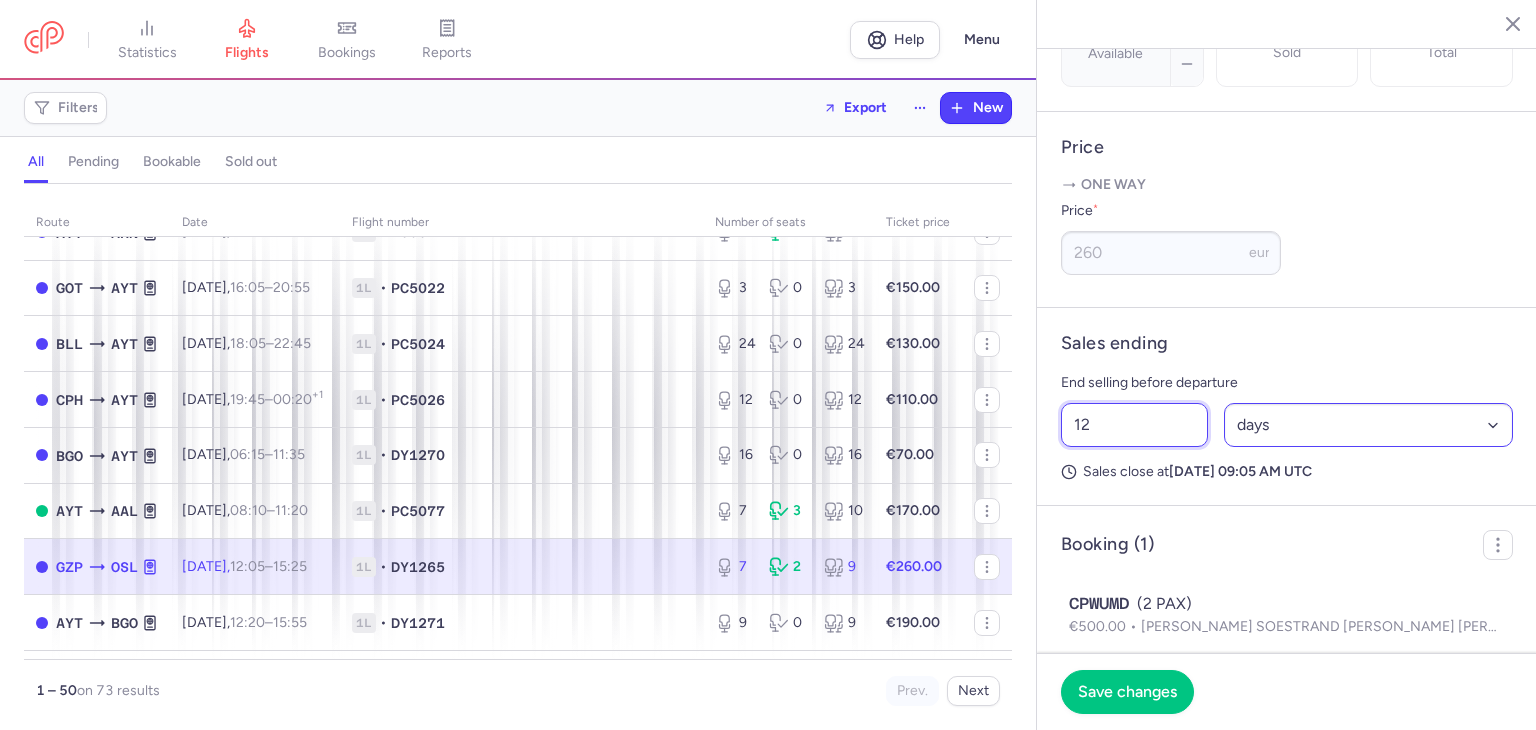type on "12" 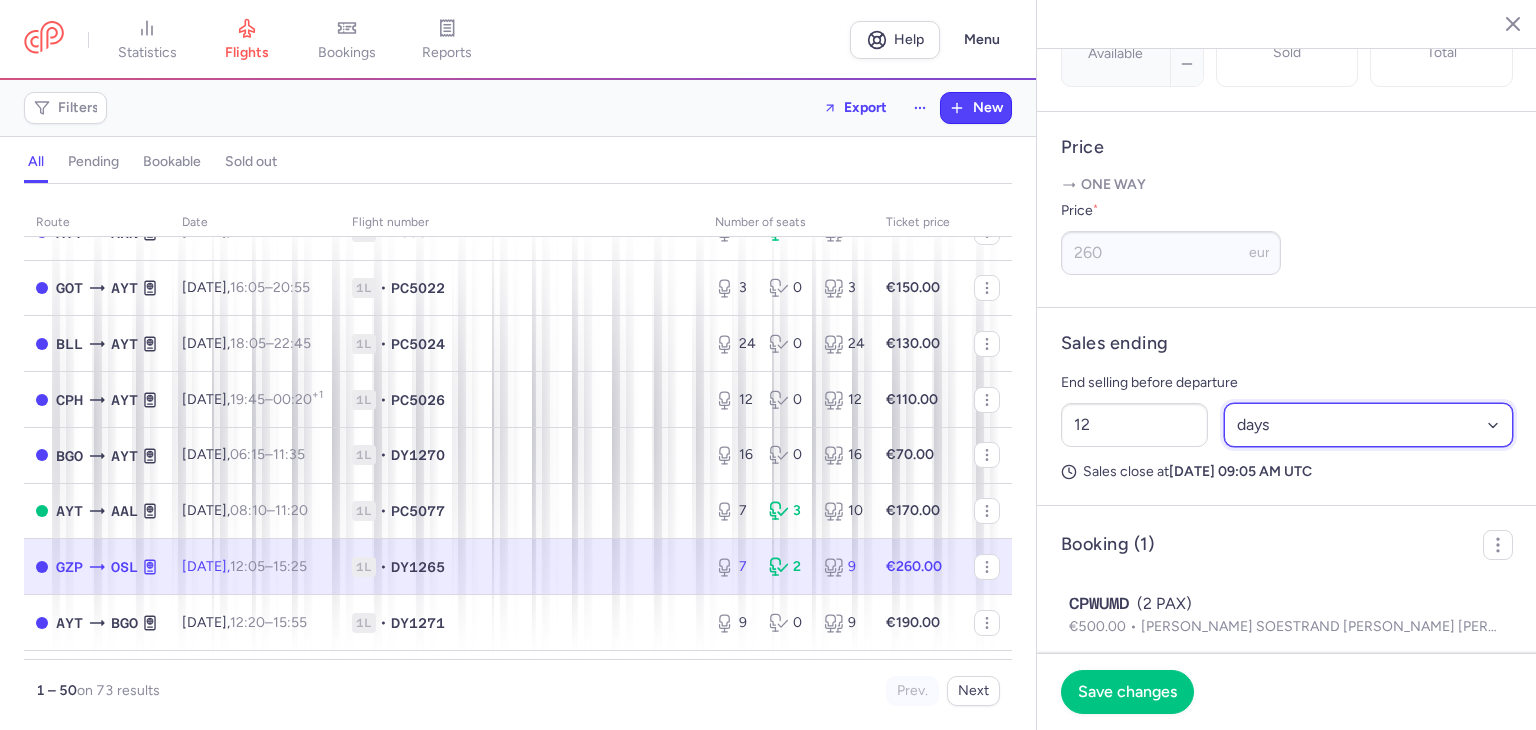 click on "Select an option hours days" at bounding box center [1369, 425] 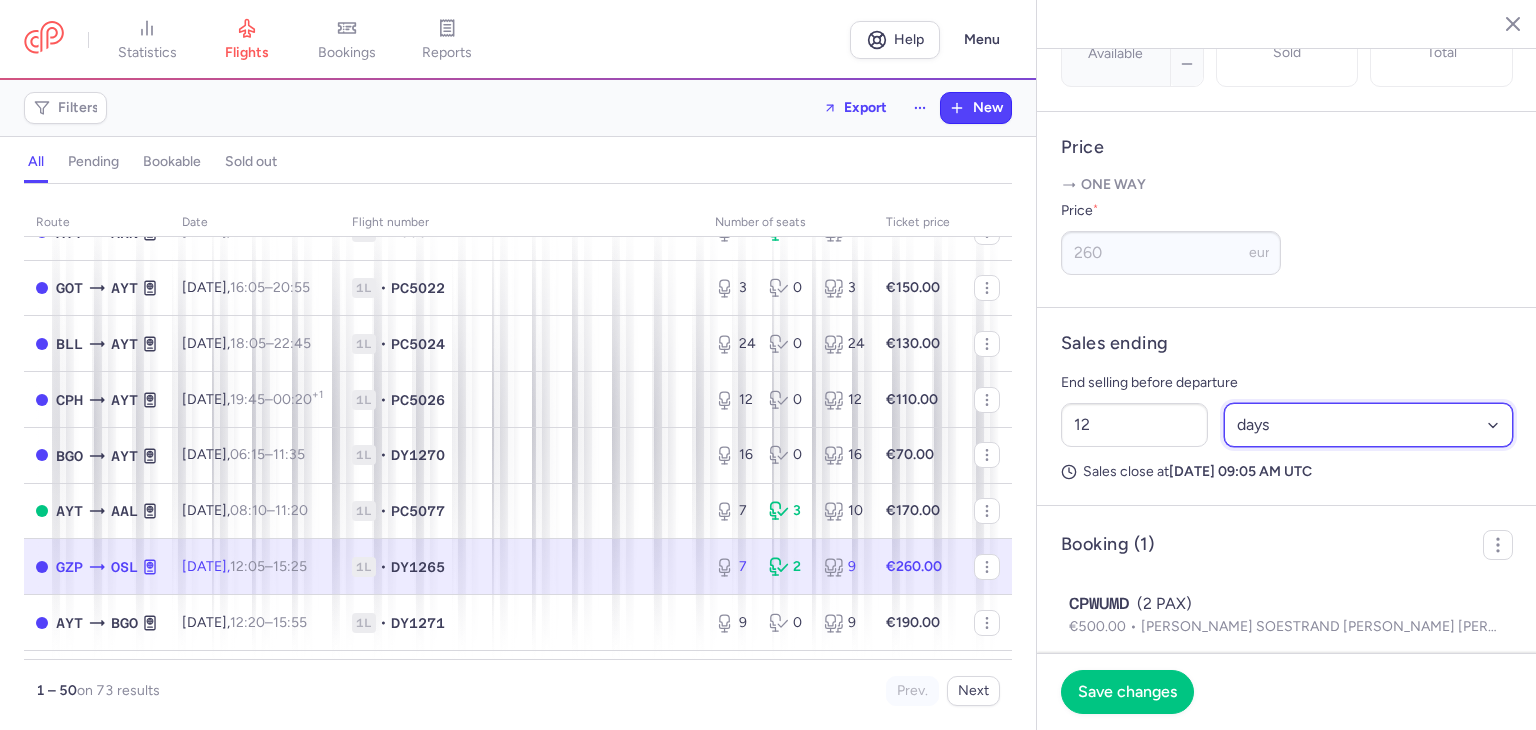 select on "hours" 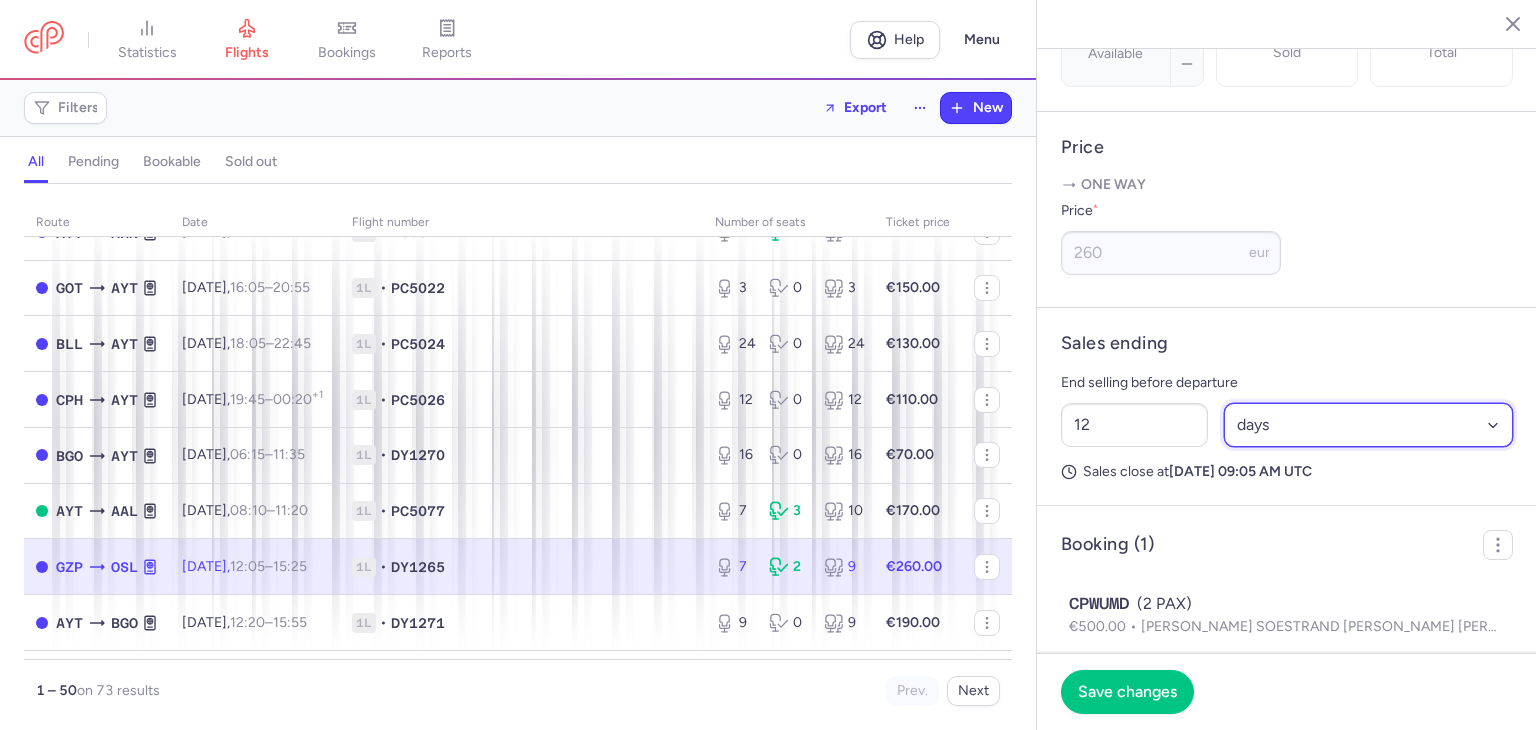 click on "Select an option hours days" at bounding box center [1369, 425] 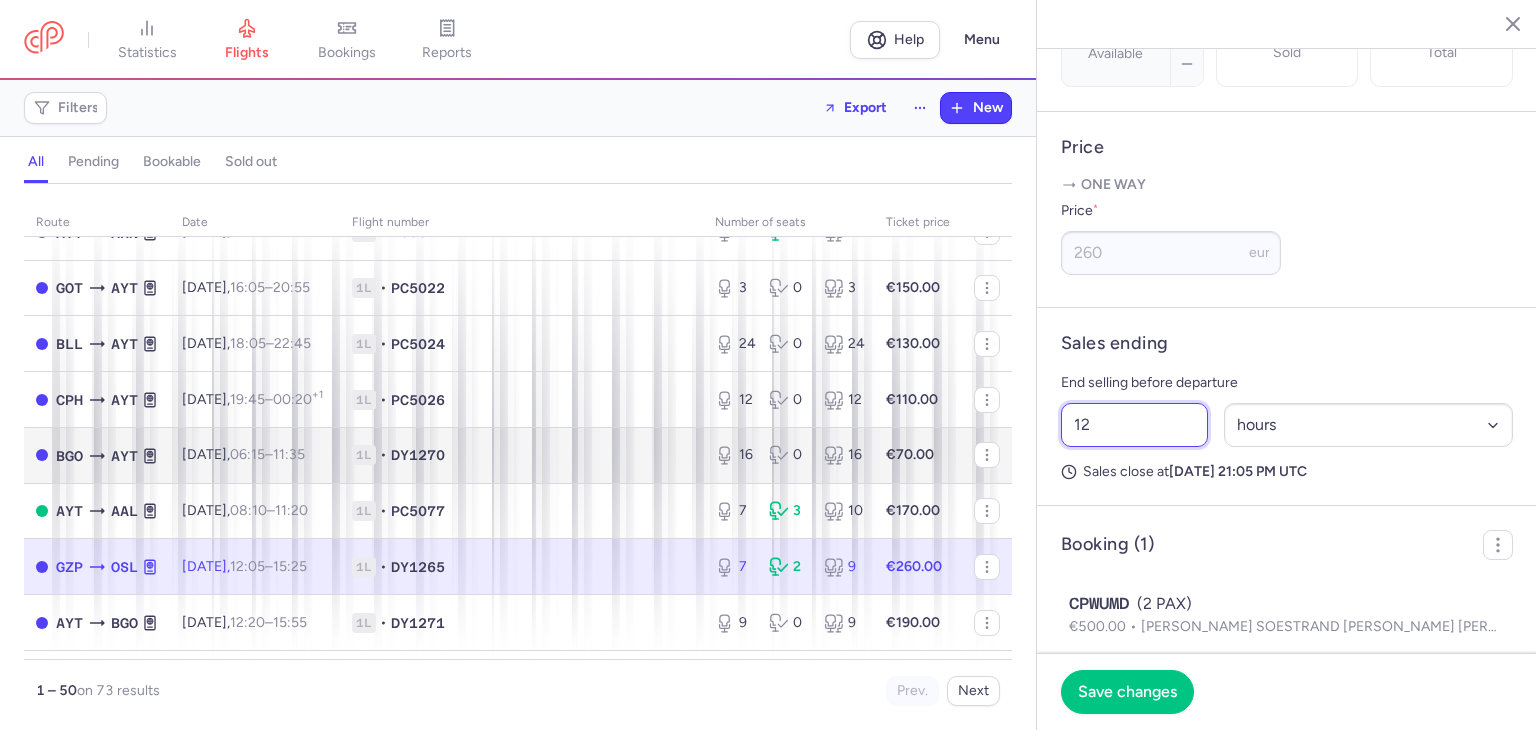 drag, startPoint x: 1105, startPoint y: 481, endPoint x: 987, endPoint y: 467, distance: 118.82761 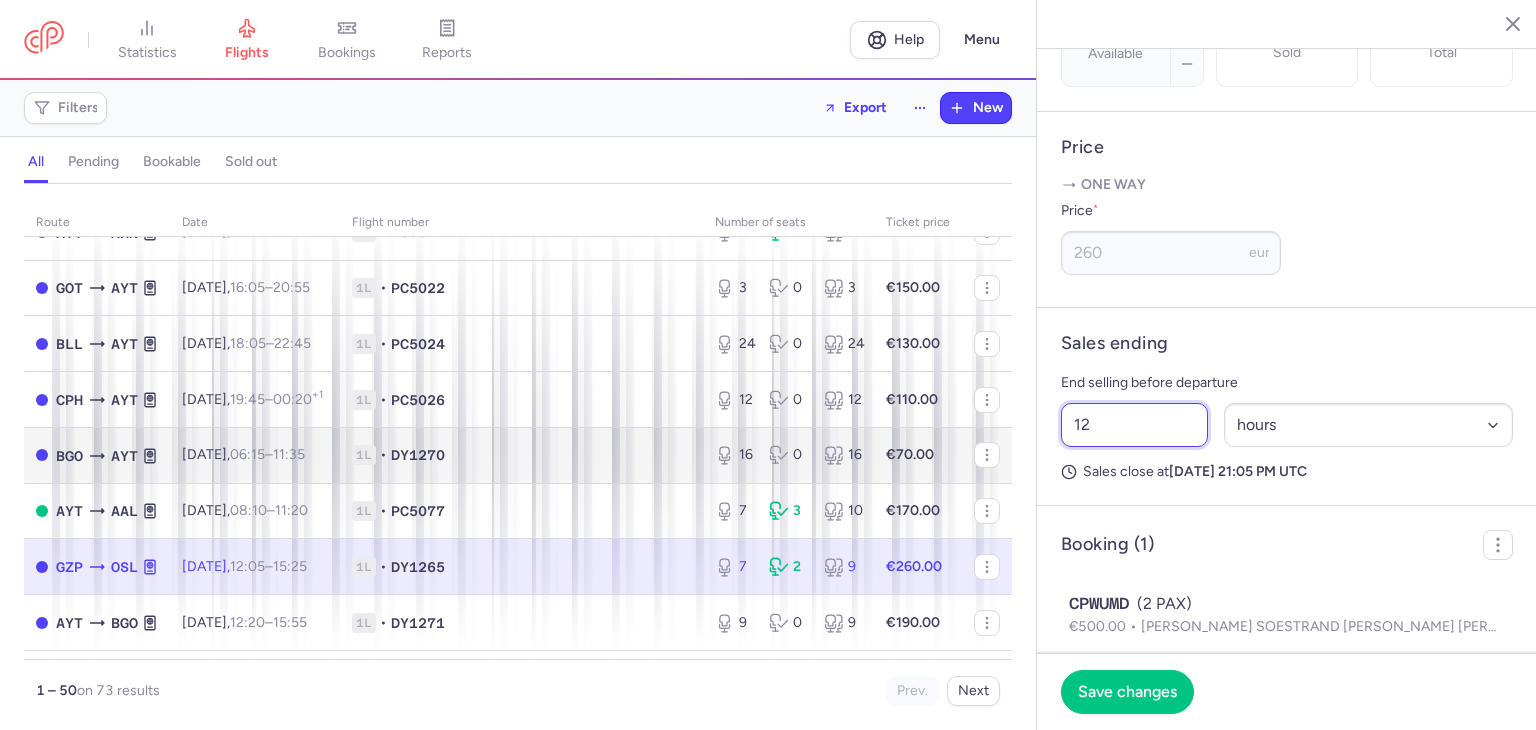 click on "statistics flights bookings reports  Help  Menu Filters  Export  New all pending bookable sold out route date Flight number number of seats Ticket price July 25  OSL  AYT Mon, 28 Jul,  06:00  –  11:05  +0 1L • DY1260 14 0 14 €140.00  AYT  AAR Mon, 28 Jul,  10:20  –  13:15  +0 1L • PC5049 10 1 11 €160.00  AYT  OSL Mon, 28 Jul,  11:50  –  15:10  +0 1L • DY1261 6 2 8 €180.00  AYT  BLL Mon, 28 Jul,  14:10  –  17:15  +0 1L • PC5023 5 3 8 €150.00  AAR  AYT Mon, 28 Jul,  14:05  –  18:50  +0 1L • PC5050 11 0 11 €75.00  AYT  CPH Mon, 28 Jul,  16:00  –  18:55  +0 1L • PC5025 0 2 2 €265.00  AYT  ARN Mon, 28 Jul,  16:05  –  19:25  +0 1L • PC5019 0 2 2 €220.00  GOT  AYT Mon, 28 Jul,  16:05  –  20:55  +0 1L • PC5022 3 0 3 €150.00  BLL  AYT Mon, 28 Jul,  18:05  –  22:45  +0 1L • PC5024 24 0 24 €130.00  CPH  AYT Mon, 28 Jul,  19:45  –  00:20  +1 1L • PC5026 12 0 12 €110.00  BGO  AYT Tue, 29 Jul,  06:15  –  11:35  +0 1L • DY1270 16 0 16 €70.00  AYT  AAL 08:10 7" 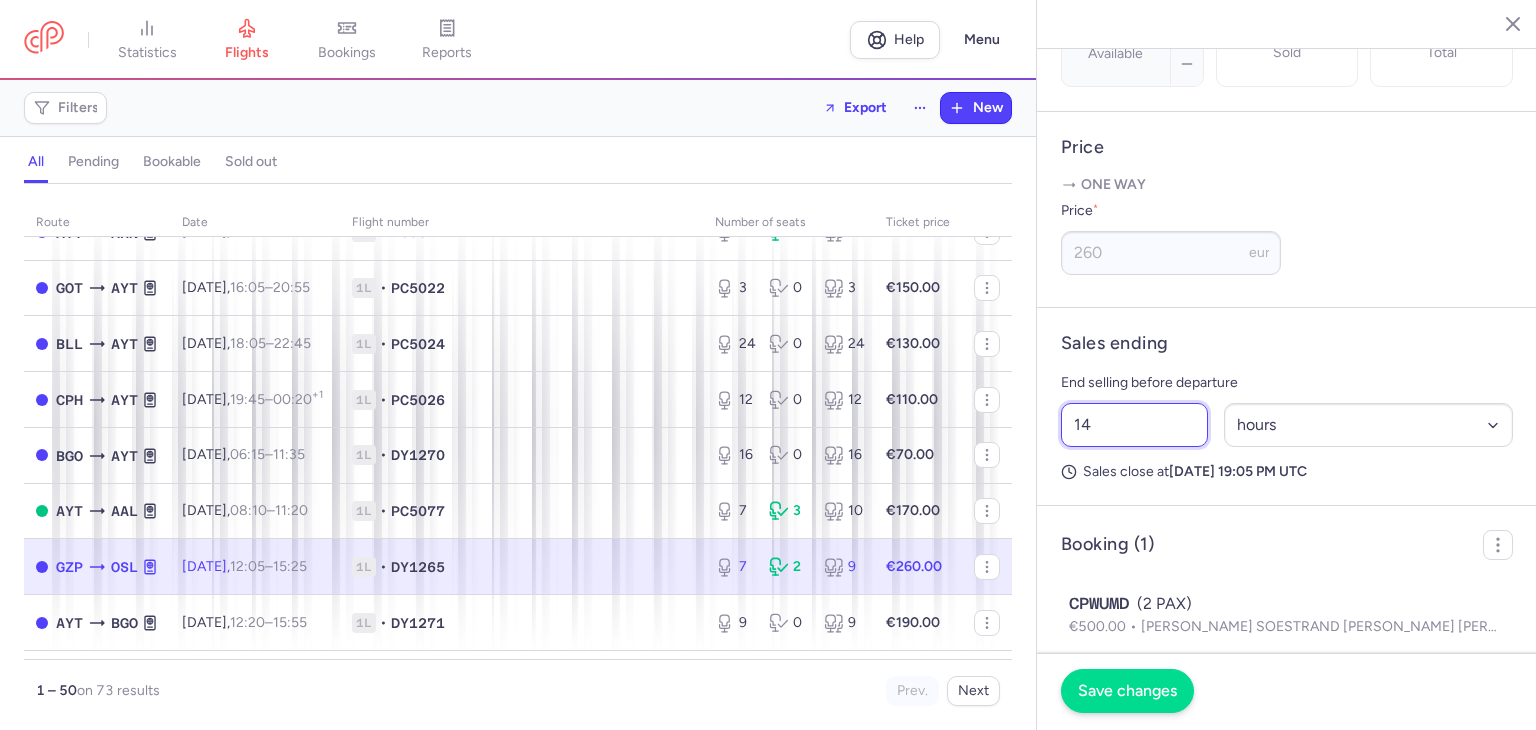 type on "14" 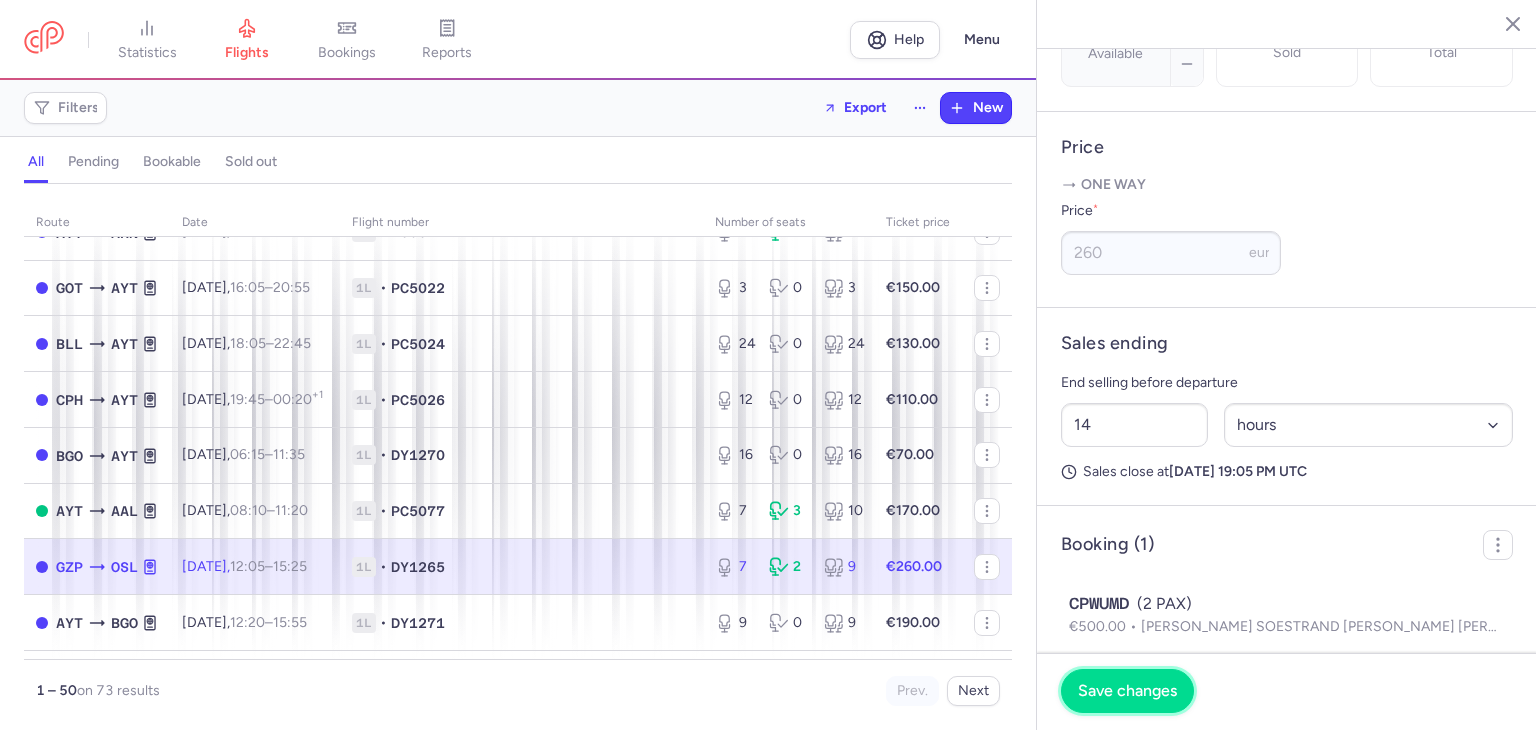 click on "Save changes" at bounding box center [1127, 691] 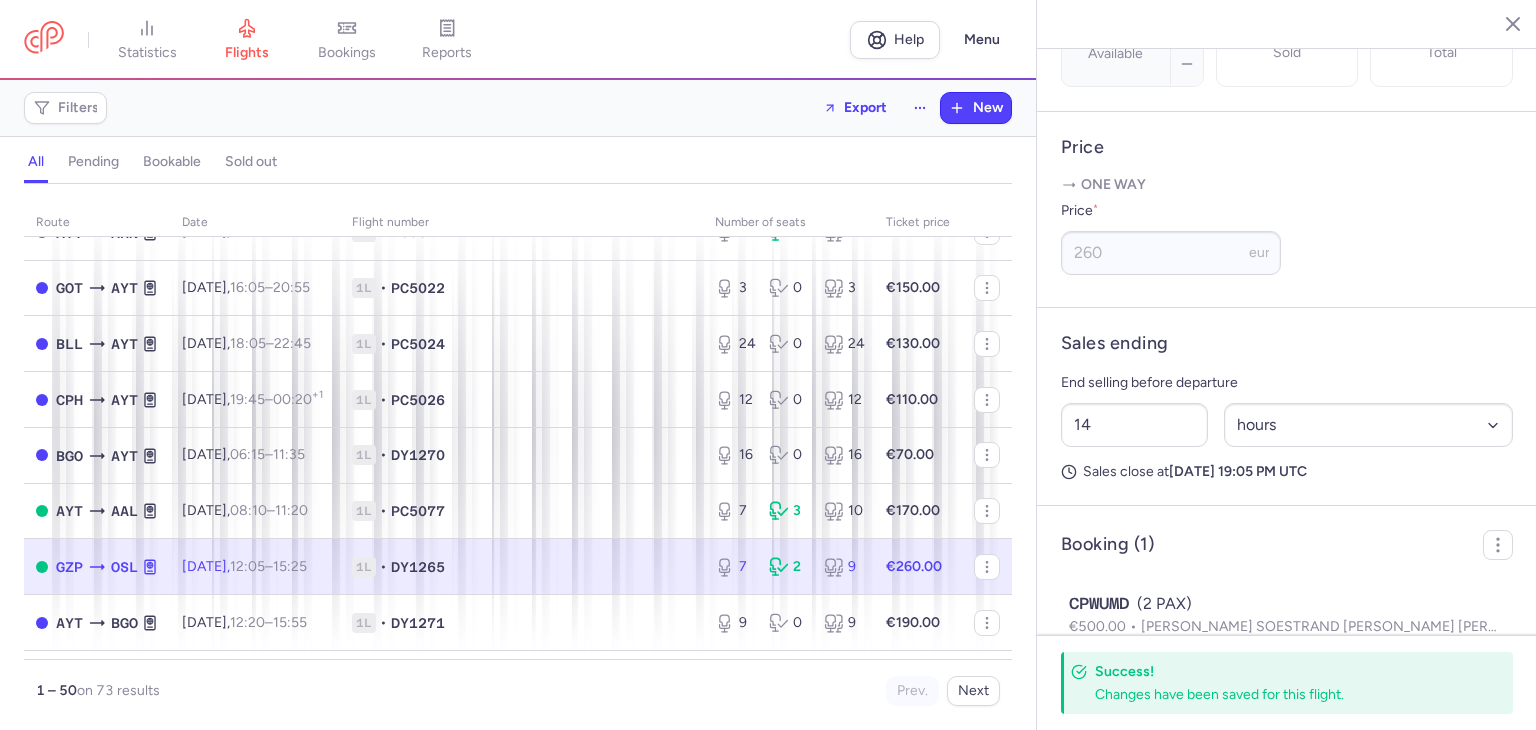 scroll, scrollTop: 500, scrollLeft: 0, axis: vertical 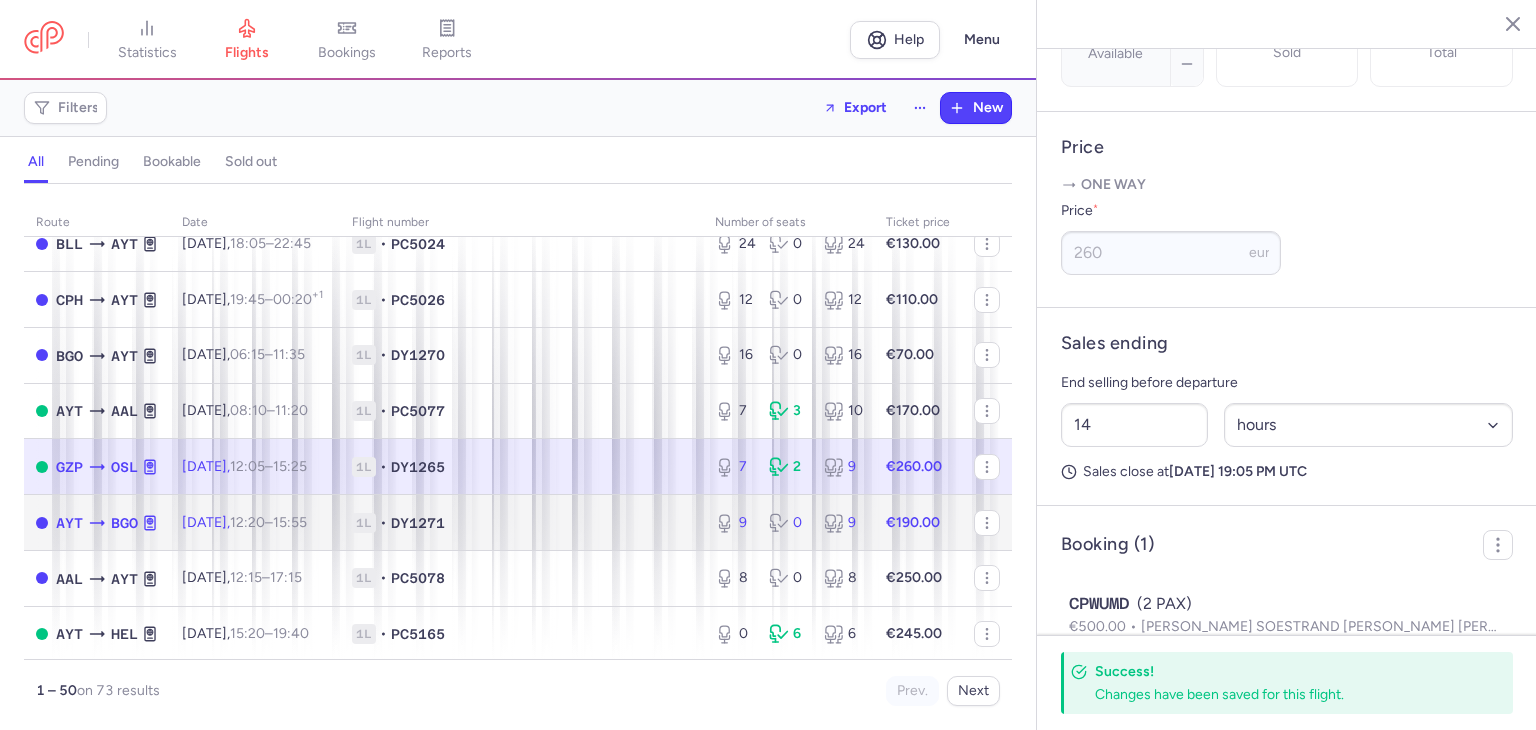 click on "DY1271" at bounding box center [418, 523] 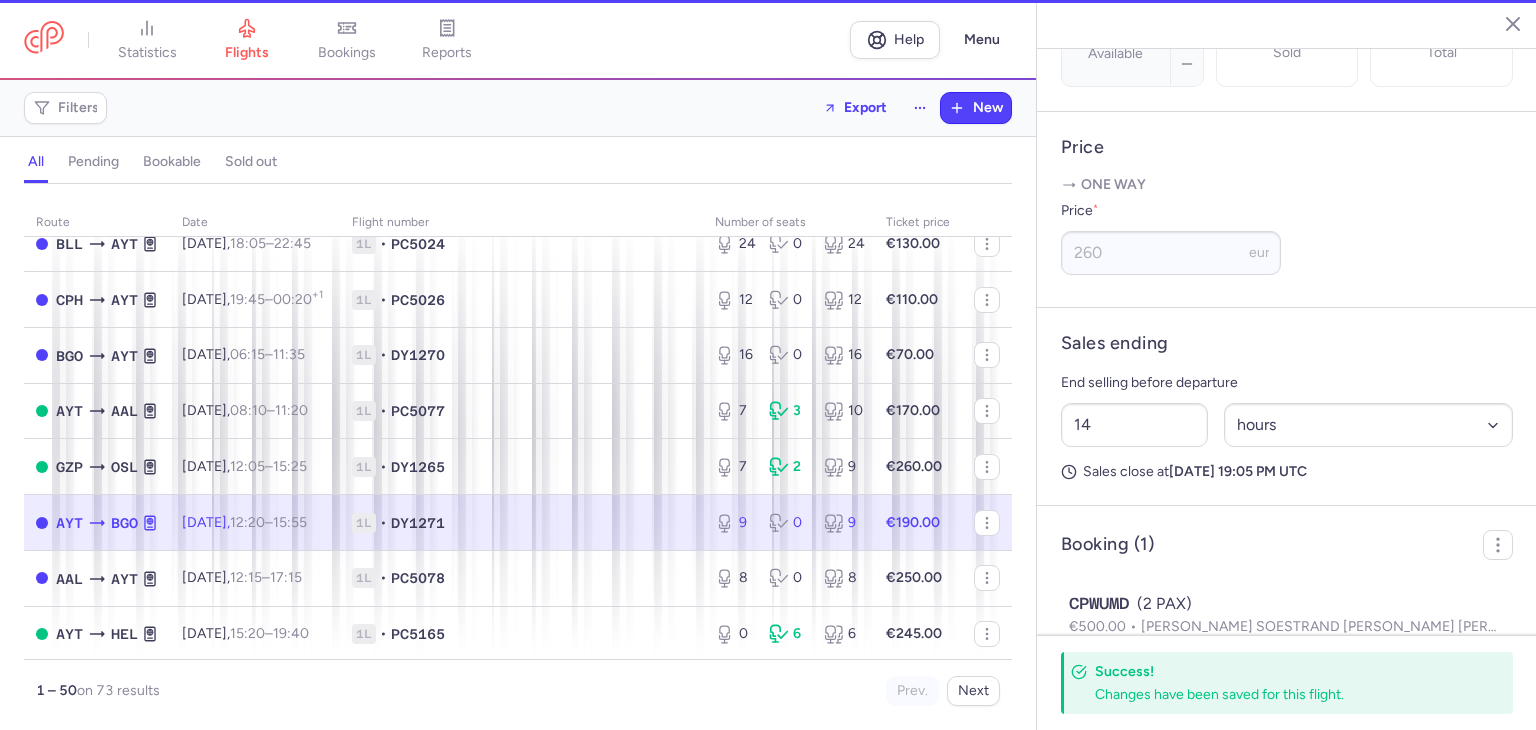 type on "9" 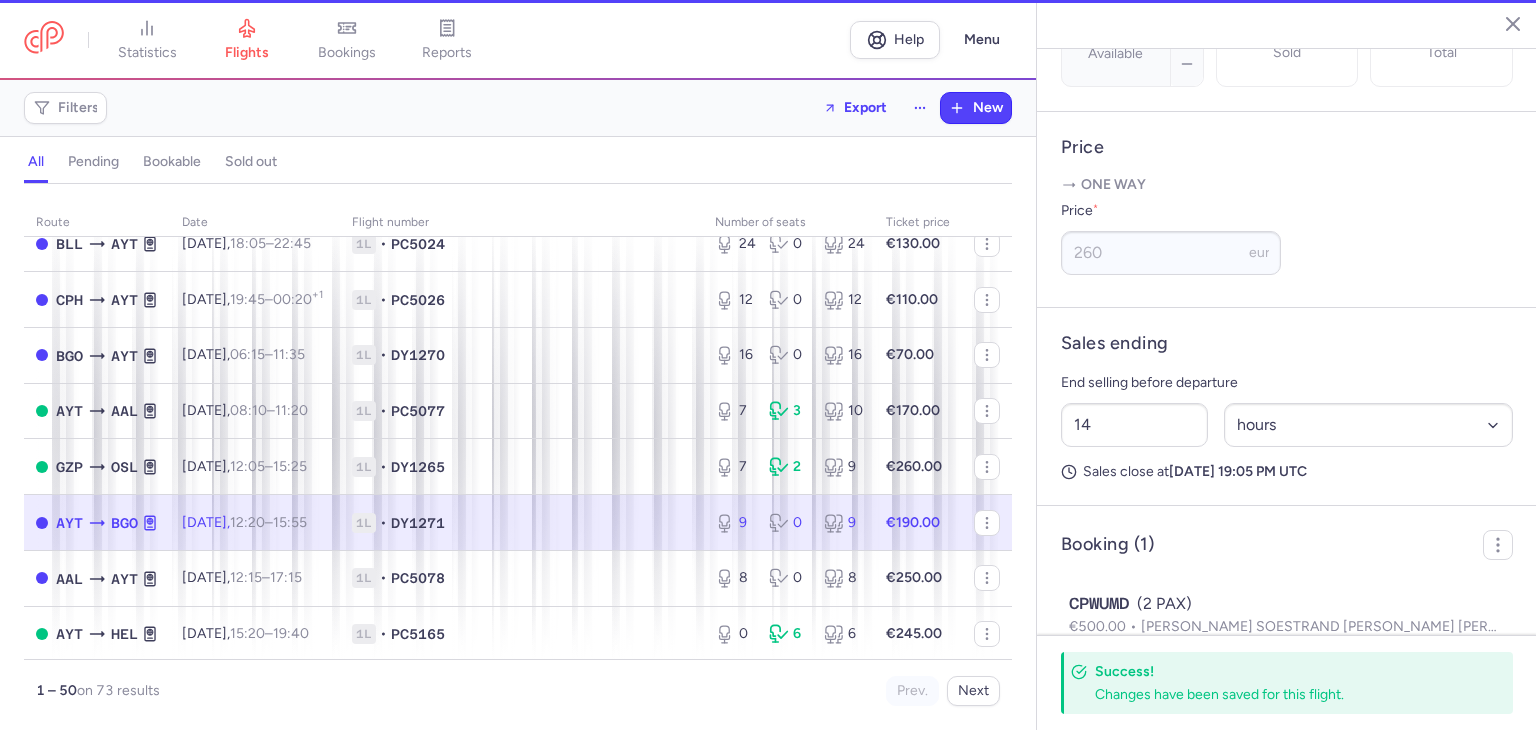 type on "1" 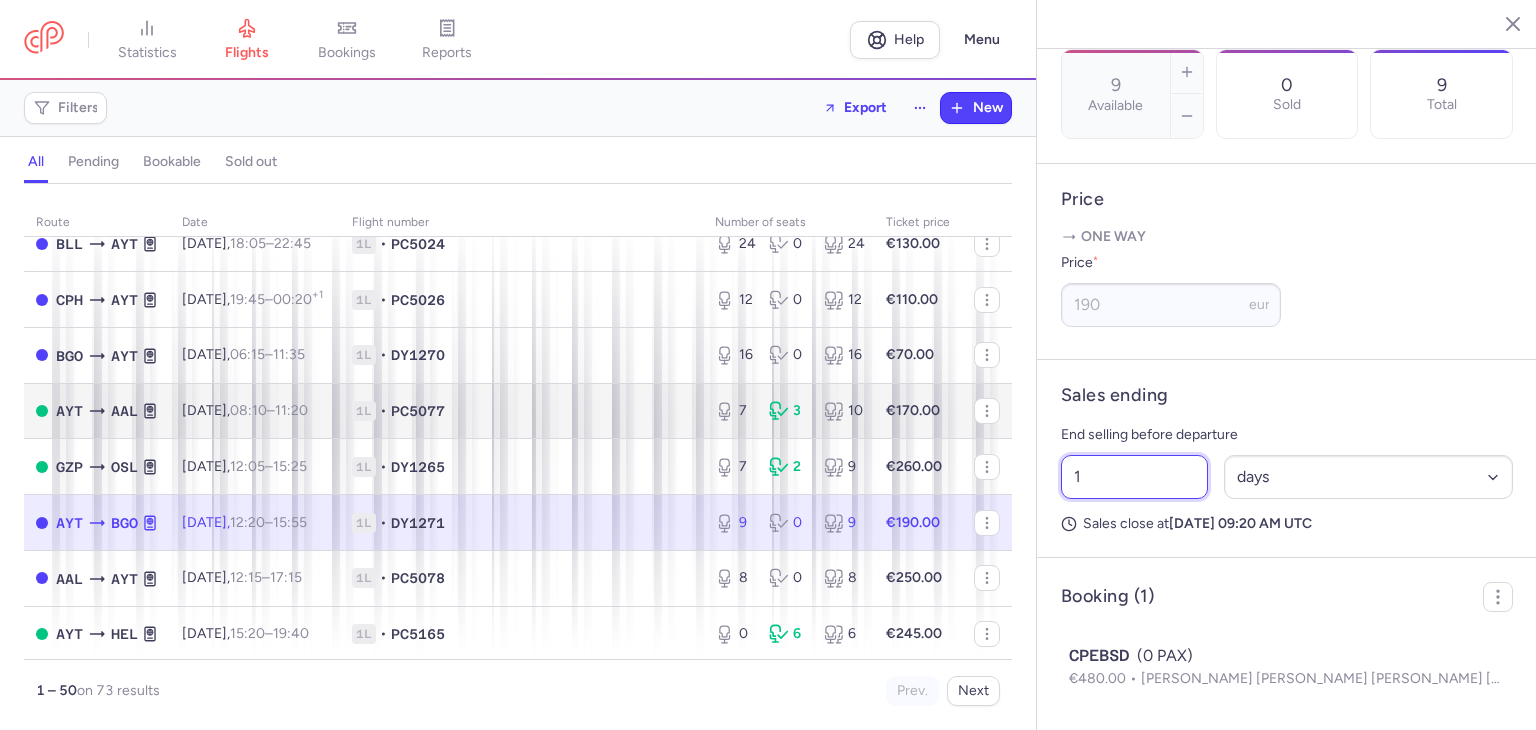 drag, startPoint x: 1104, startPoint y: 473, endPoint x: 917, endPoint y: 449, distance: 188.53381 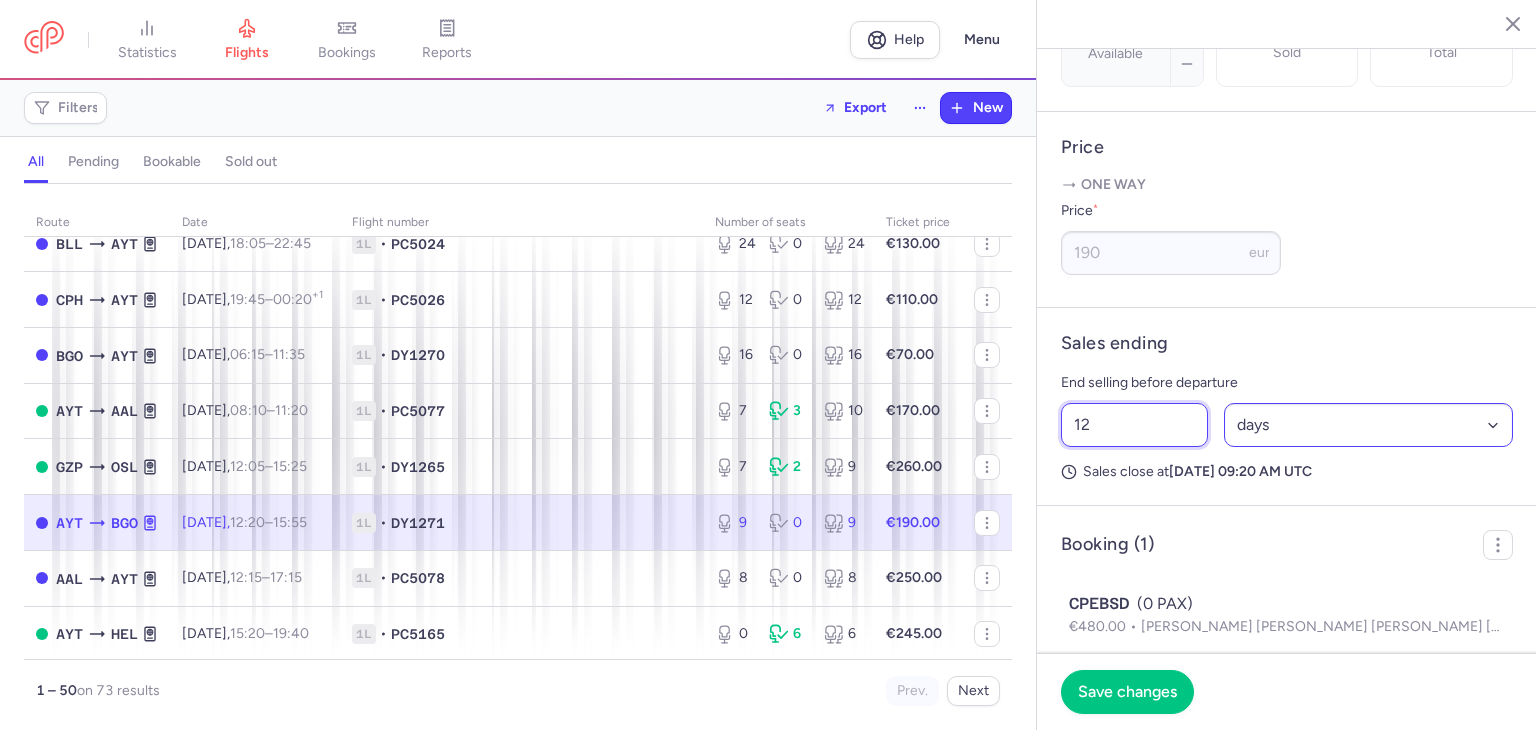 type on "12" 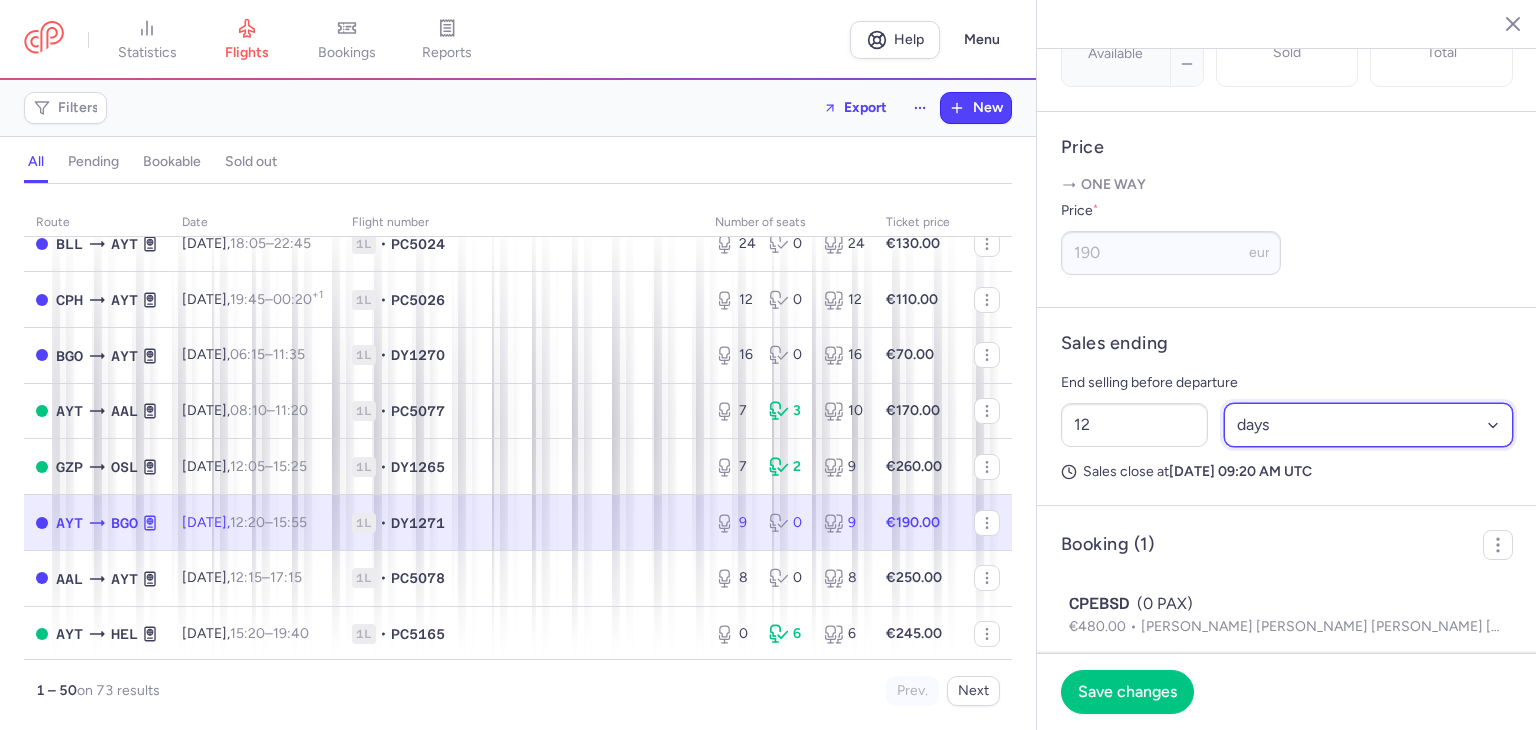 drag, startPoint x: 1235, startPoint y: 460, endPoint x: 1246, endPoint y: 465, distance: 12.083046 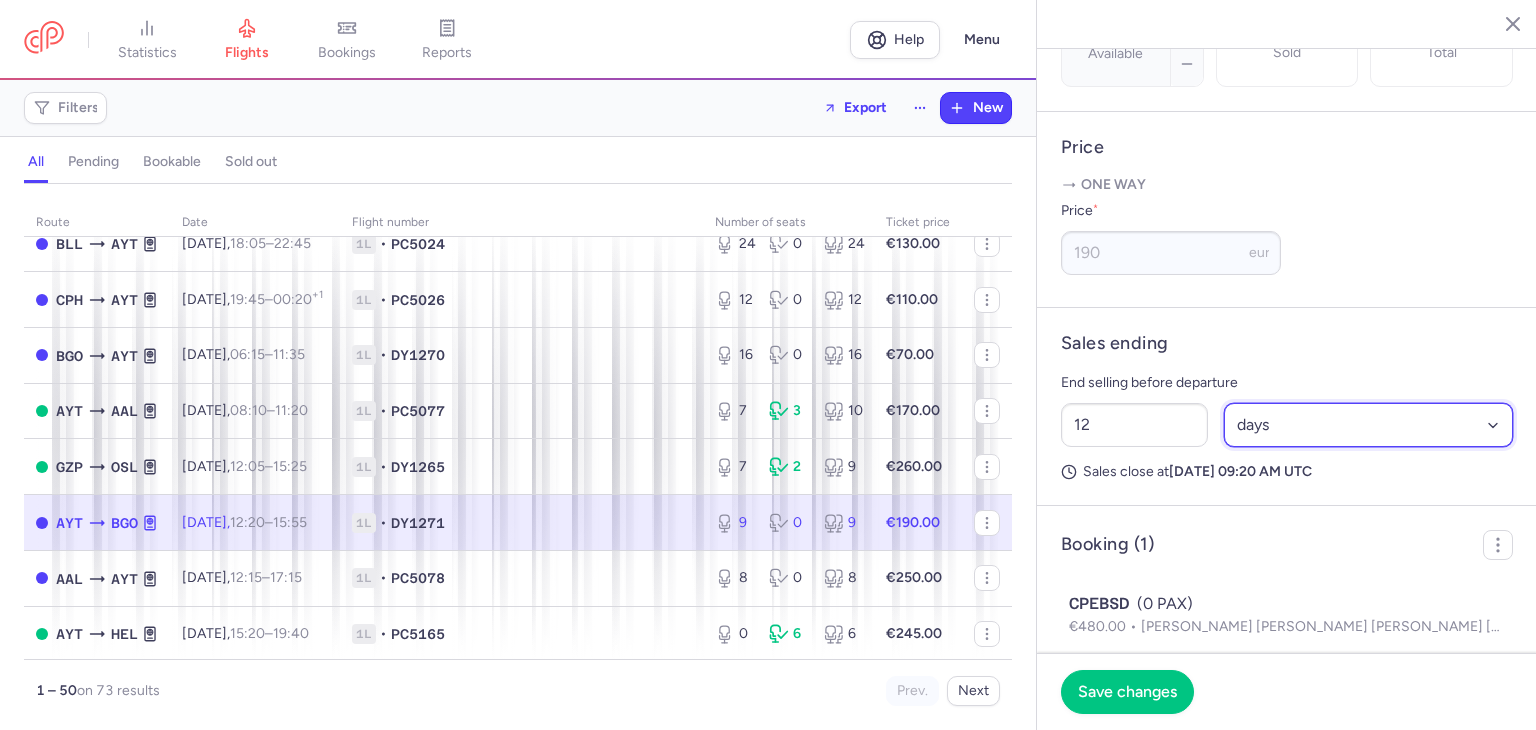 click on "Select an option hours days" at bounding box center [1369, 425] 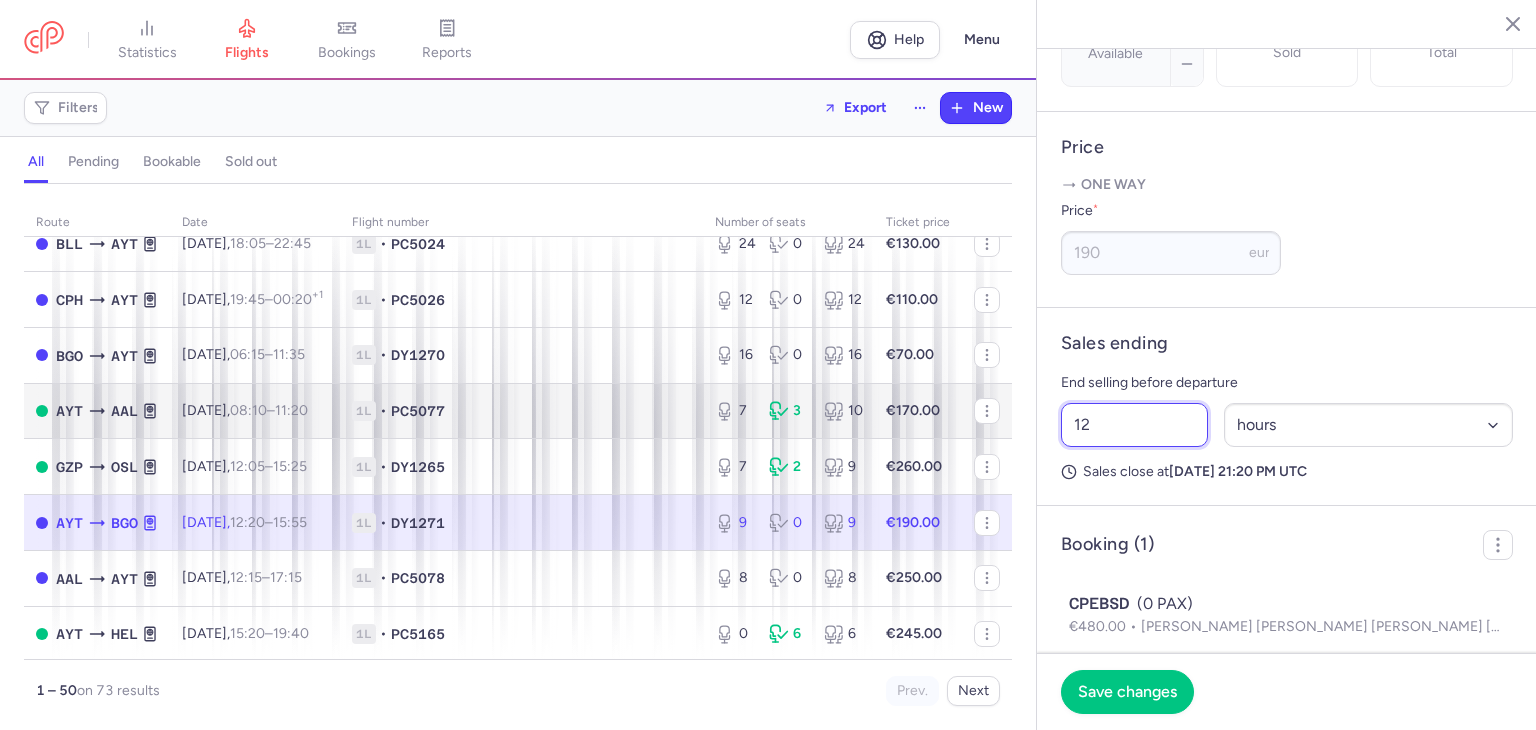 drag, startPoint x: 1100, startPoint y: 478, endPoint x: 858, endPoint y: 432, distance: 246.33311 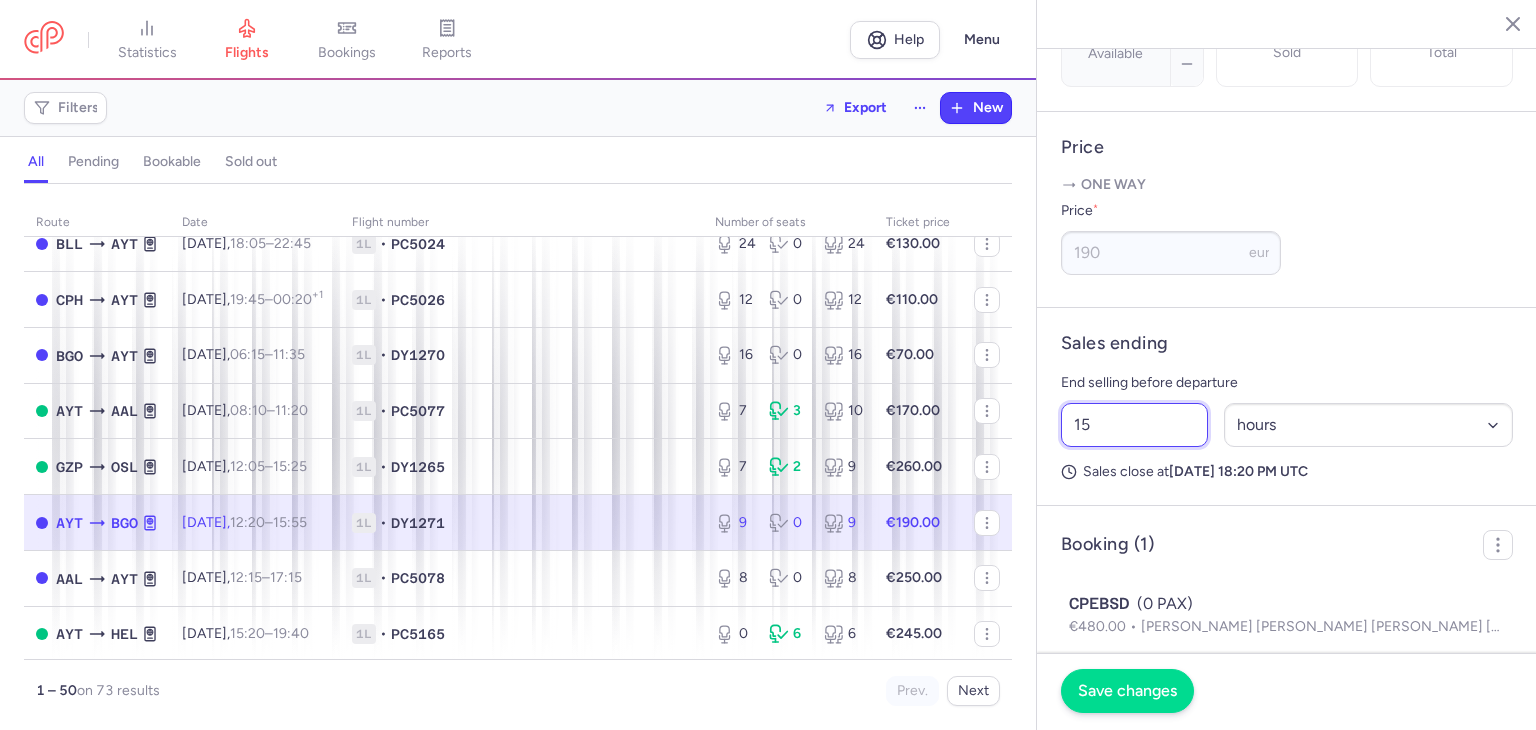 type on "15" 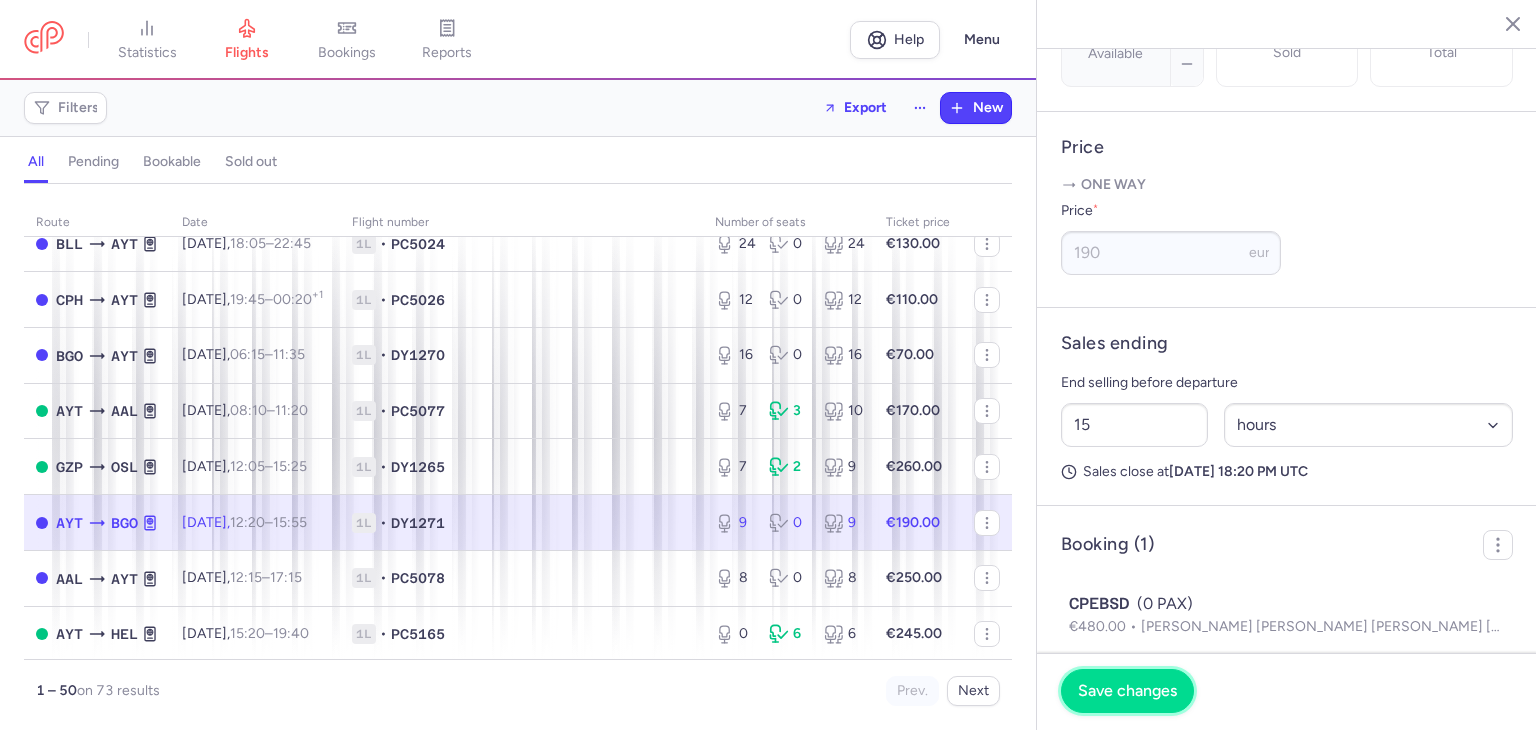 click on "Save changes" at bounding box center [1127, 691] 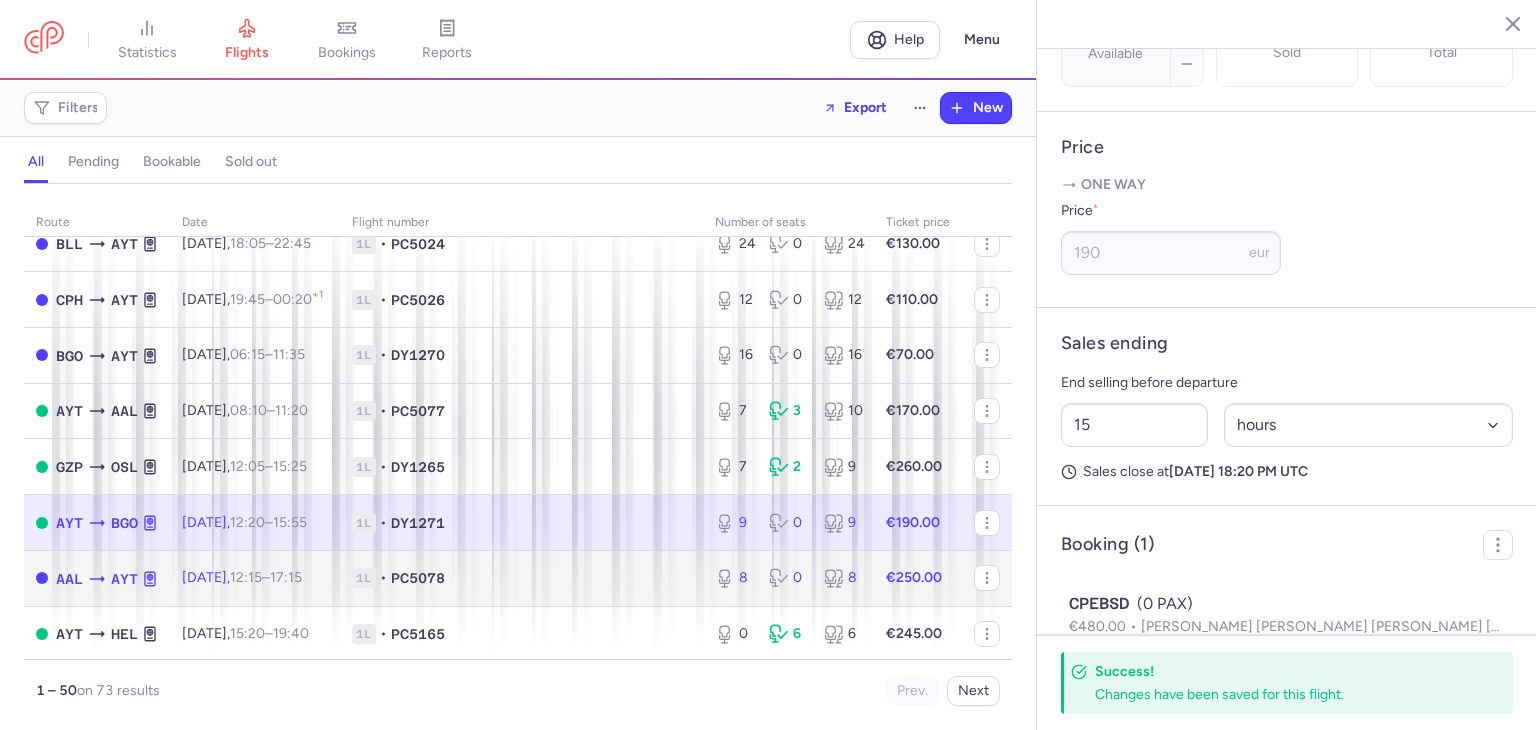 click on "1L • PC5078" at bounding box center (521, 578) 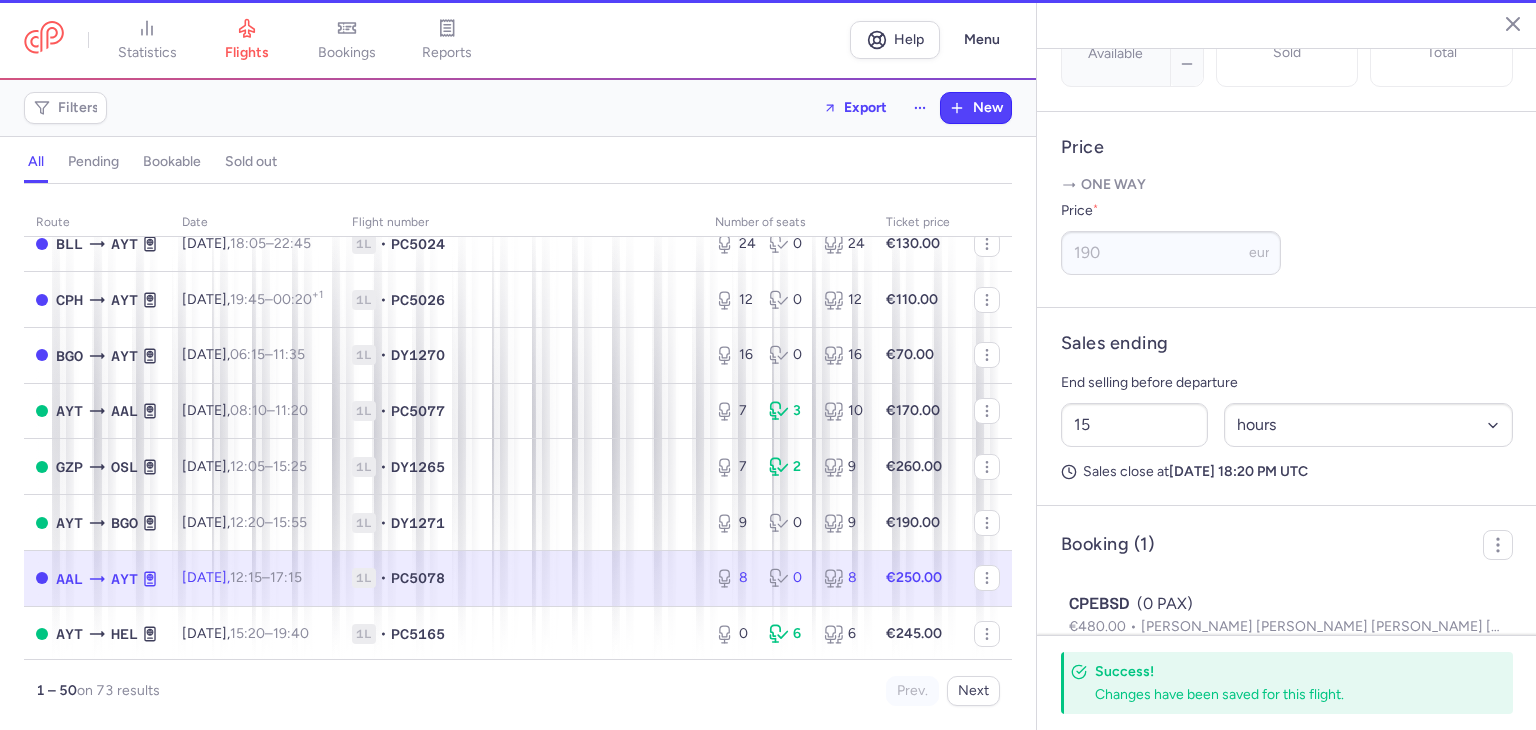 type on "8" 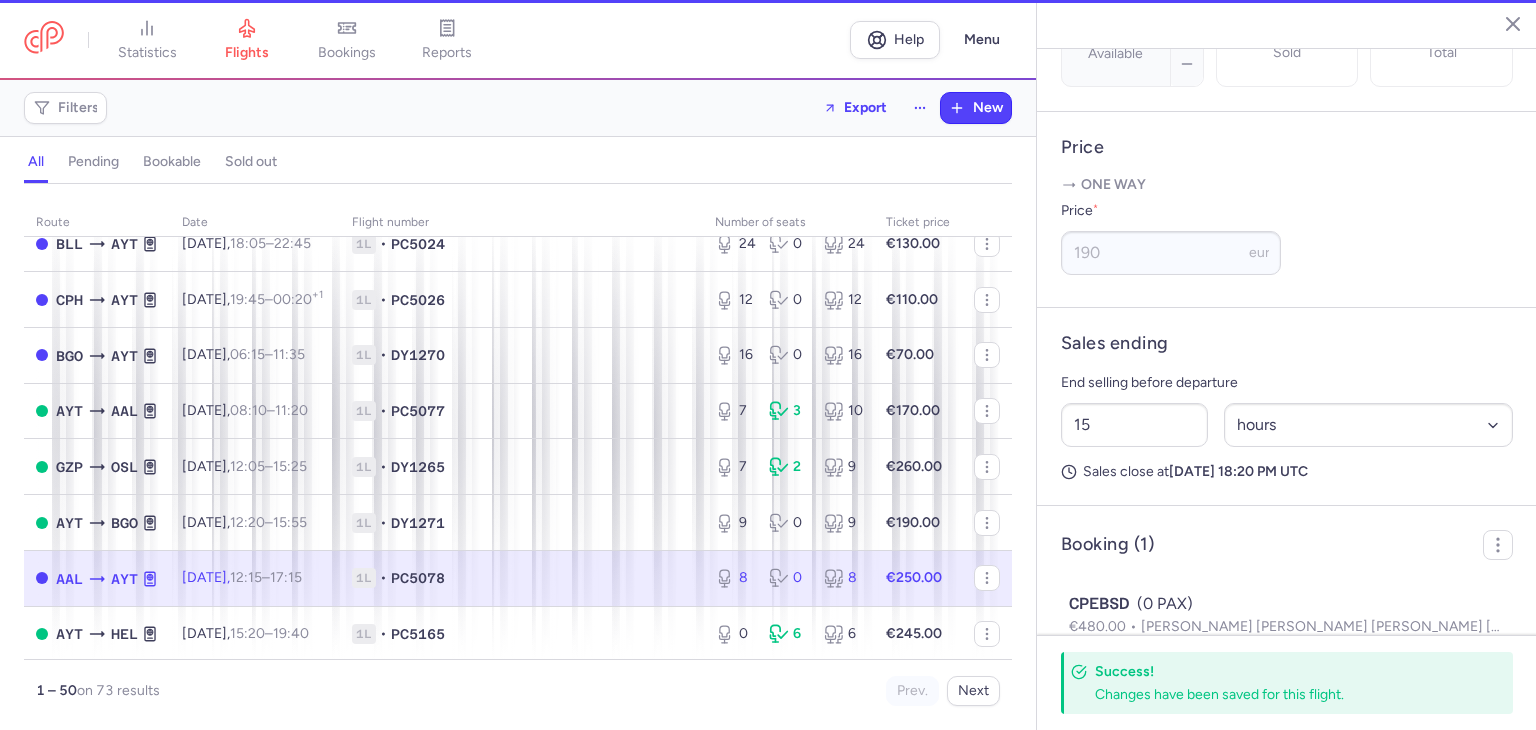 type on "1" 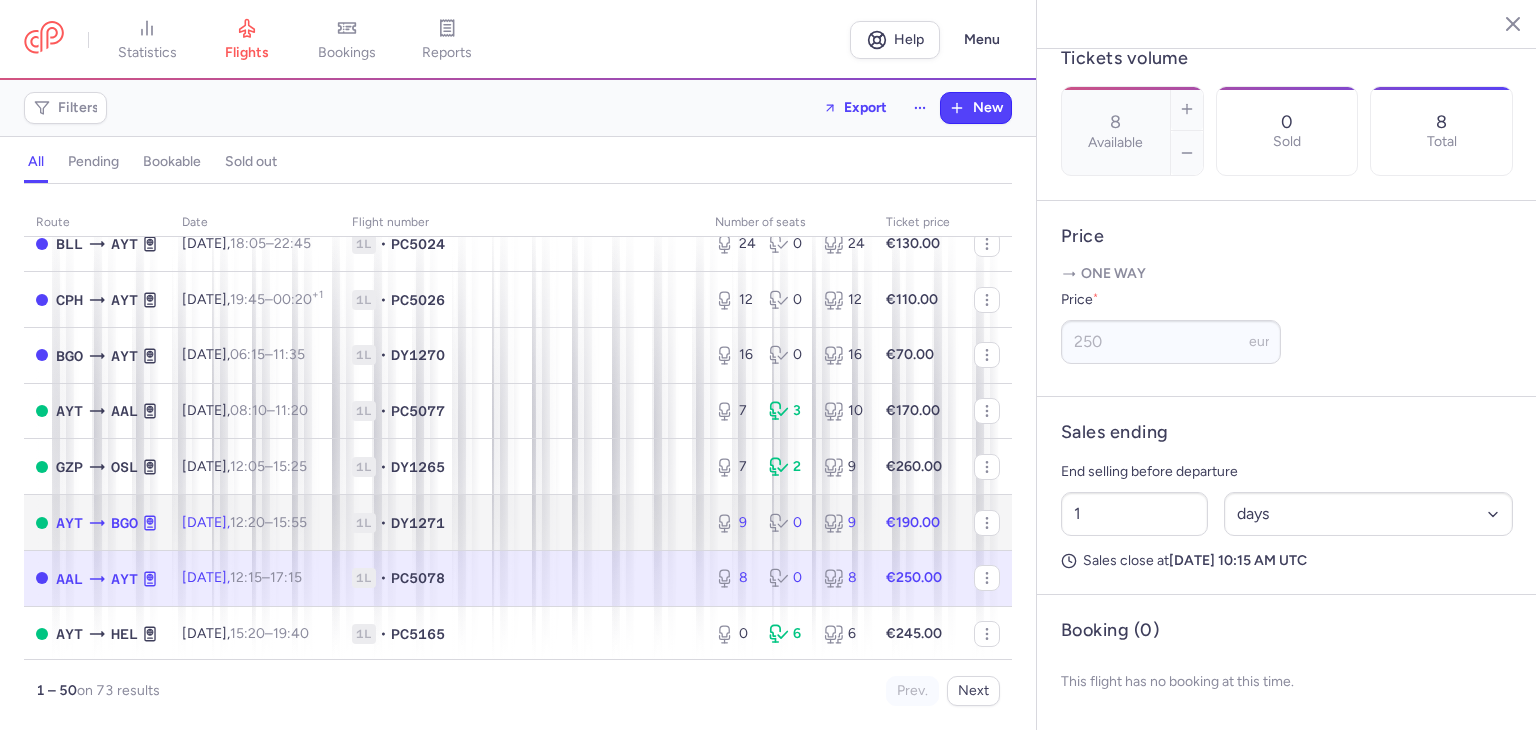 click 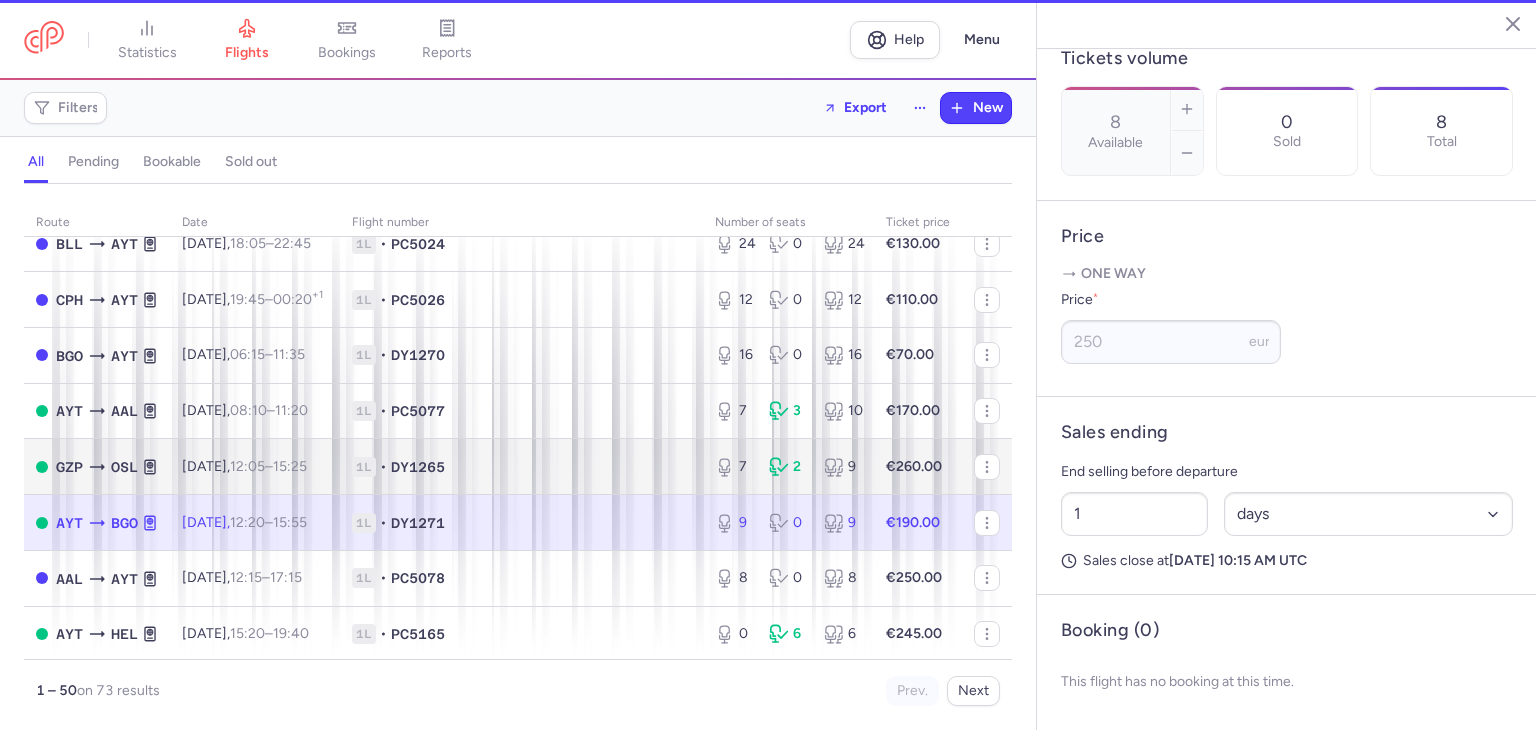 type on "9" 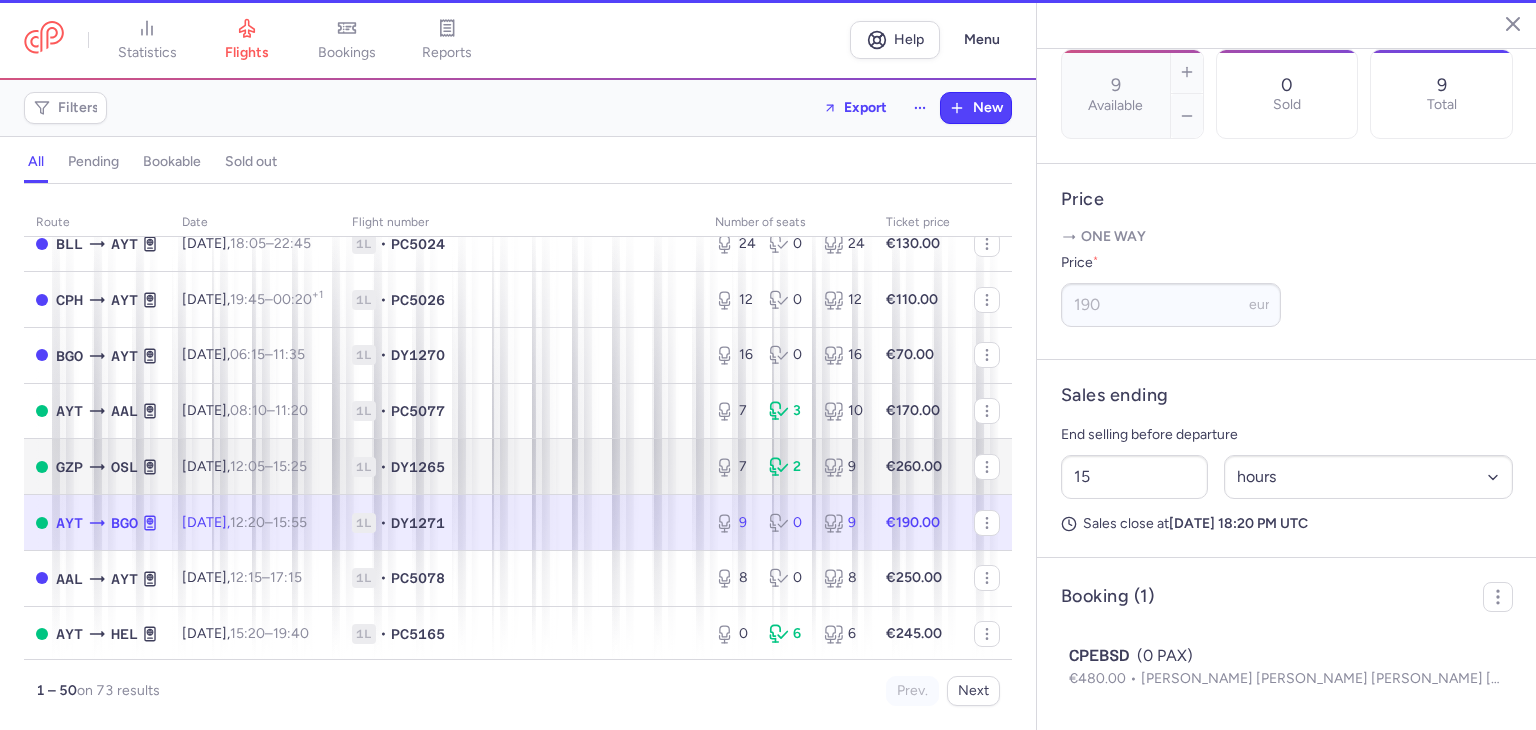 scroll, scrollTop: 700, scrollLeft: 0, axis: vertical 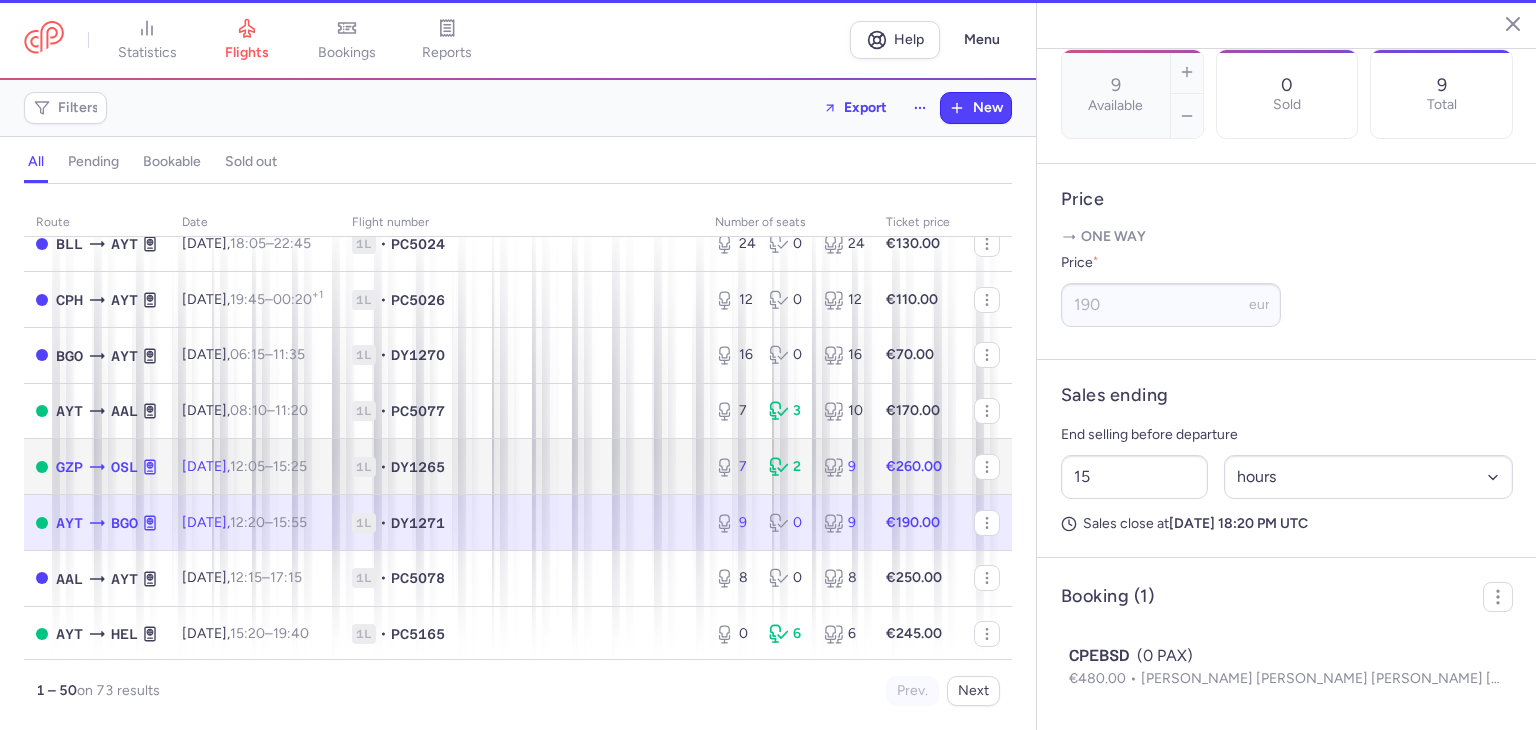 click on "7 2 9" at bounding box center (788, 467) 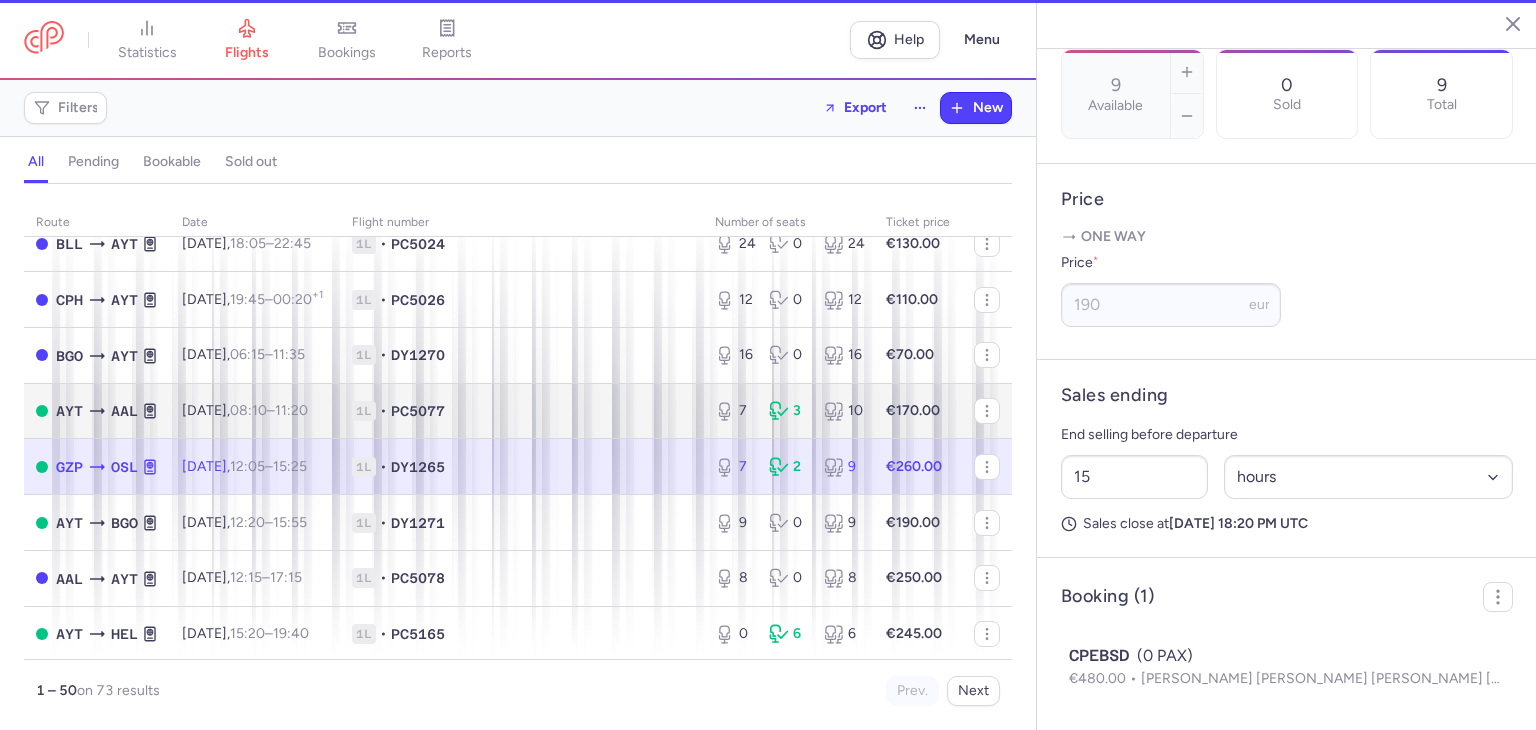 type on "7" 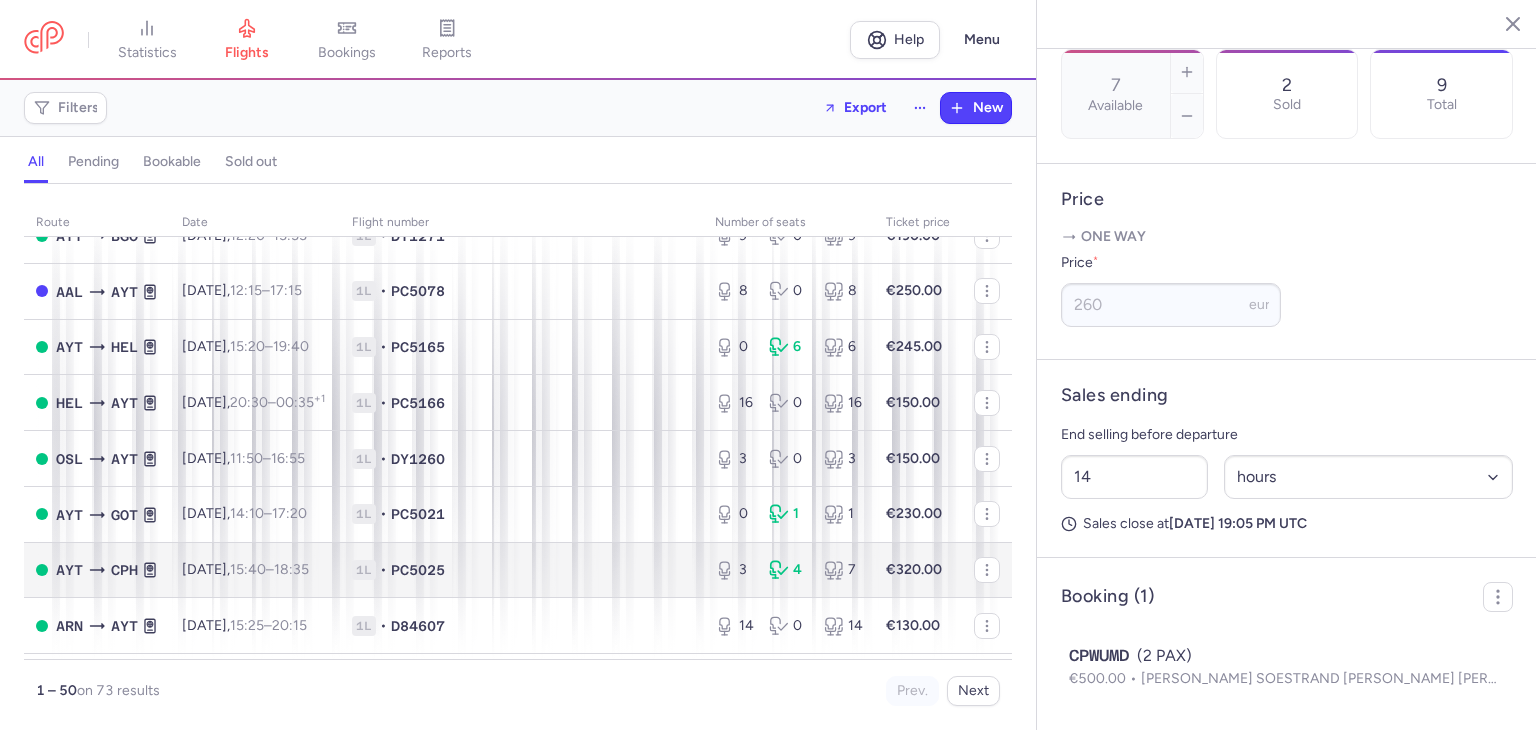 scroll, scrollTop: 800, scrollLeft: 0, axis: vertical 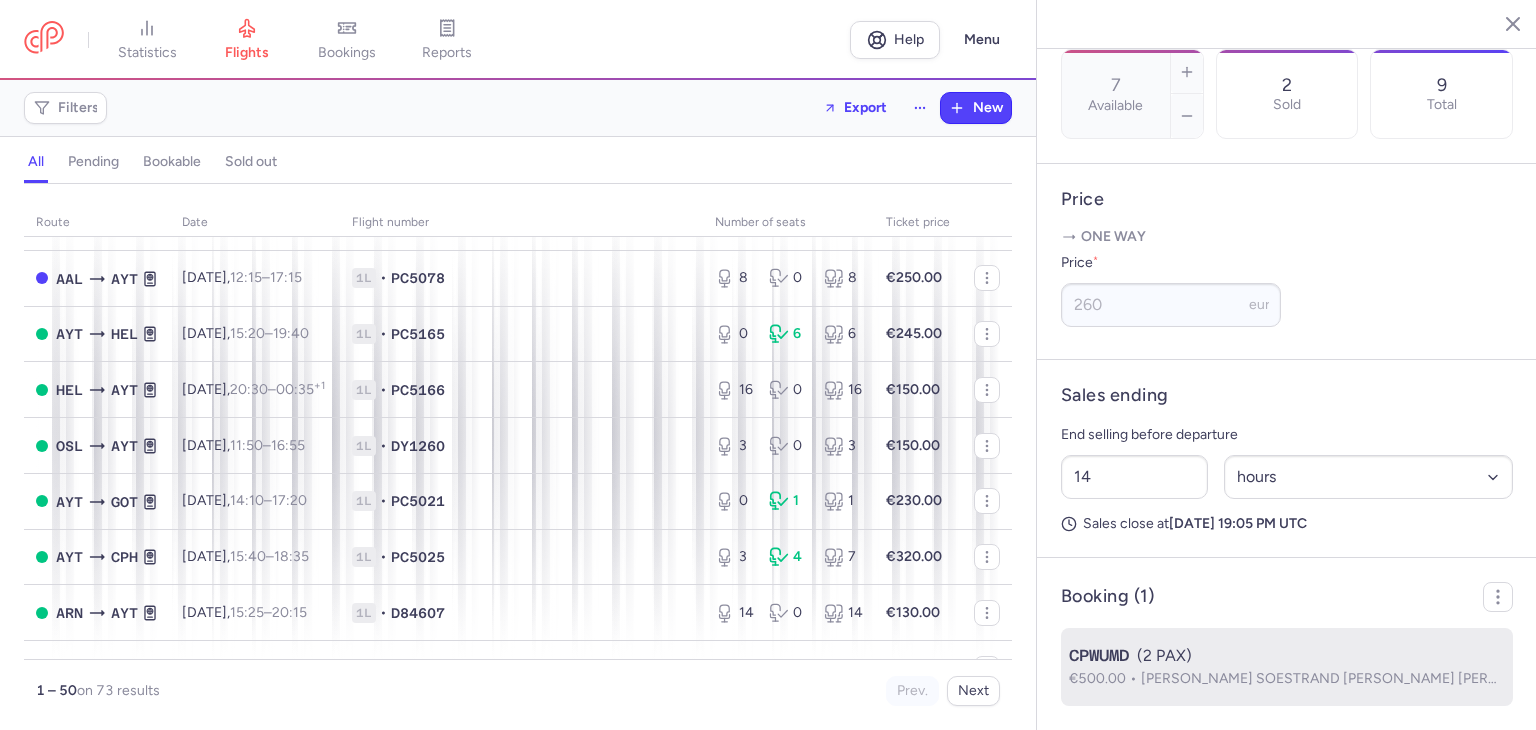 click on "CPWUMD  (2 PAX)" at bounding box center [1287, 656] 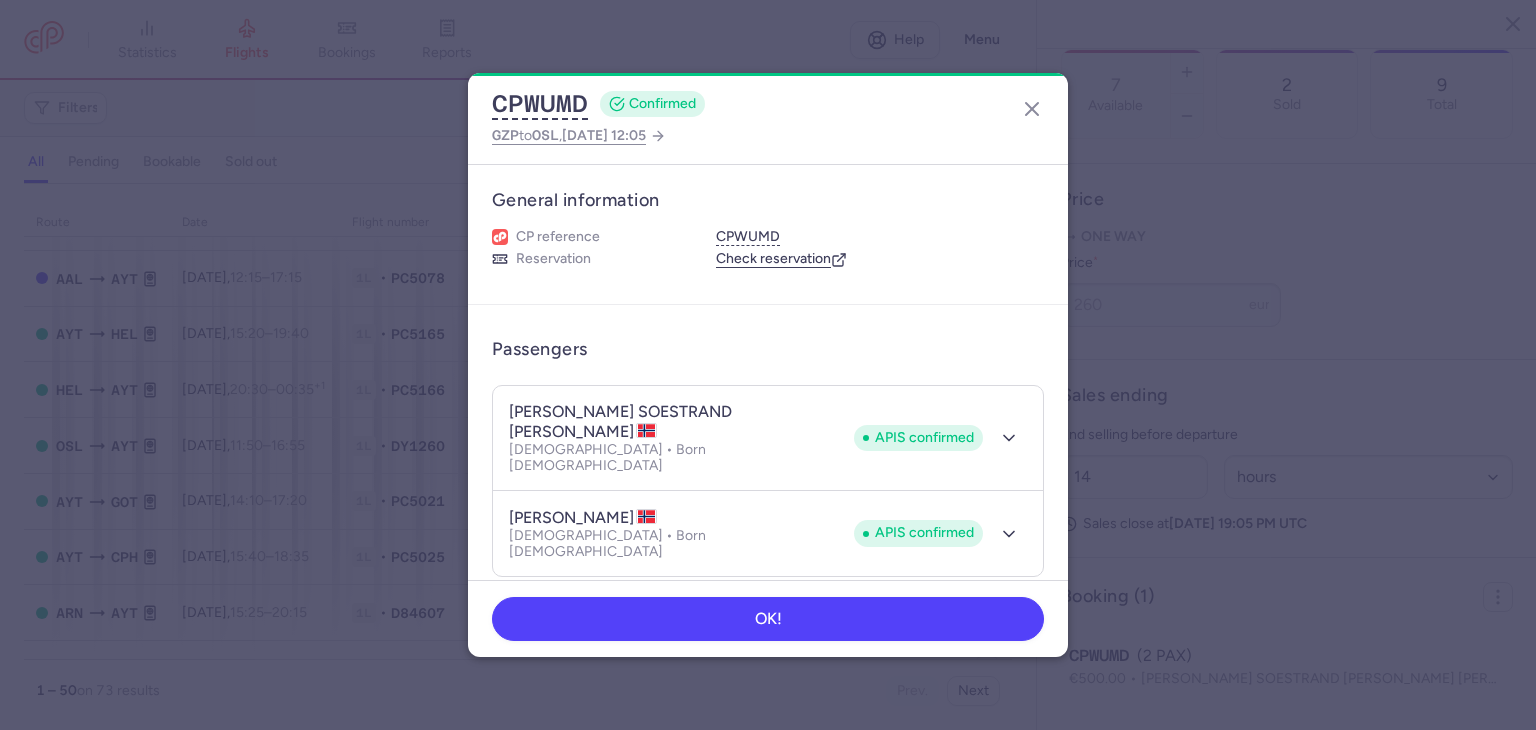 drag, startPoint x: 1027, startPoint y: 103, endPoint x: 1048, endPoint y: 135, distance: 38.27532 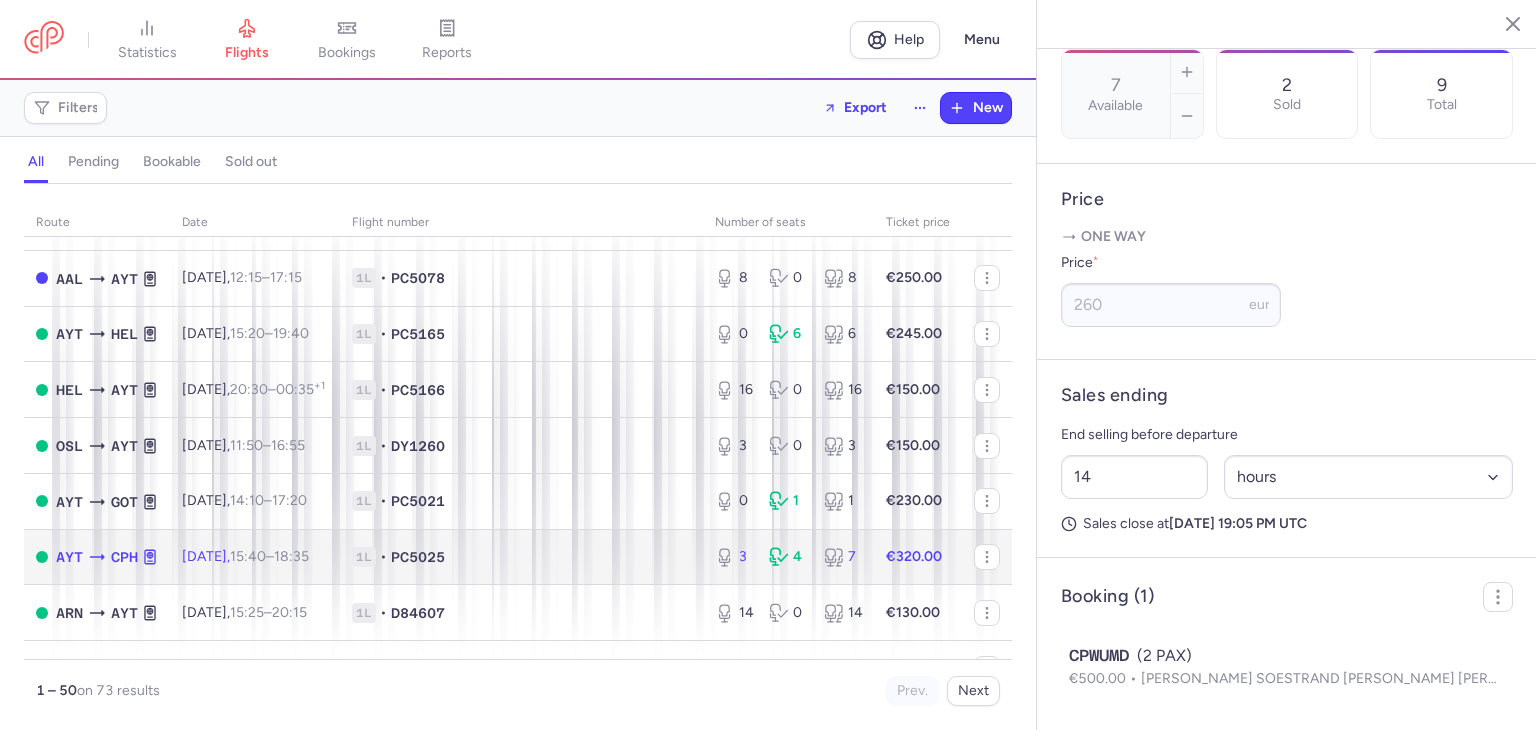 click on "€320.00" at bounding box center (914, 556) 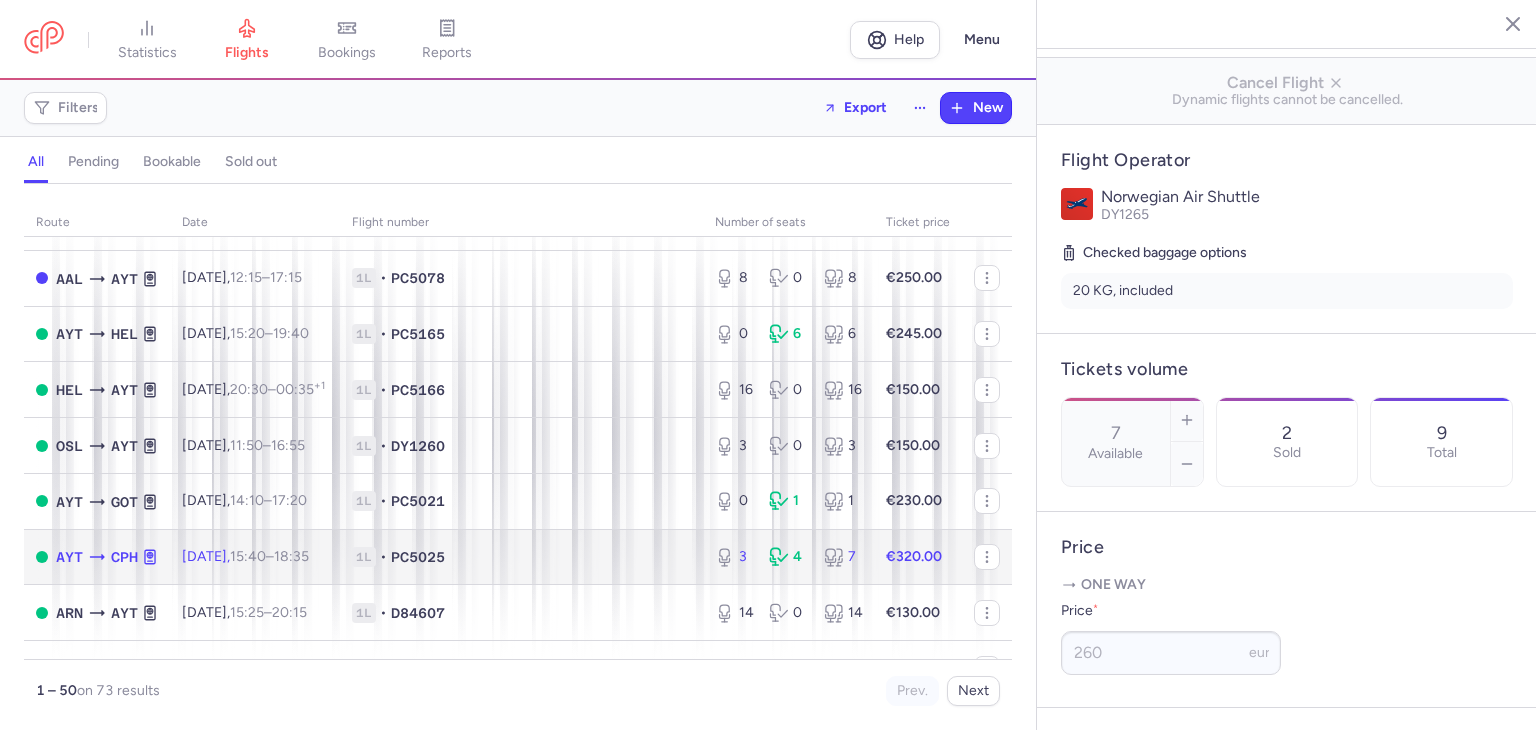 scroll, scrollTop: 700, scrollLeft: 0, axis: vertical 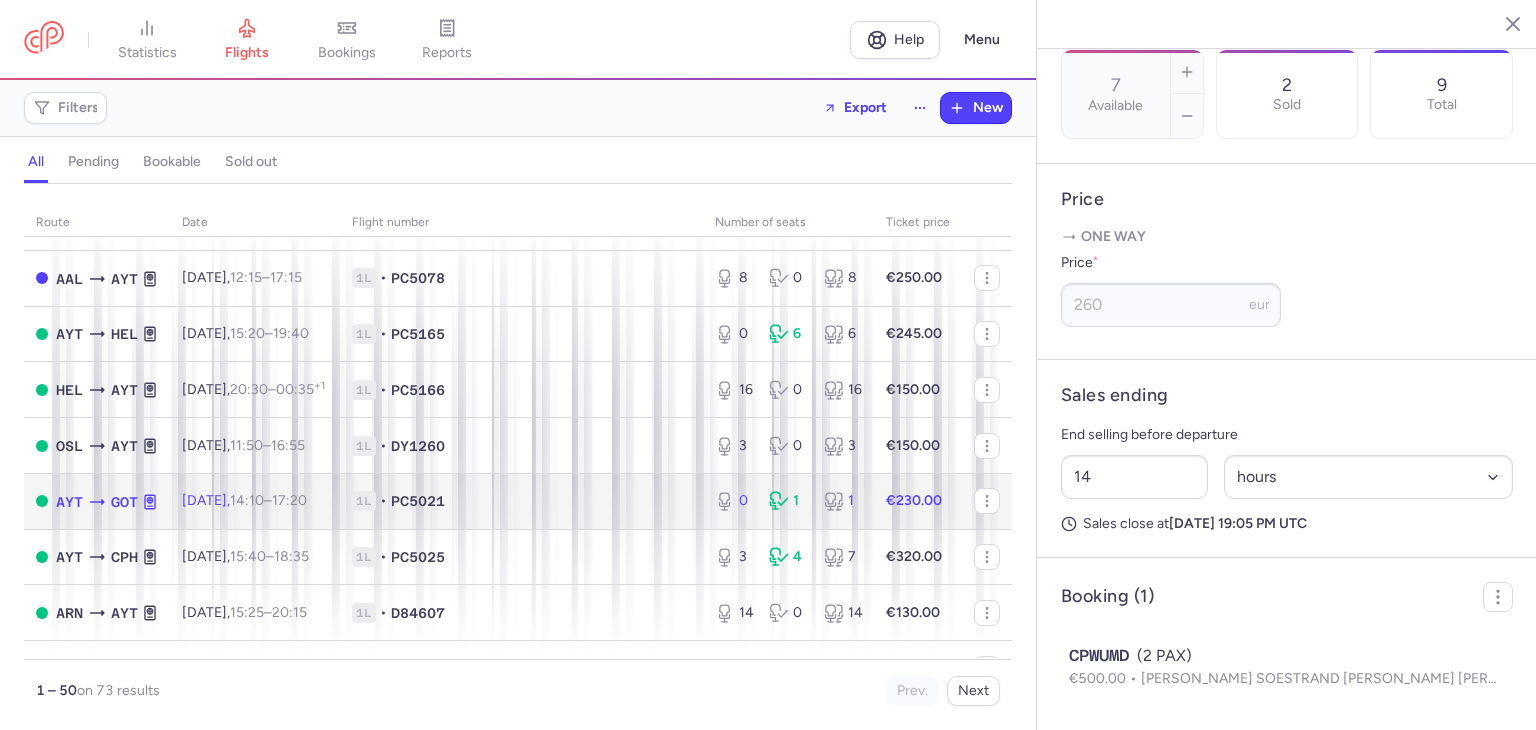 click on "1L • PC5021" at bounding box center [521, 501] 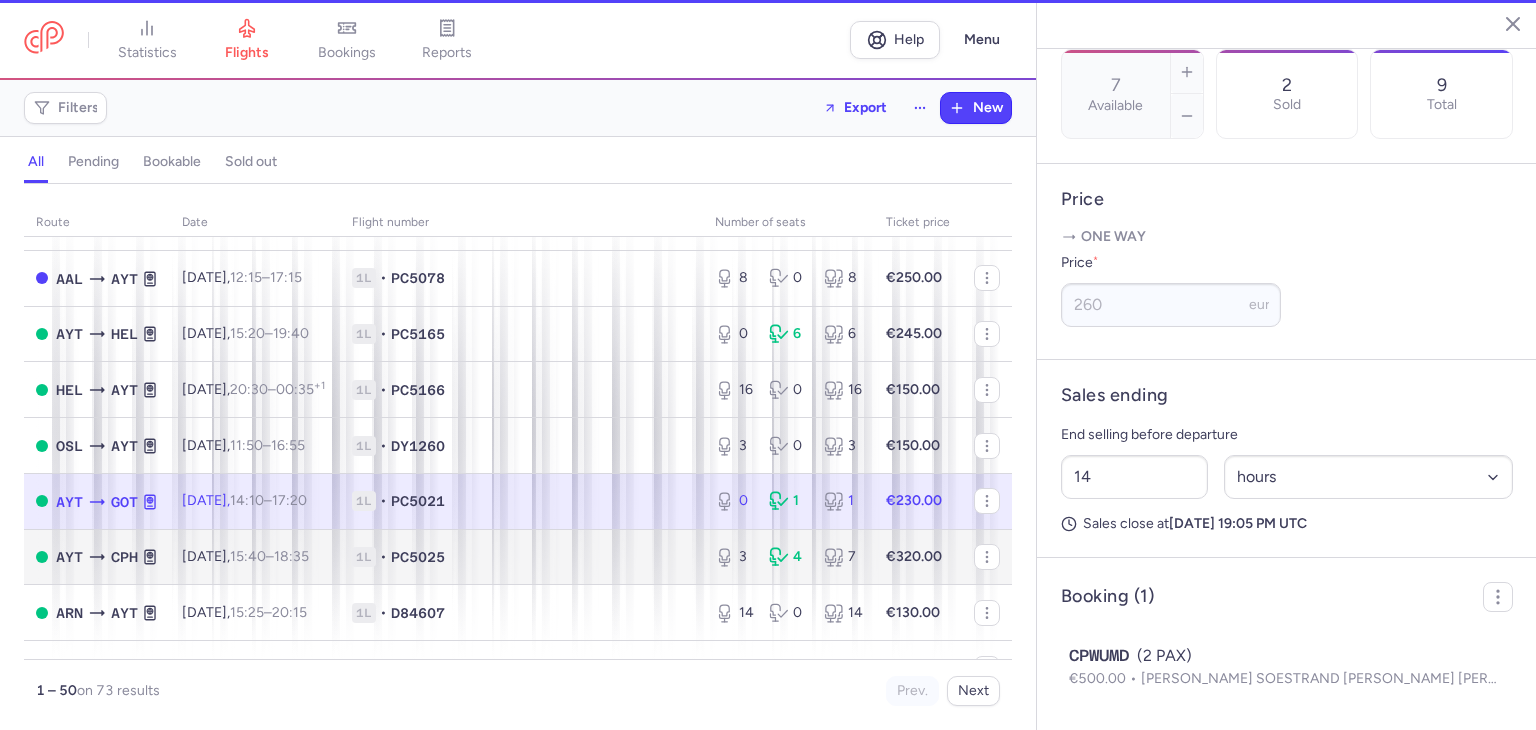 type on "0" 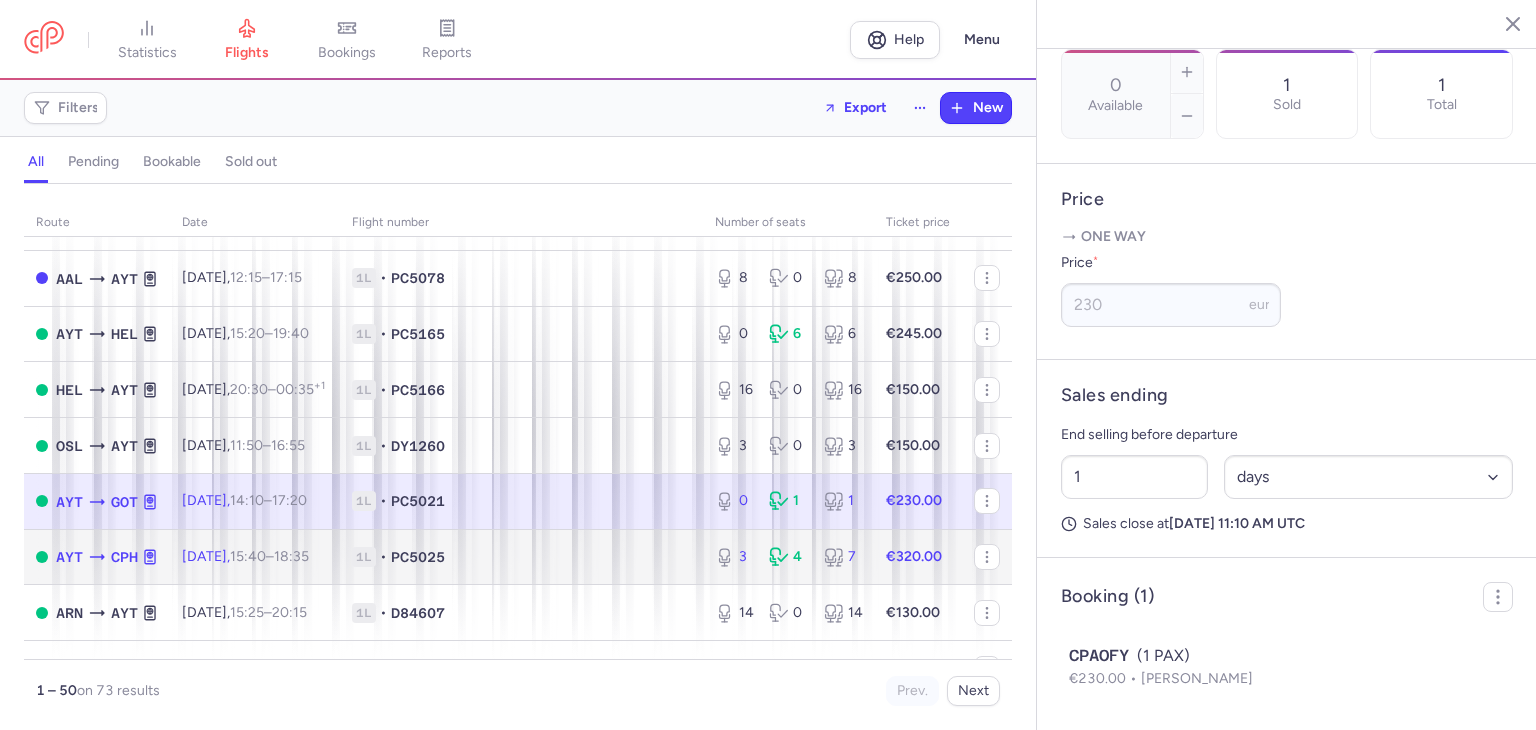 click on "1L • PC5025" at bounding box center [521, 557] 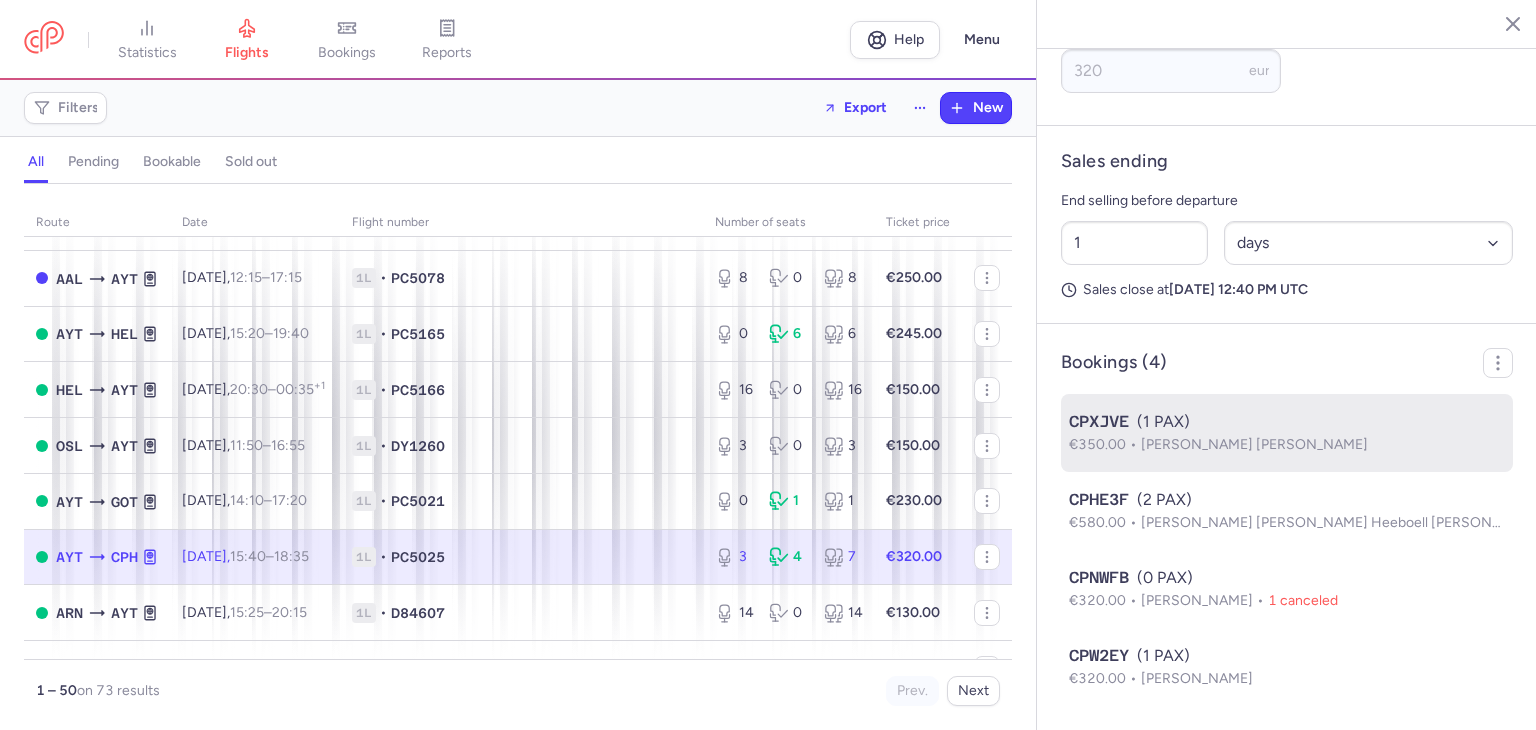 scroll, scrollTop: 935, scrollLeft: 0, axis: vertical 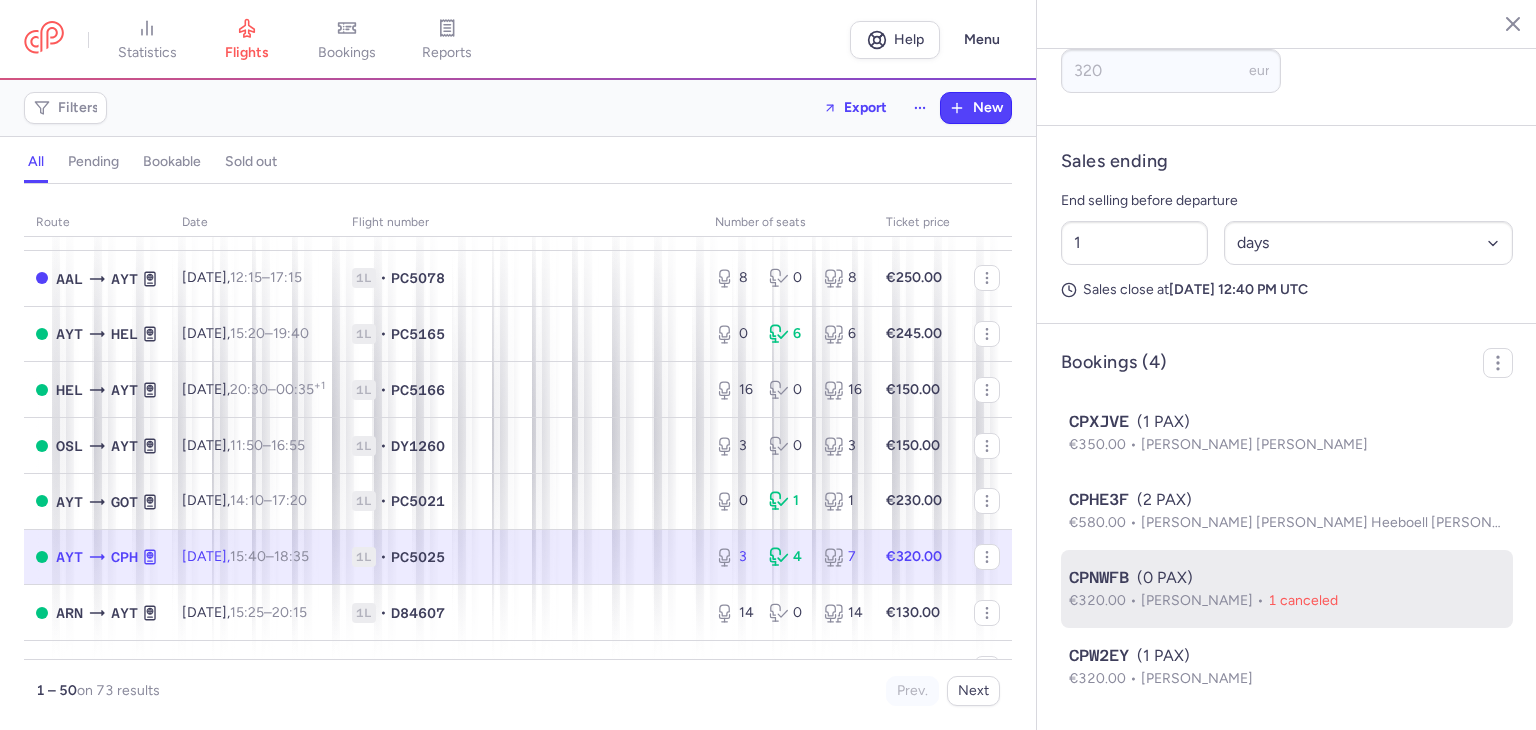 click on "€320.00  Ahmet DEMIREL 1 canceled" at bounding box center (1287, 601) 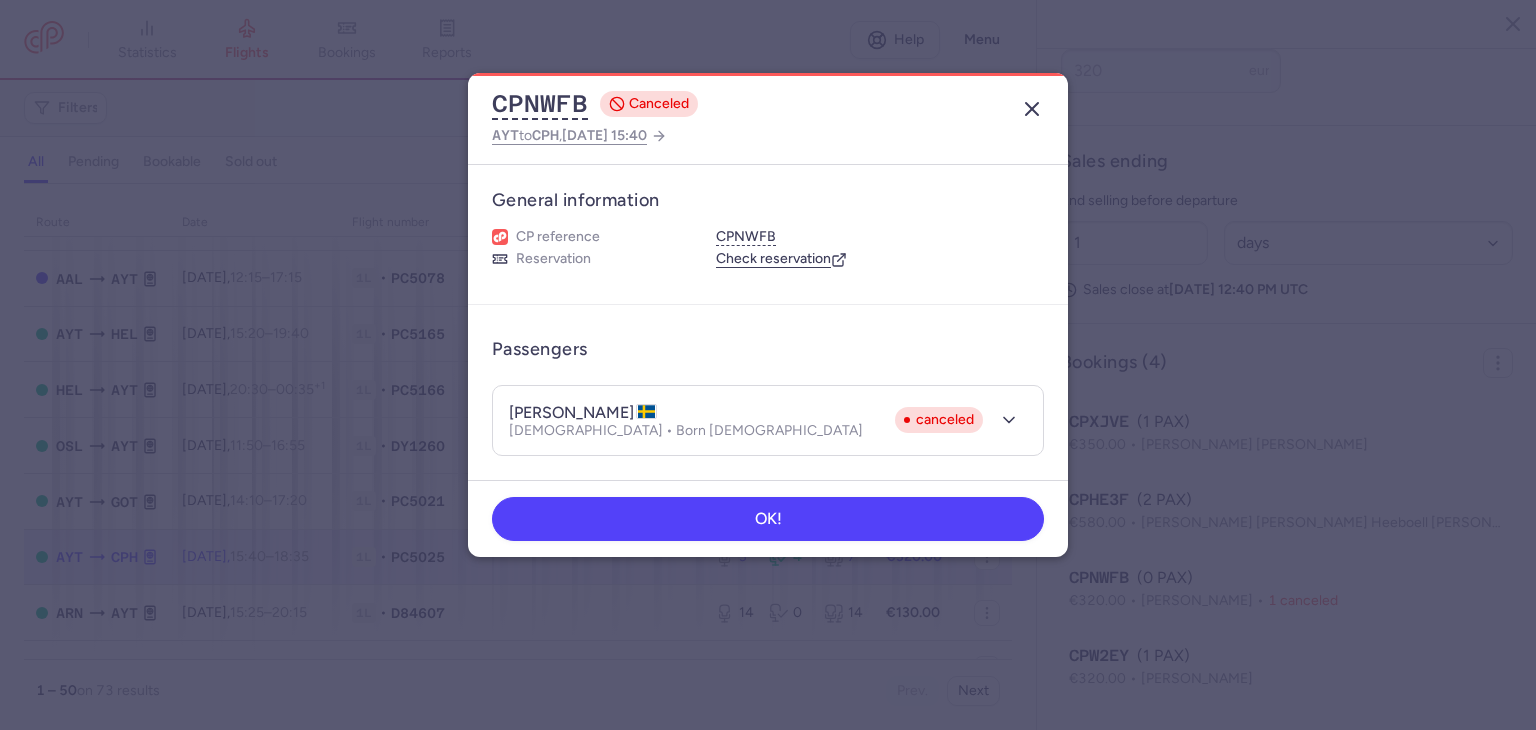 click 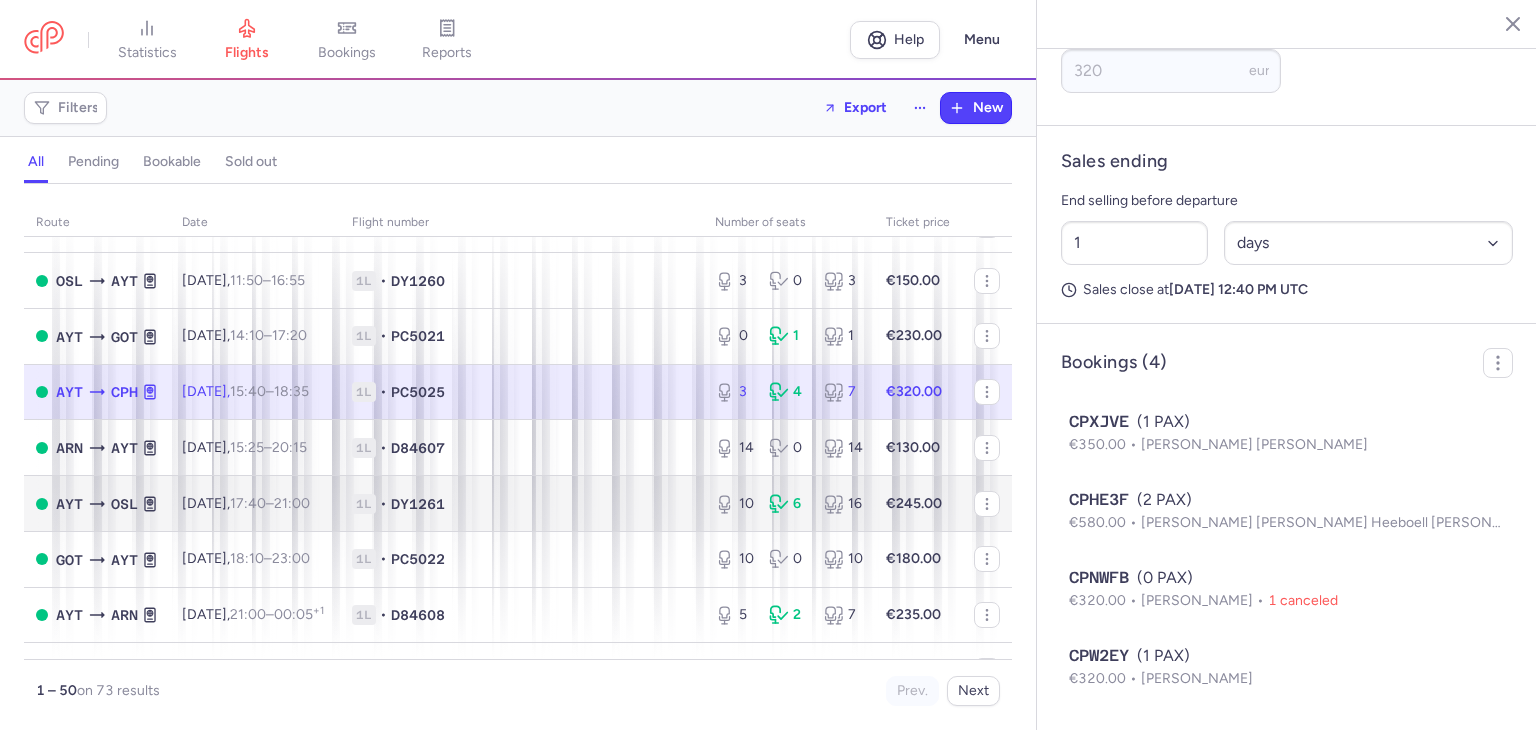 scroll, scrollTop: 1000, scrollLeft: 0, axis: vertical 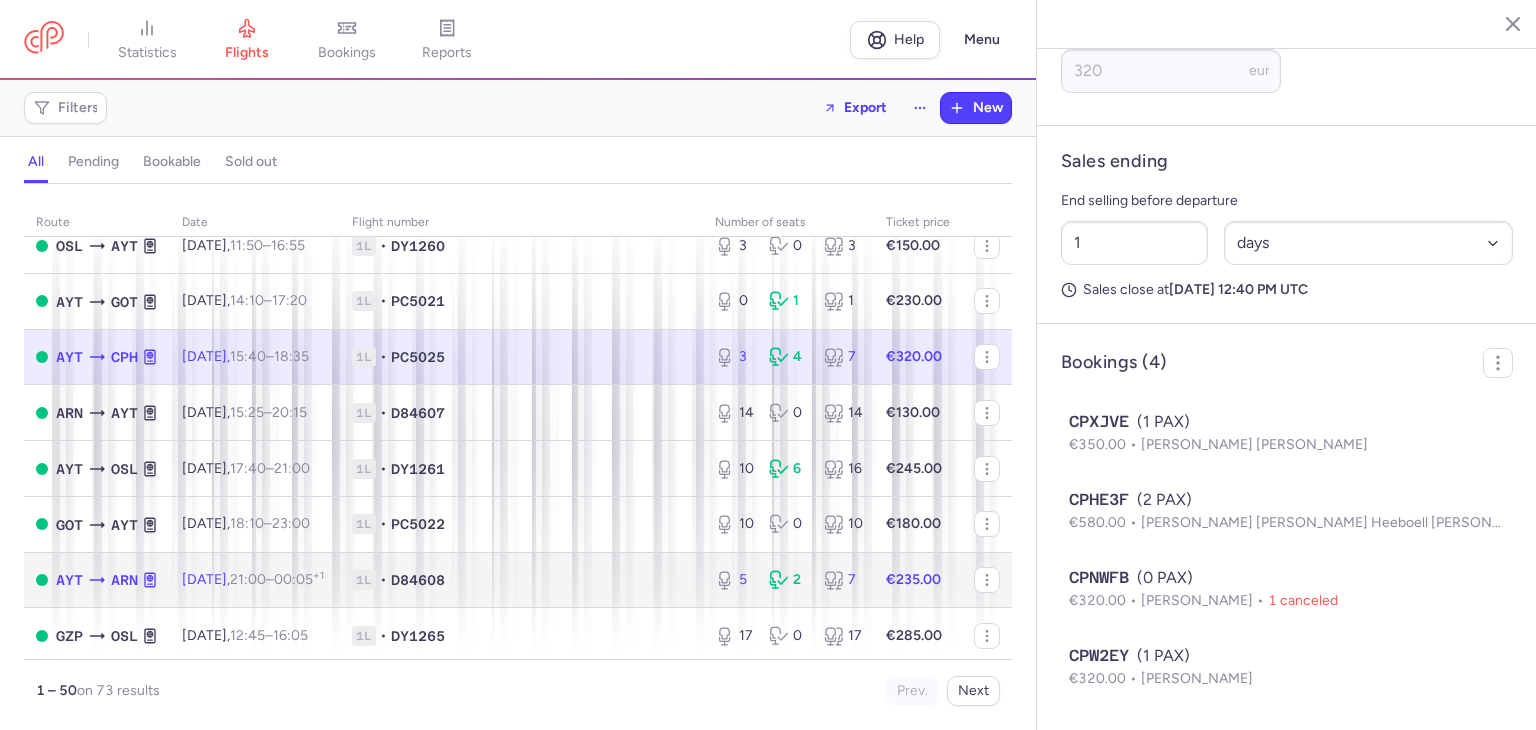 click on "1L • D84608" at bounding box center (521, 580) 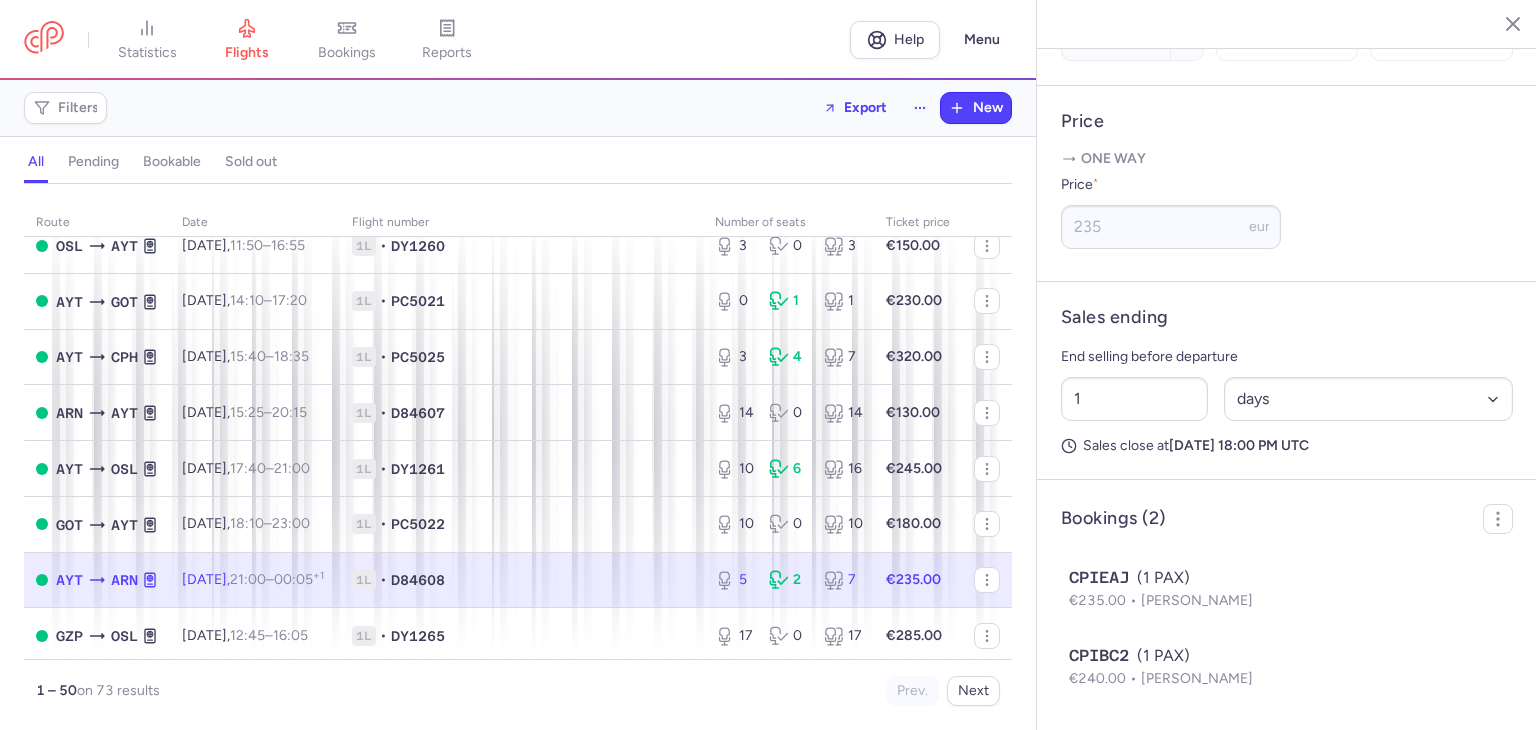 scroll, scrollTop: 800, scrollLeft: 0, axis: vertical 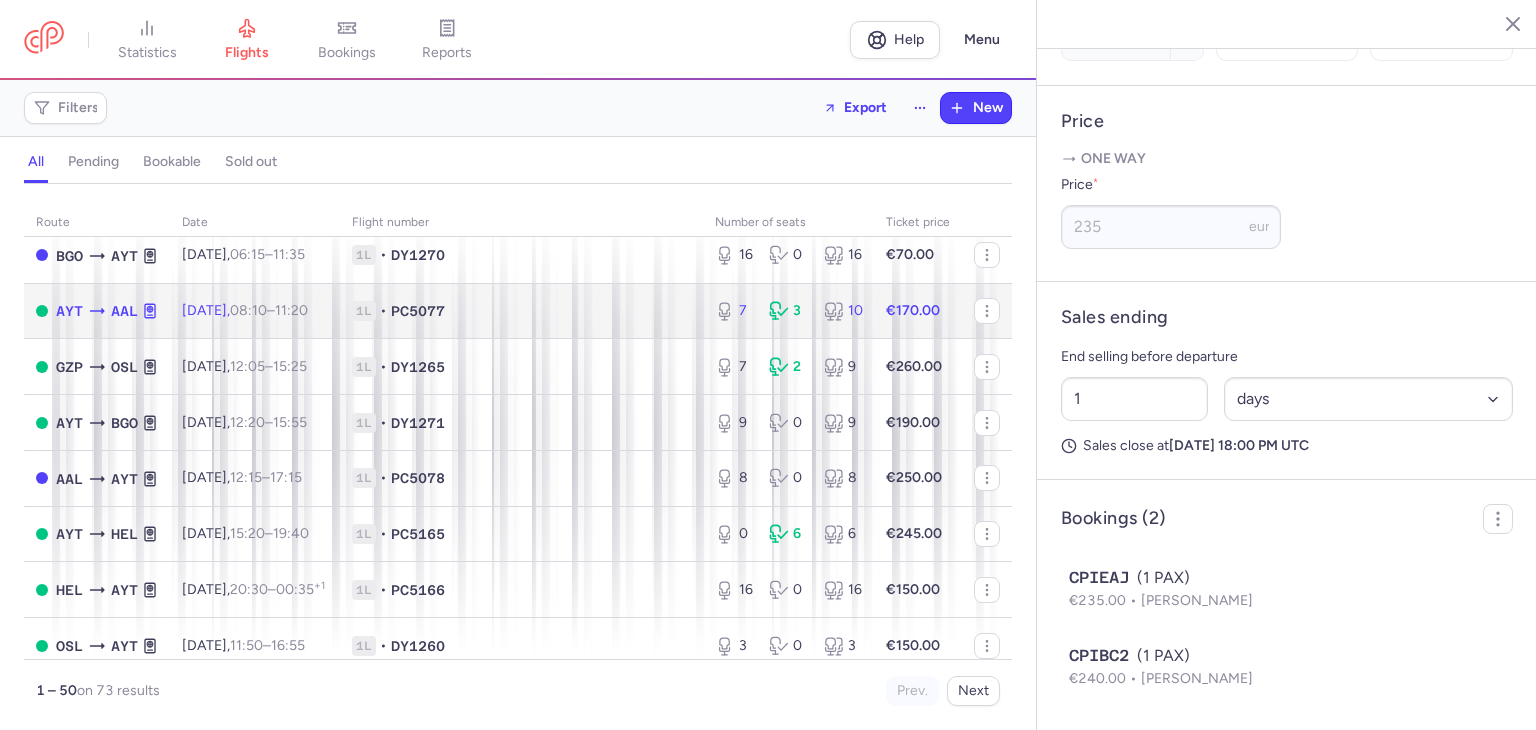 click on "1L • PC5077" at bounding box center (521, 311) 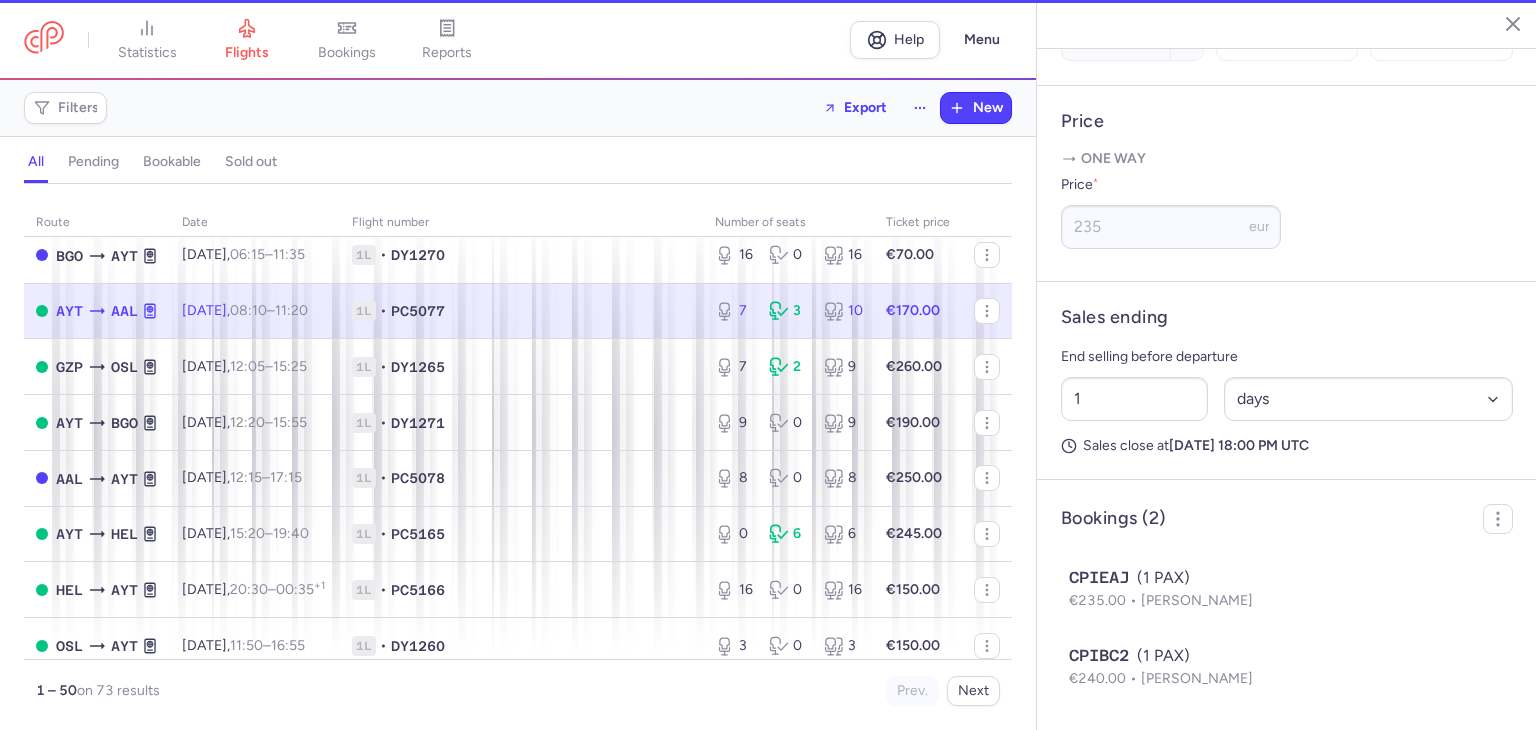 type on "7" 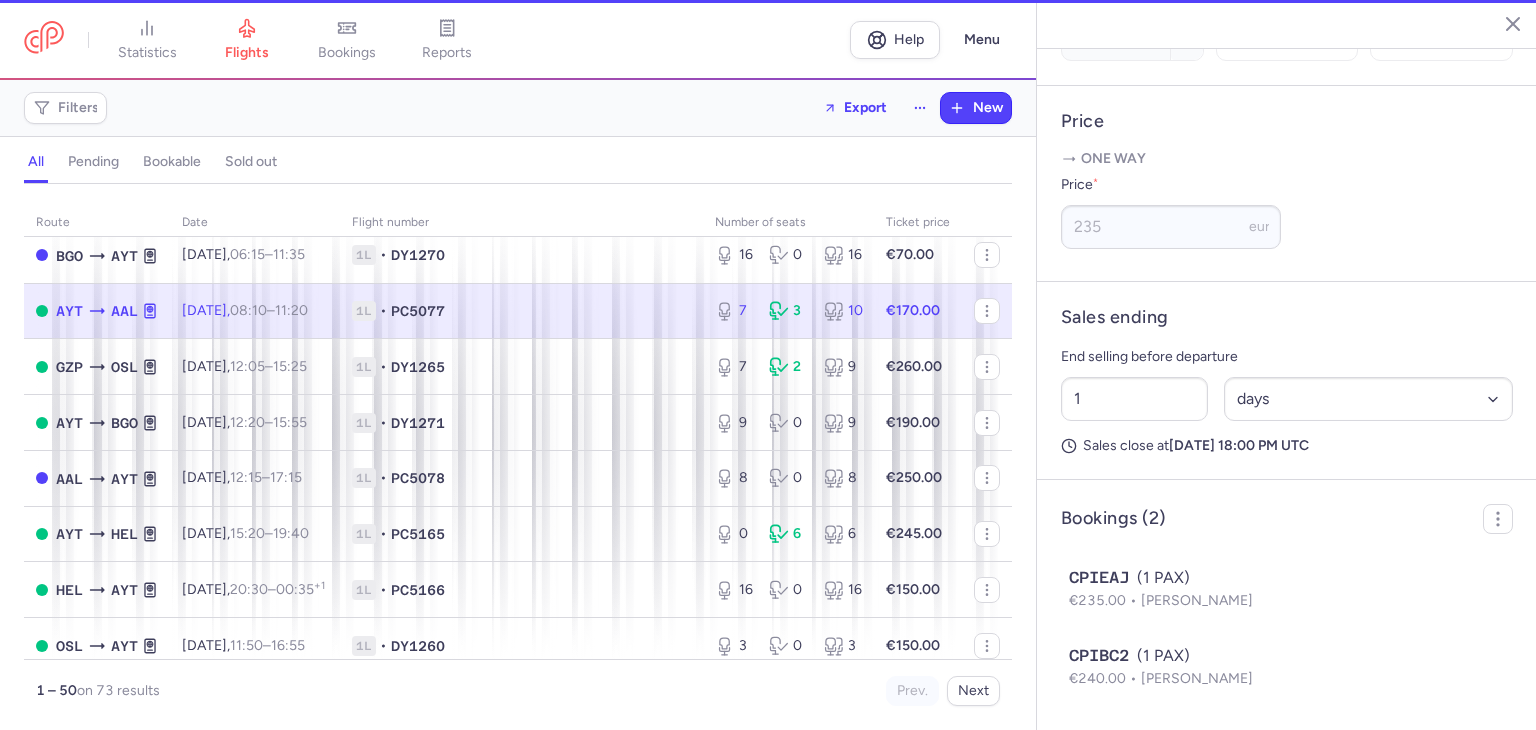 type on "12" 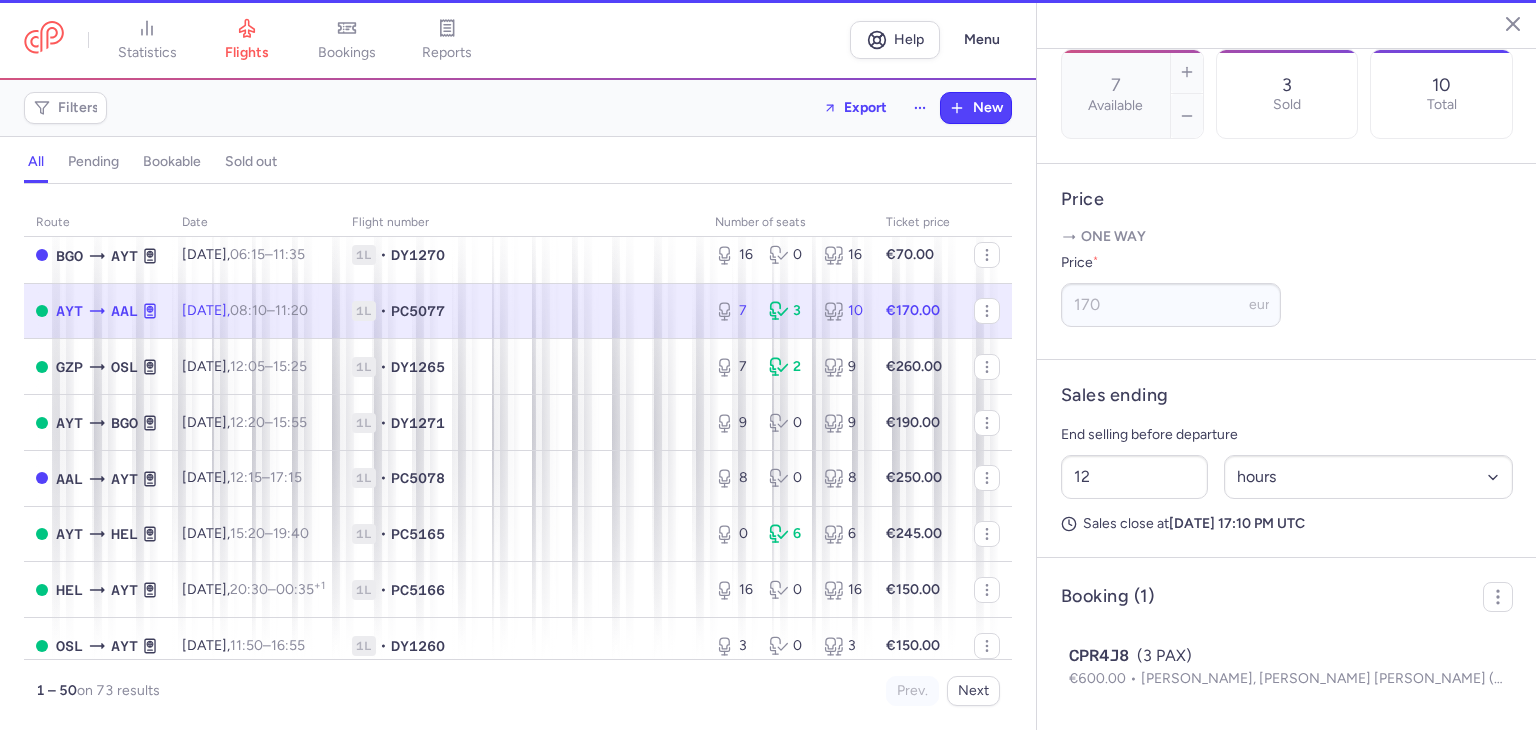 scroll, scrollTop: 700, scrollLeft: 0, axis: vertical 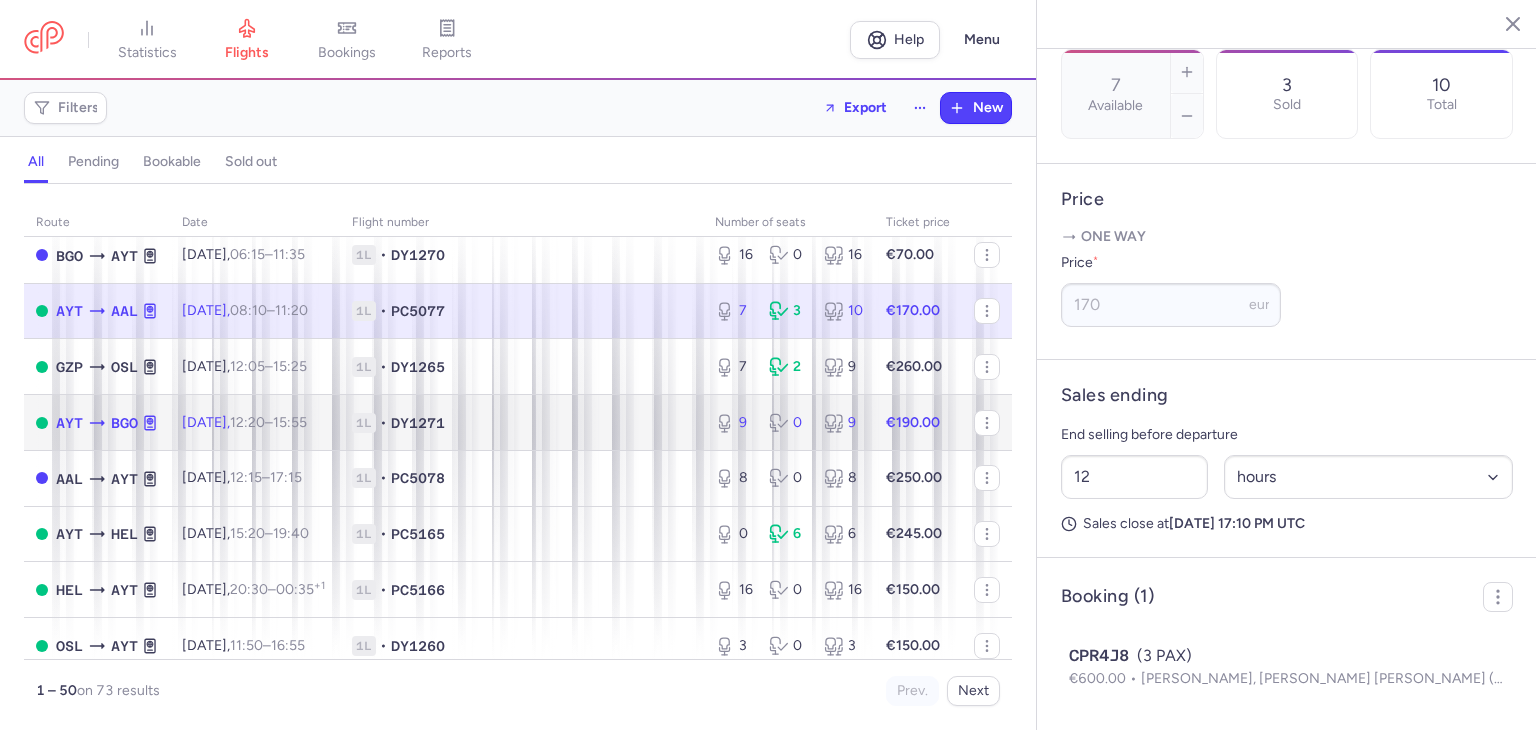 click on "1L • DY1271" at bounding box center [521, 423] 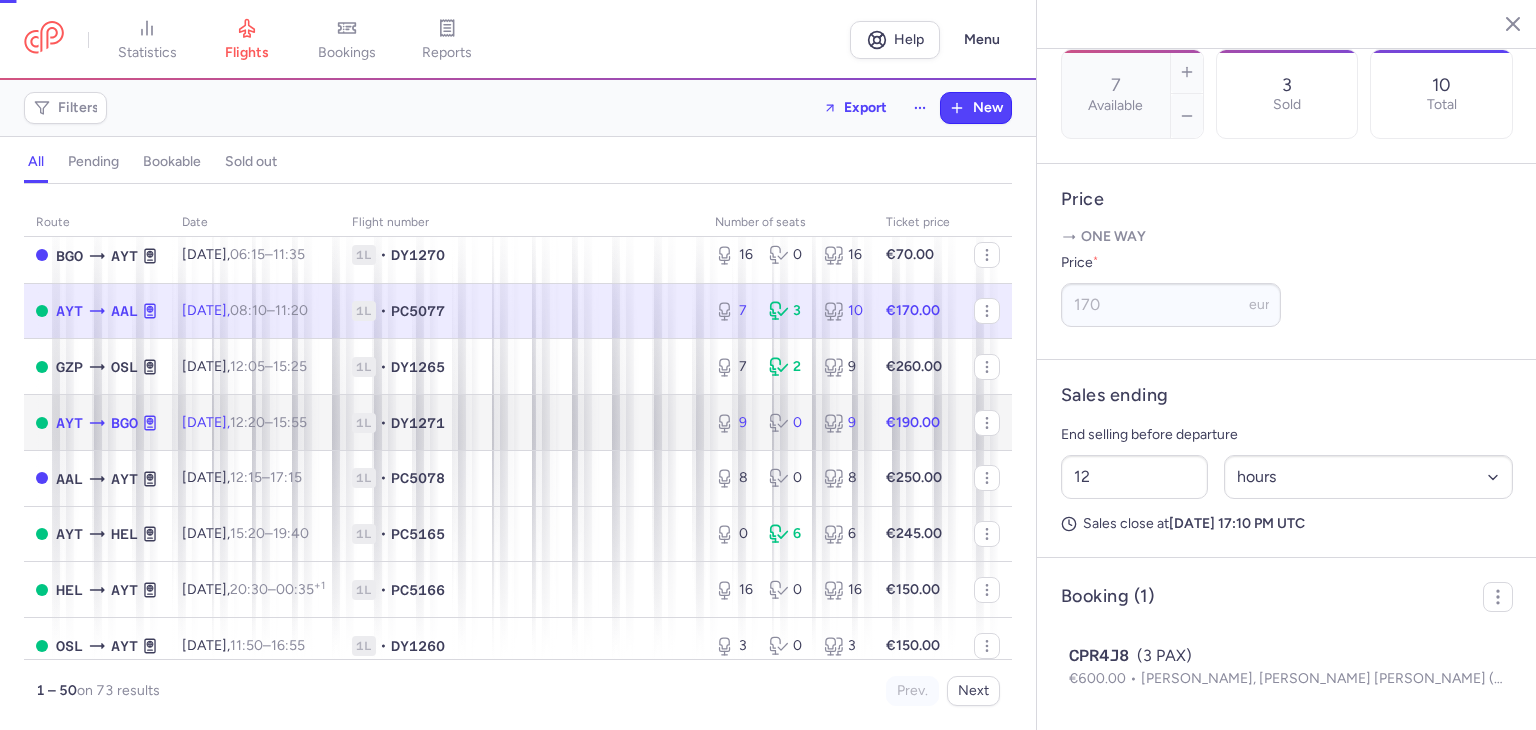 type on "9" 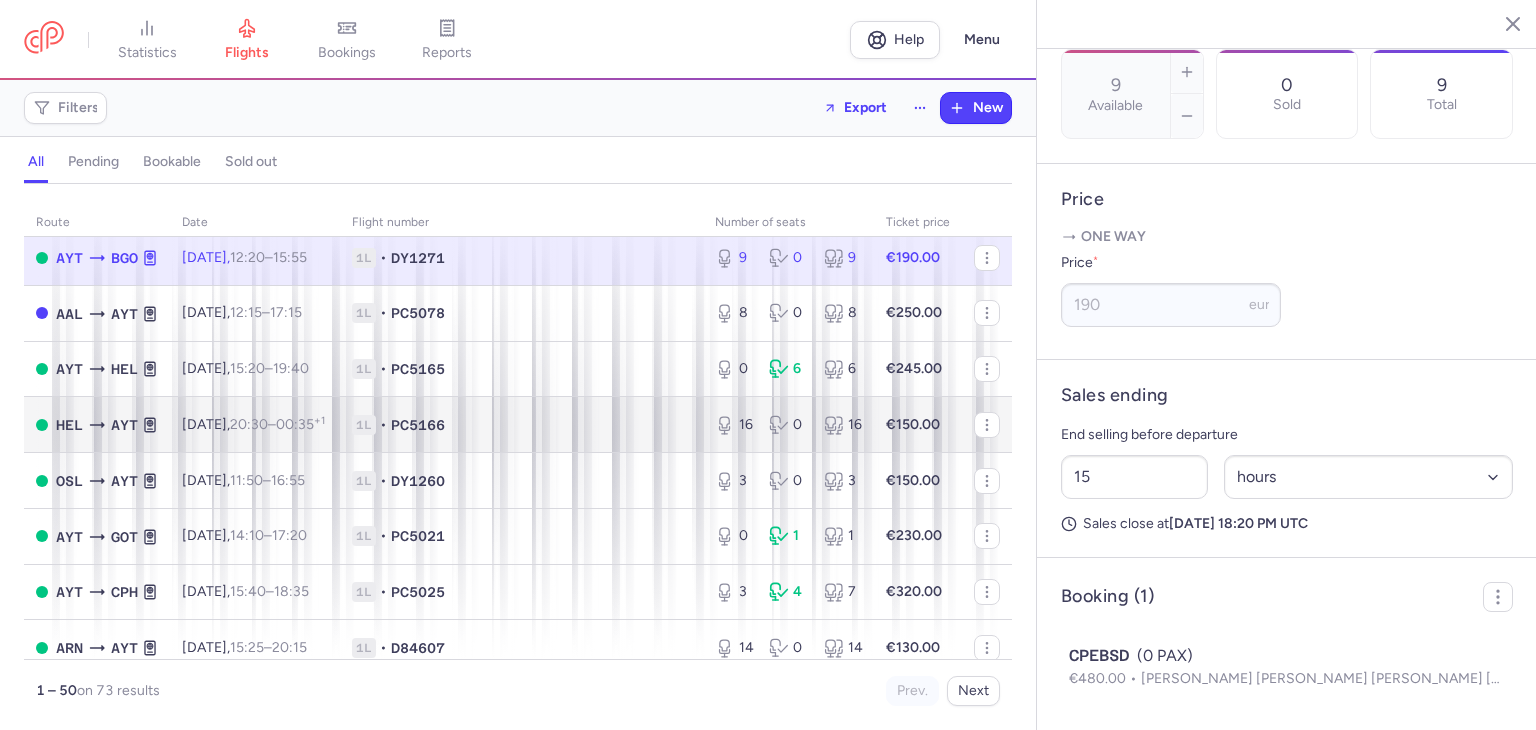 scroll, scrollTop: 800, scrollLeft: 0, axis: vertical 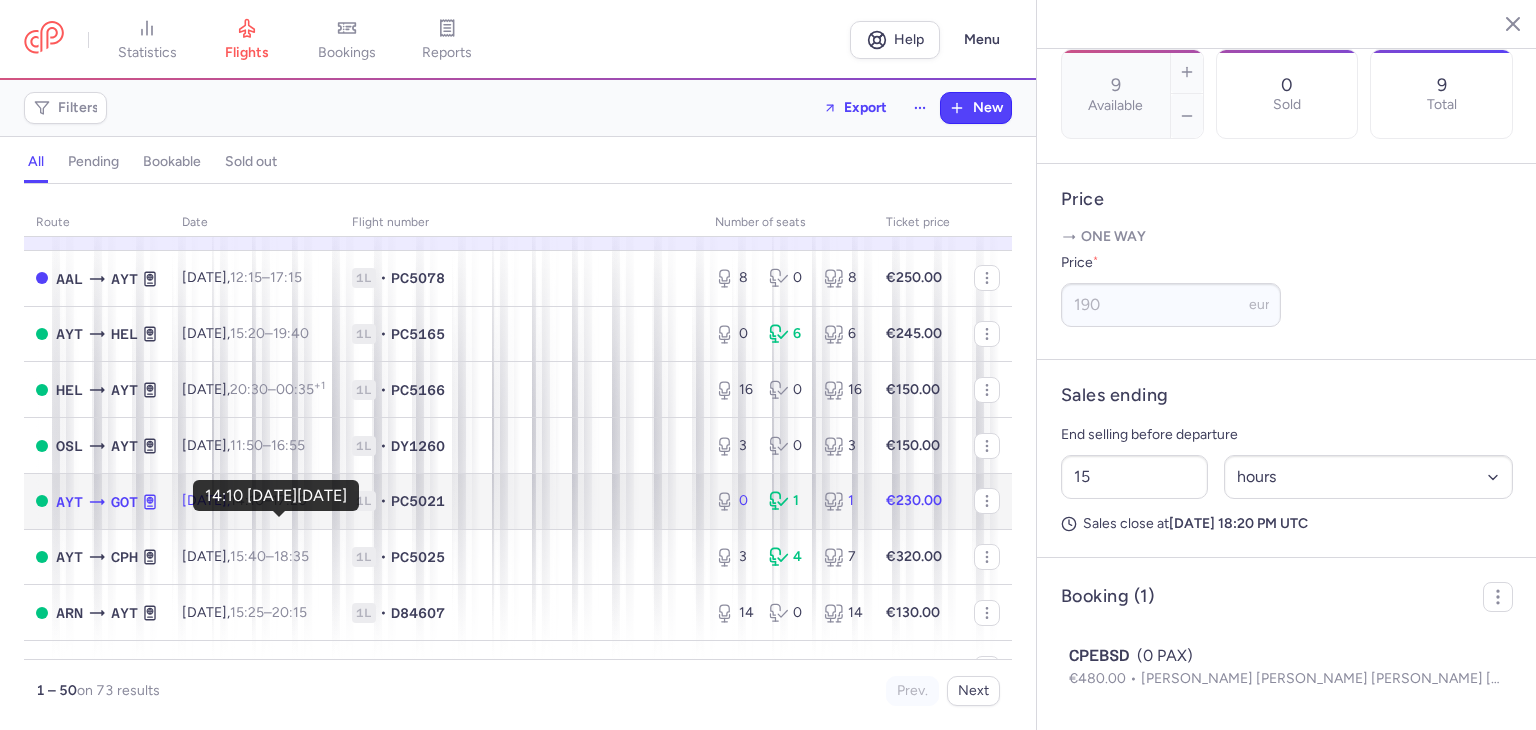 drag, startPoint x: 293, startPoint y: 527, endPoint x: 439, endPoint y: 549, distance: 147.64822 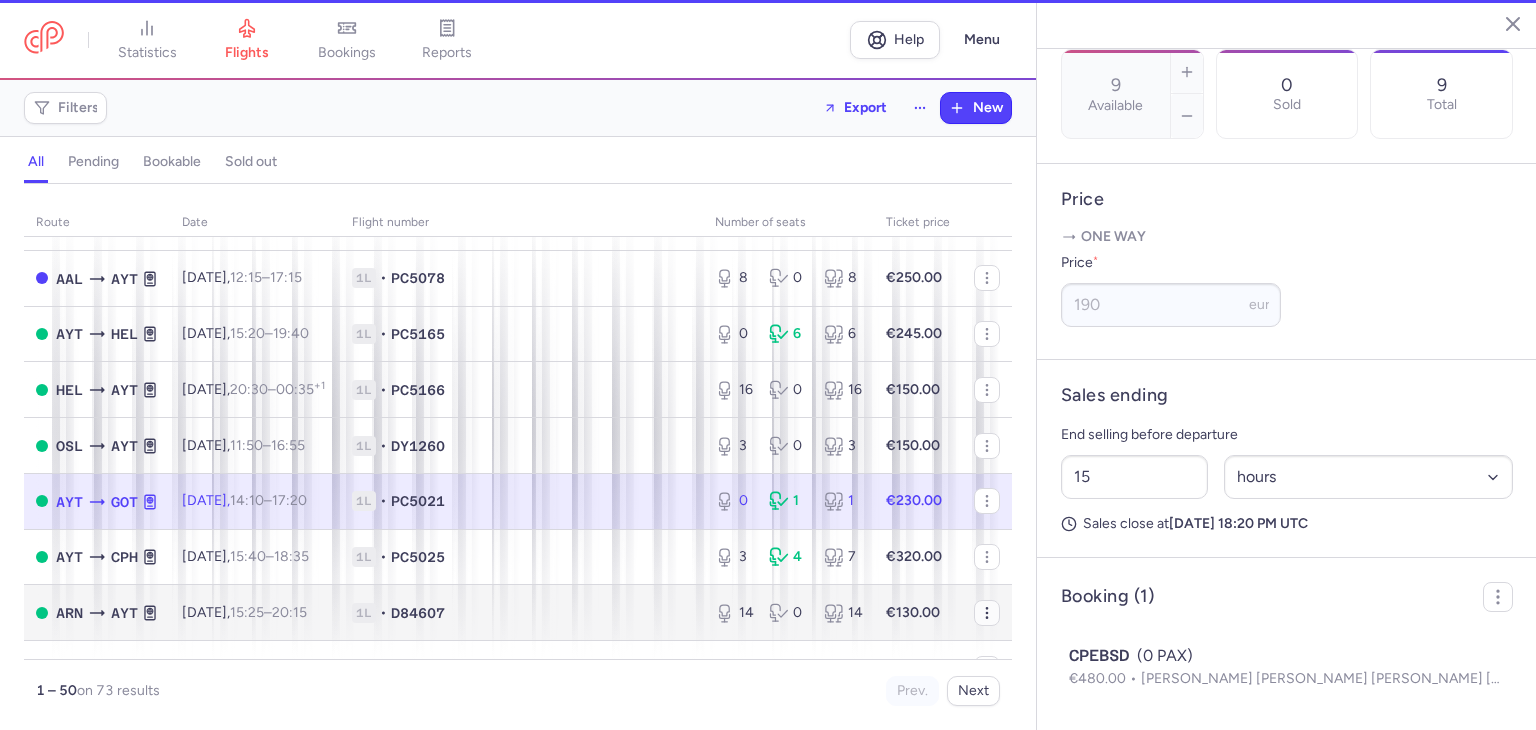 type on "0" 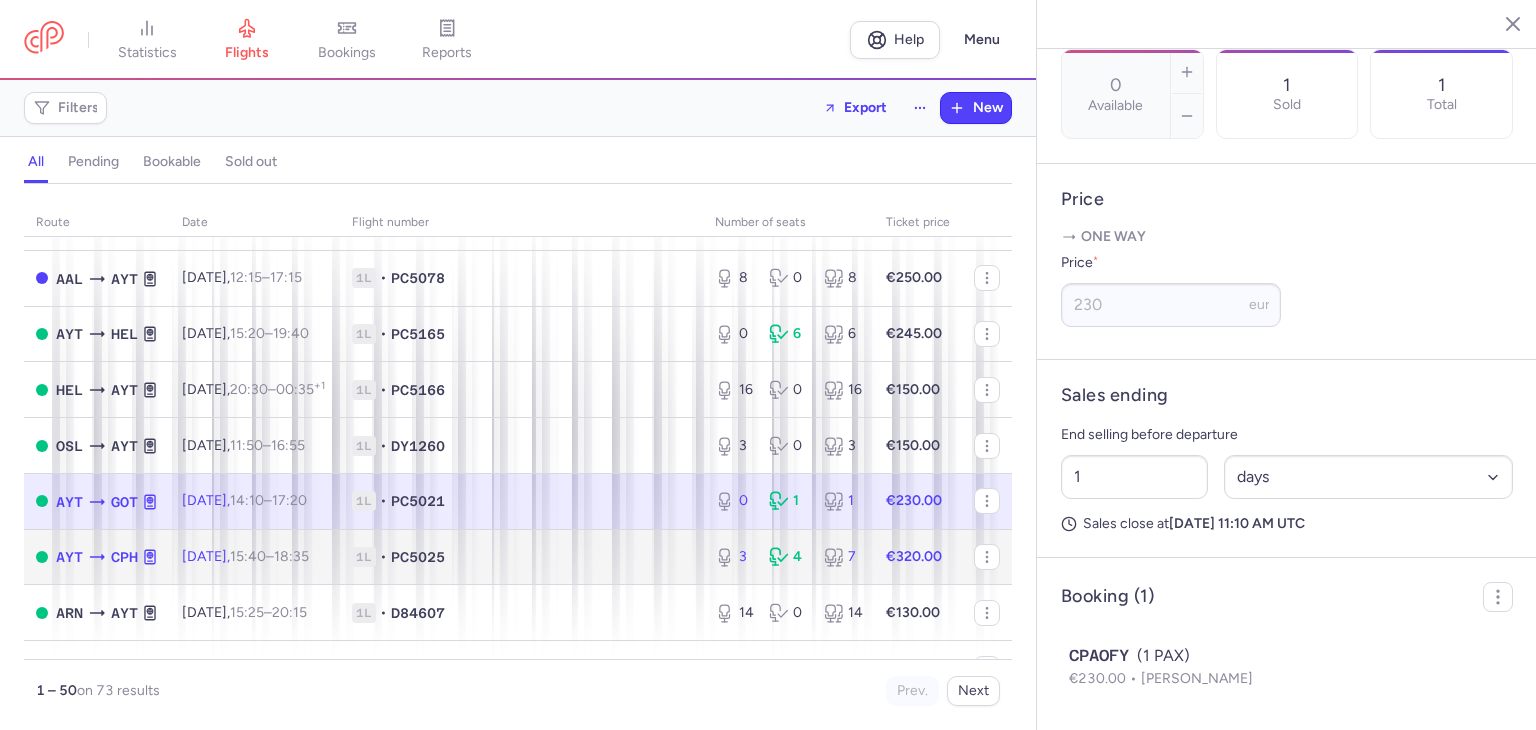 click 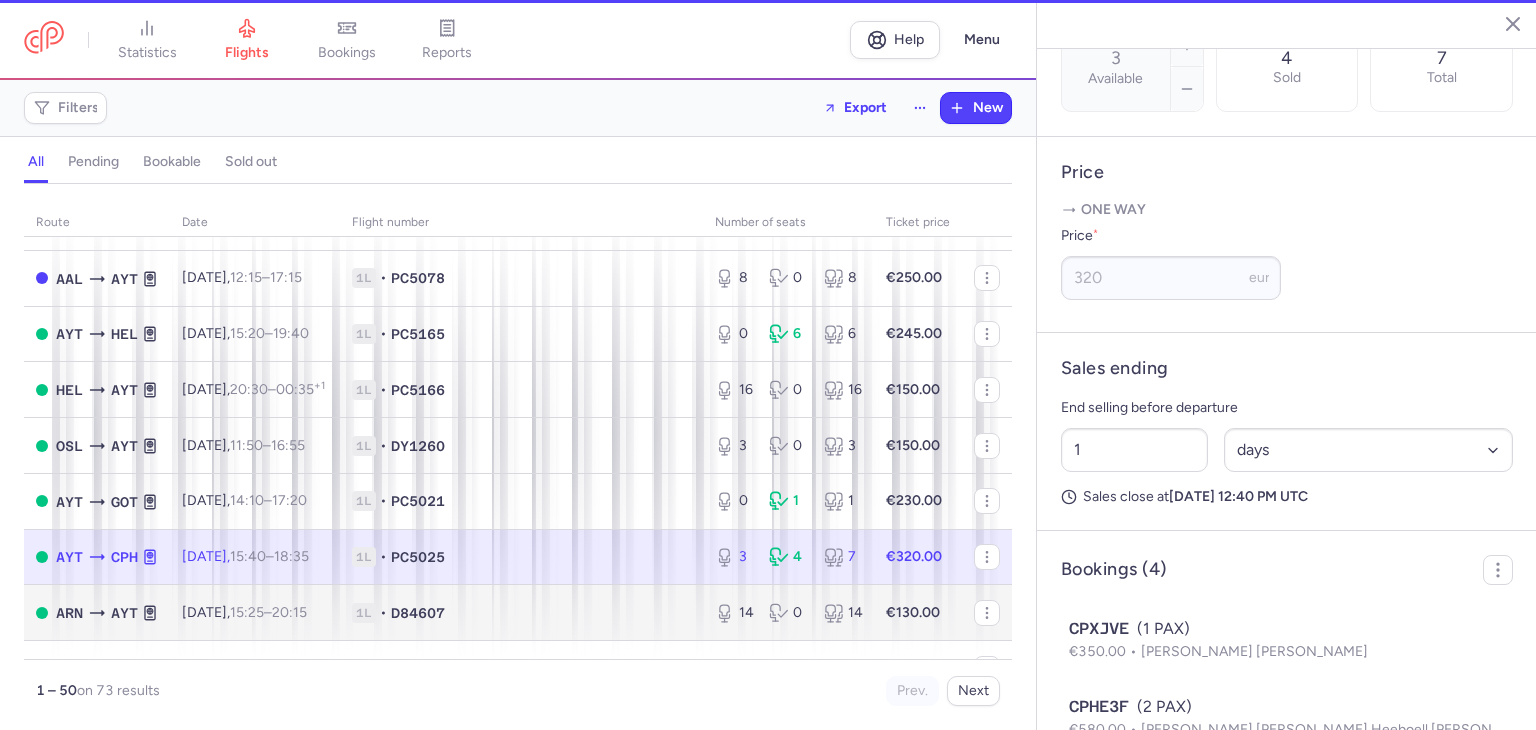 scroll, scrollTop: 935, scrollLeft: 0, axis: vertical 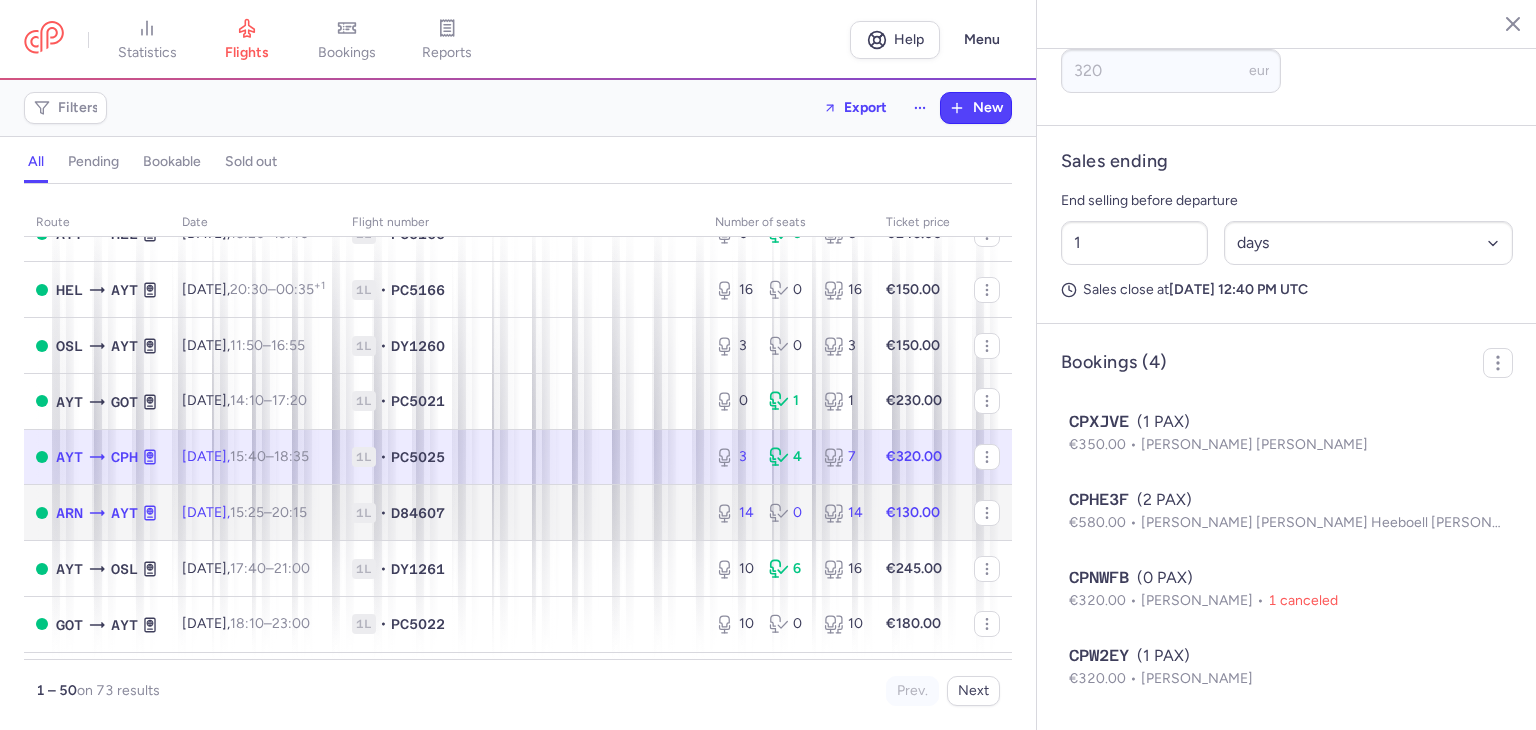 click on "1L • D84607" at bounding box center (521, 513) 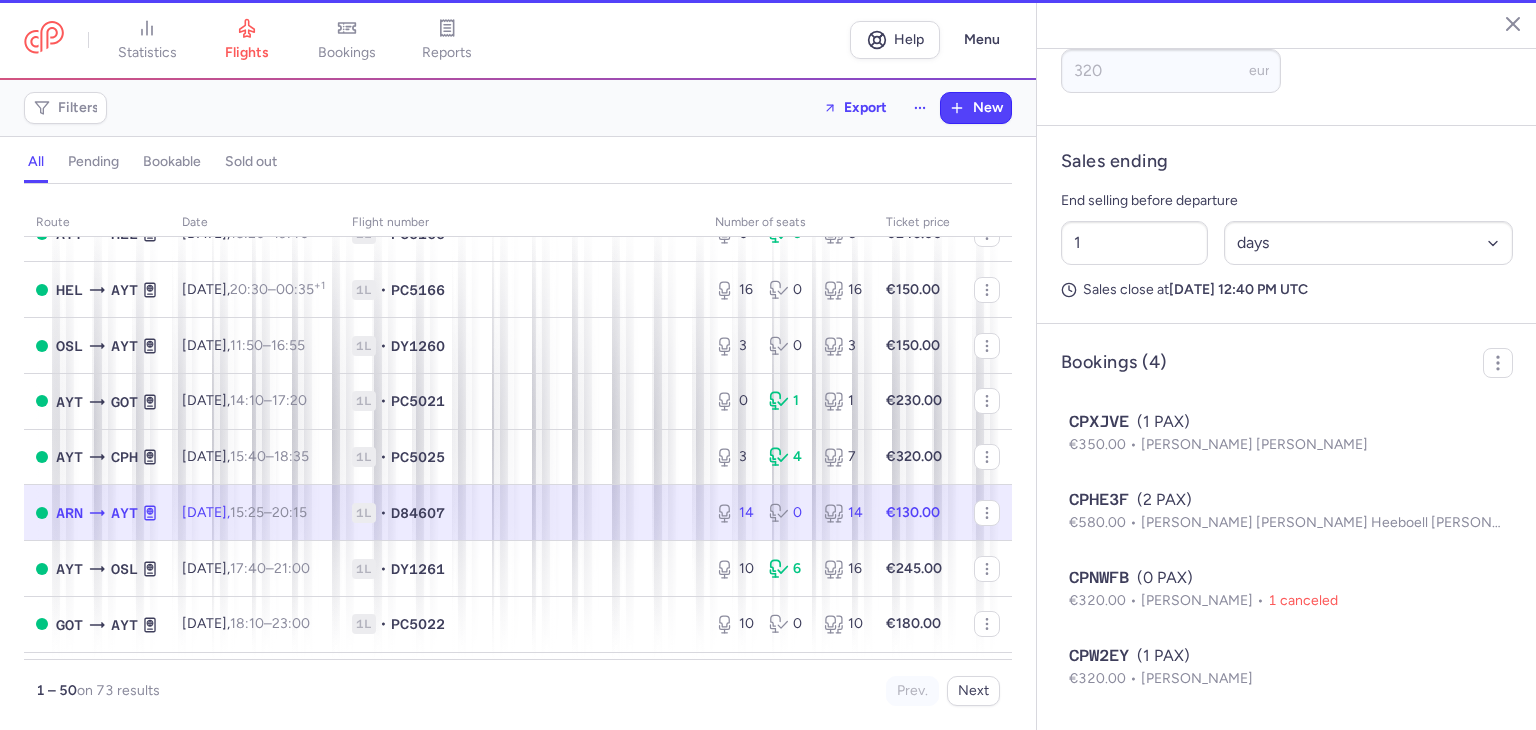 scroll, scrollTop: 664, scrollLeft: 0, axis: vertical 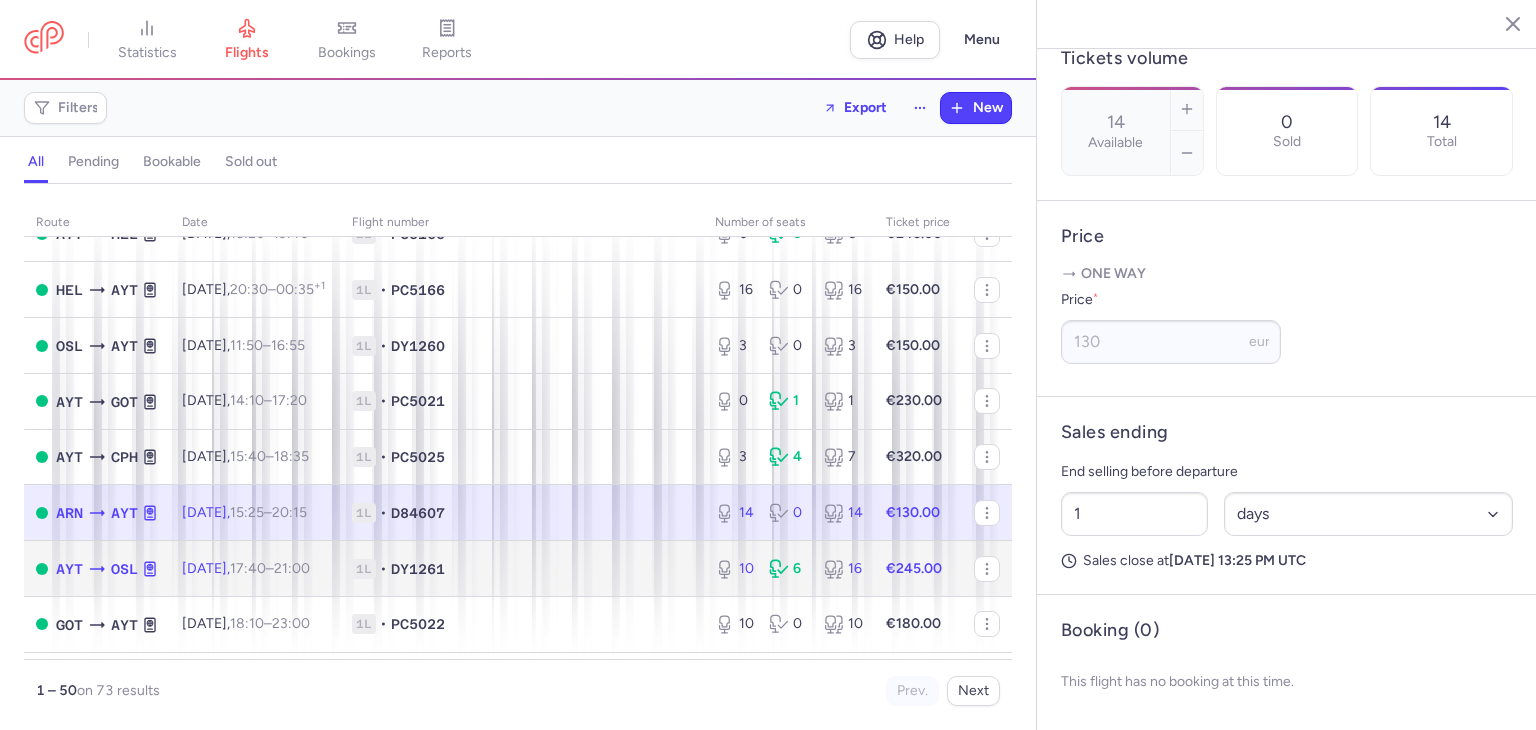 drag, startPoint x: 461, startPoint y: 600, endPoint x: 610, endPoint y: 602, distance: 149.01343 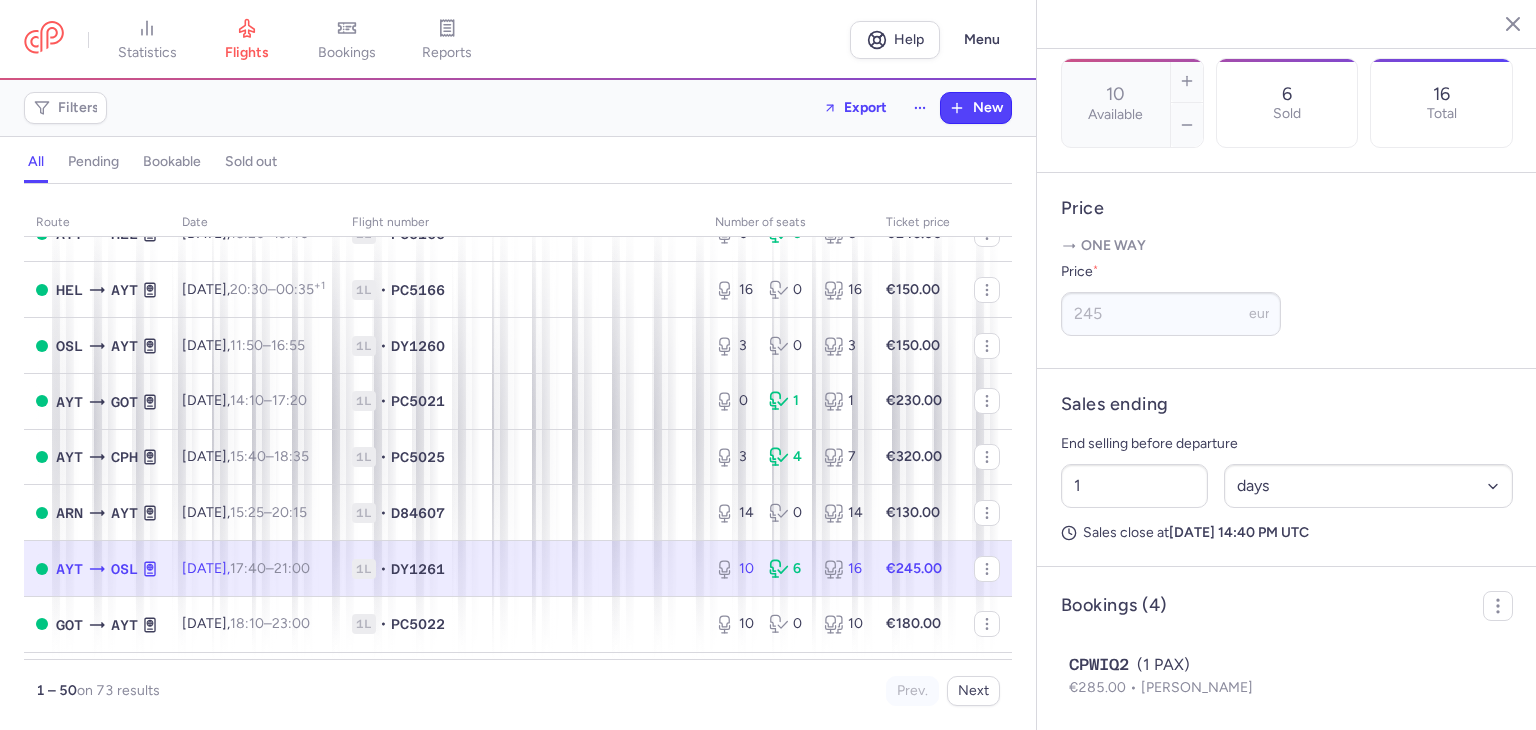 scroll, scrollTop: 935, scrollLeft: 0, axis: vertical 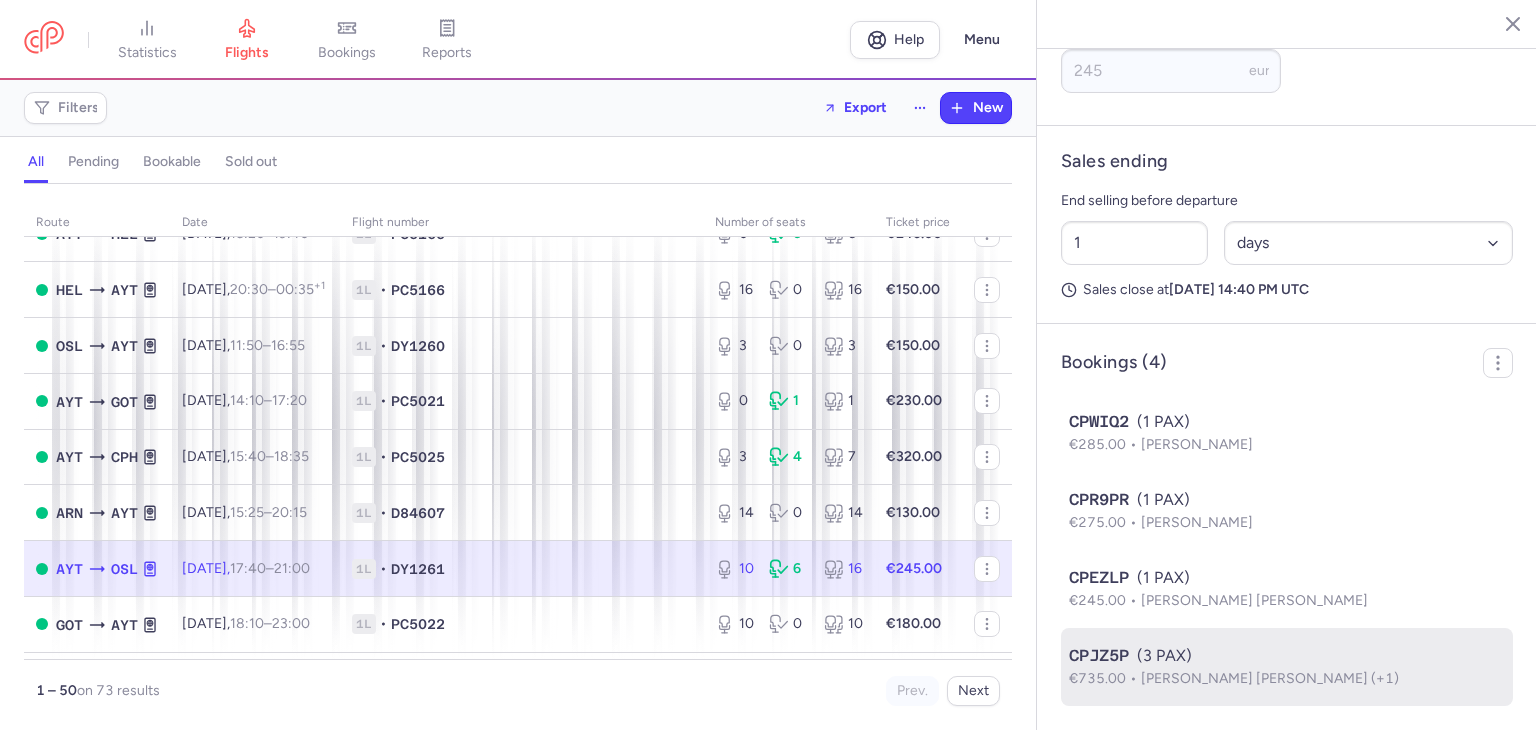 click on "CPJZ5P  (3 PAX)  €735.00  Hacer GUCLU, Mustafa Emin GUCLU (+1)" 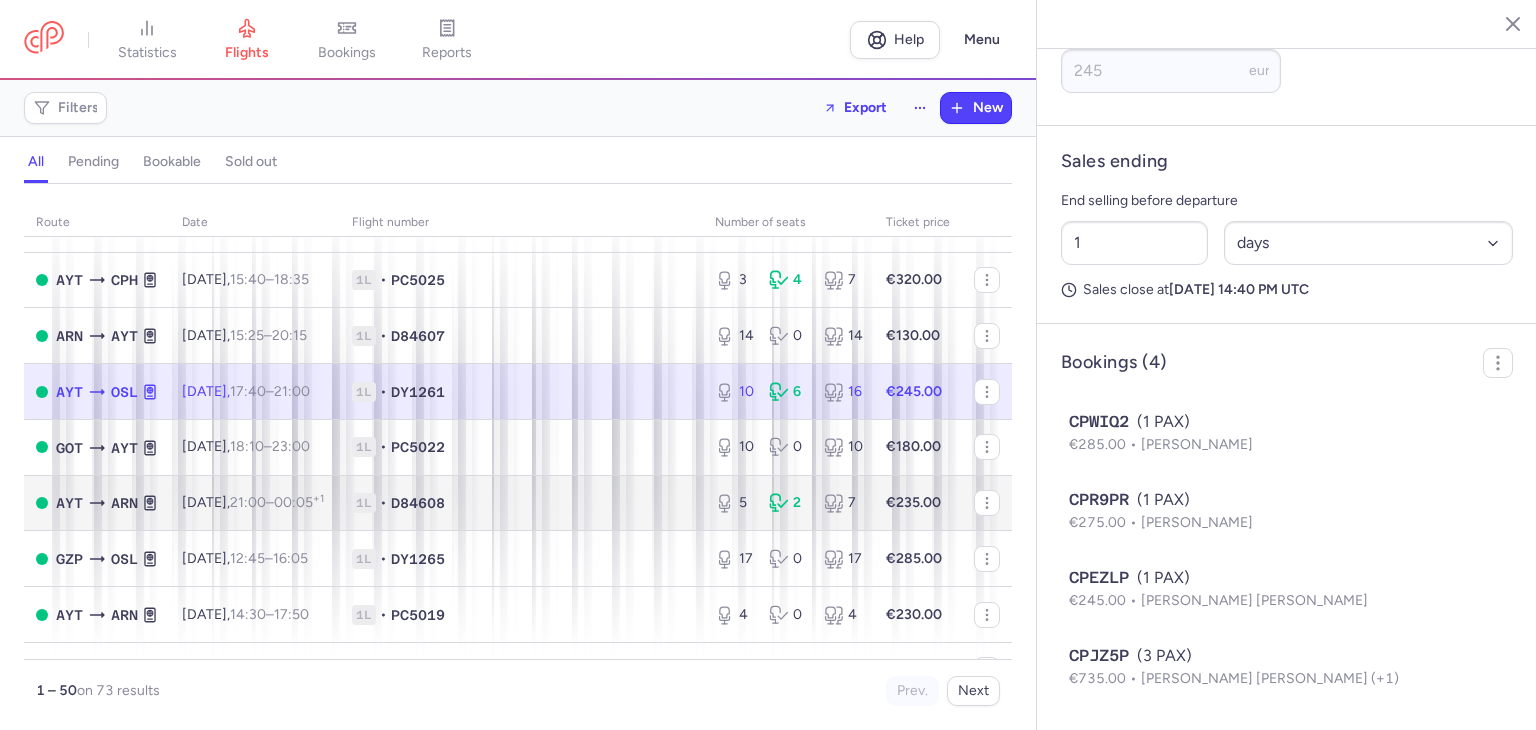 scroll, scrollTop: 1100, scrollLeft: 0, axis: vertical 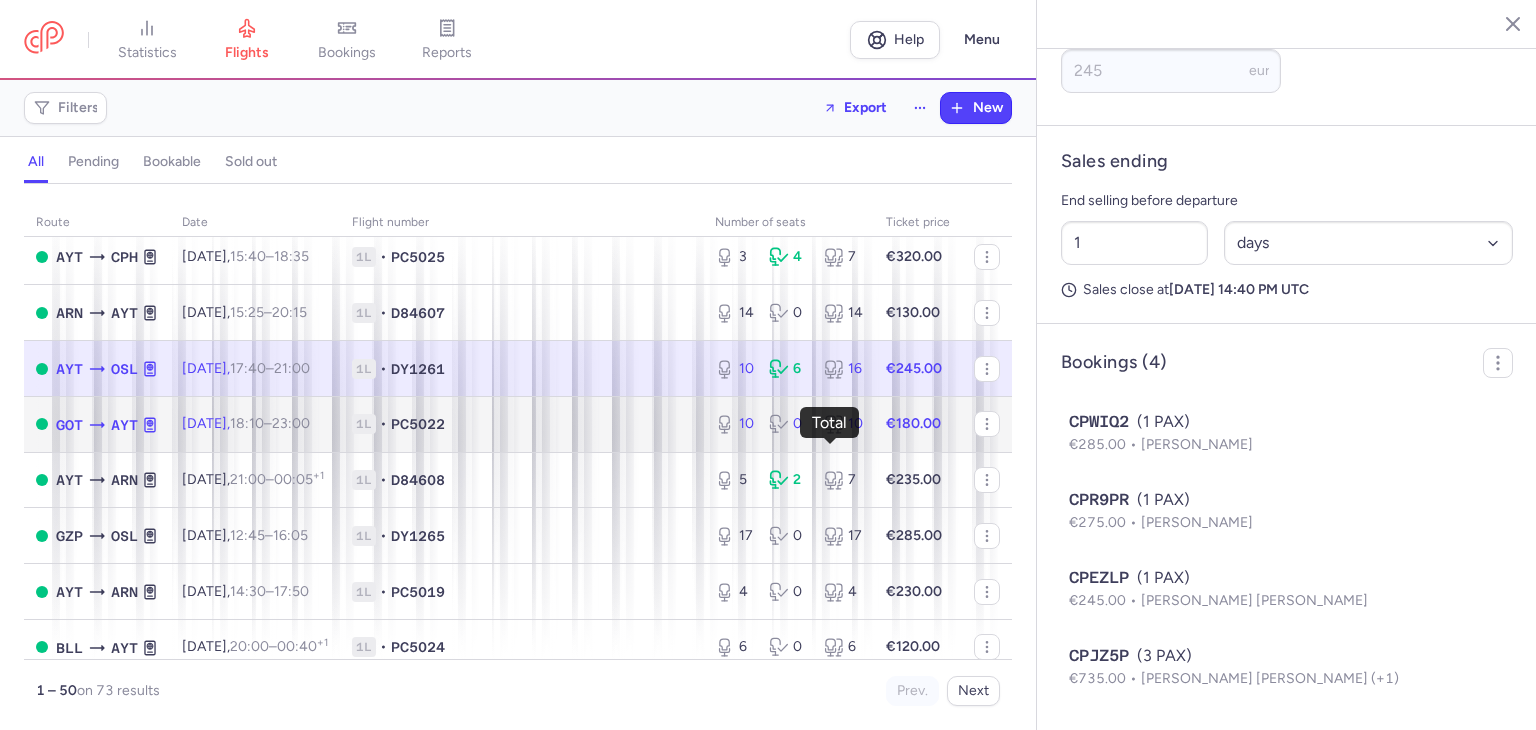 click 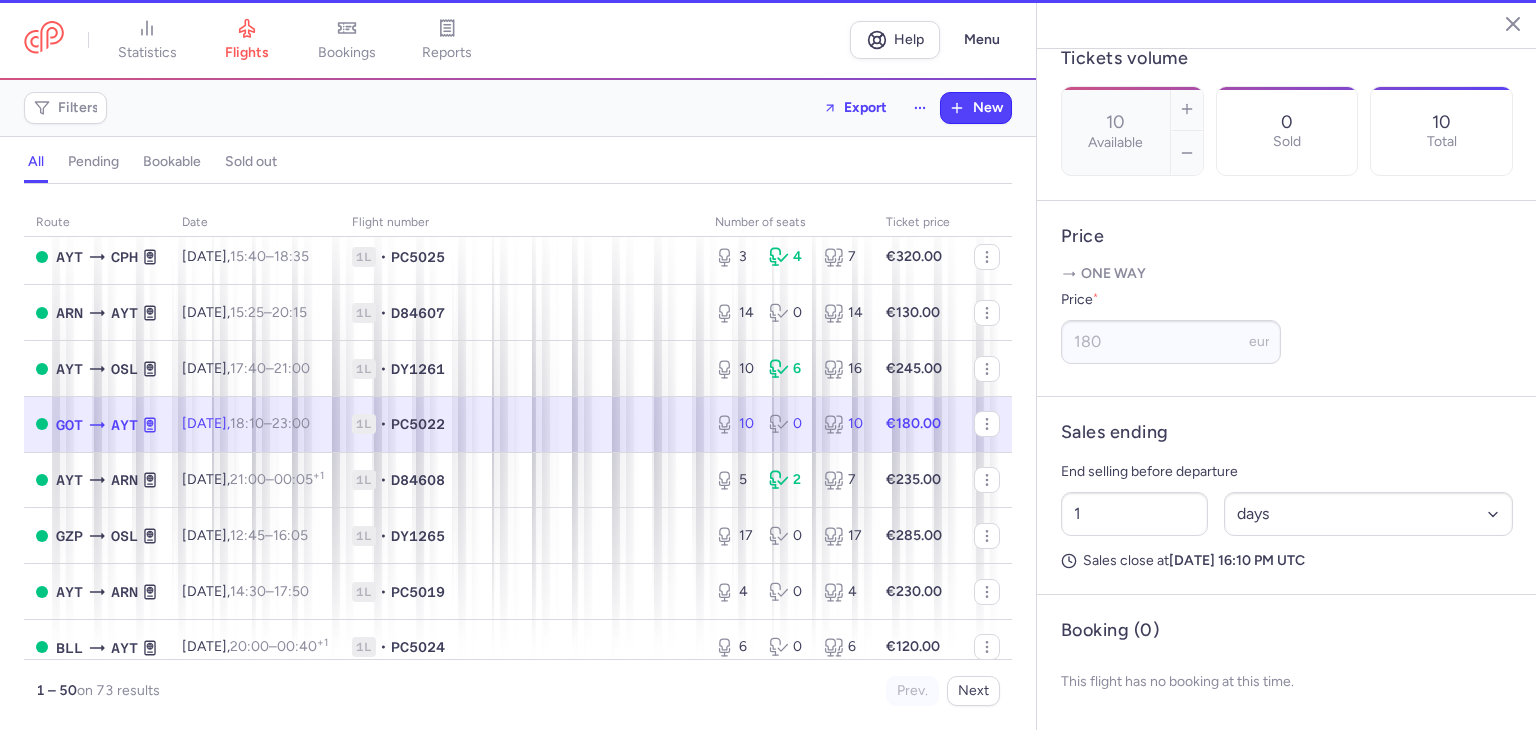 scroll, scrollTop: 664, scrollLeft: 0, axis: vertical 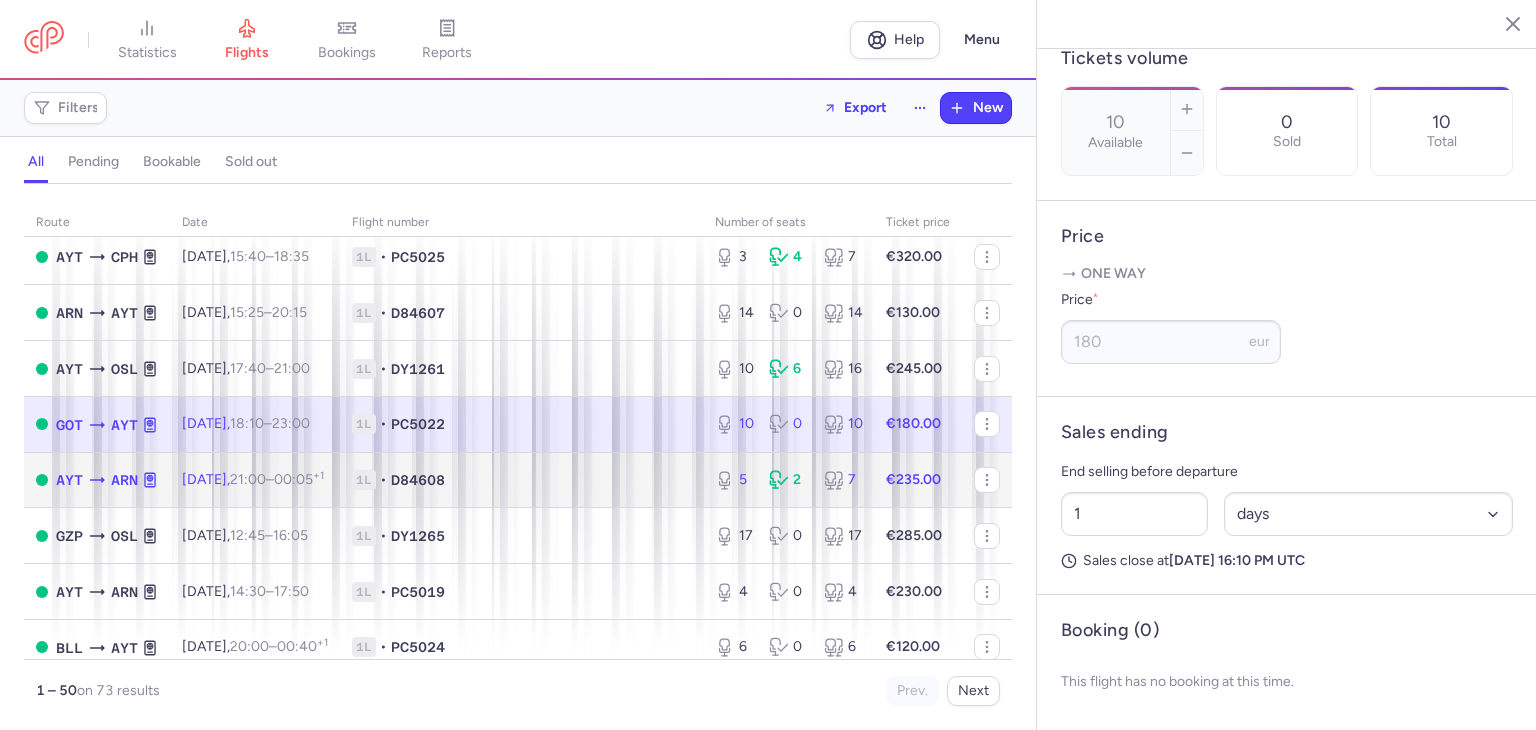 click on "1L • D84608" at bounding box center (521, 480) 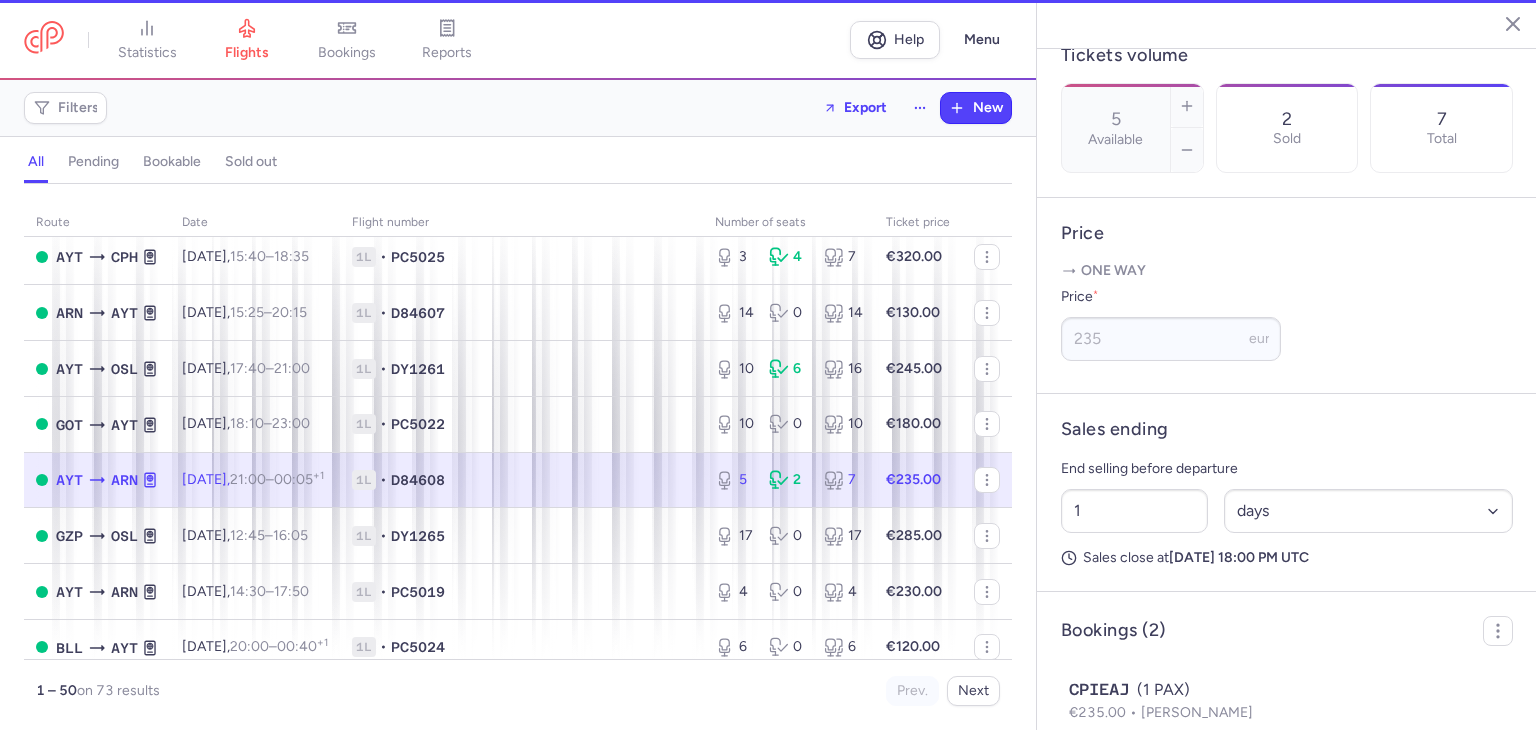 scroll, scrollTop: 800, scrollLeft: 0, axis: vertical 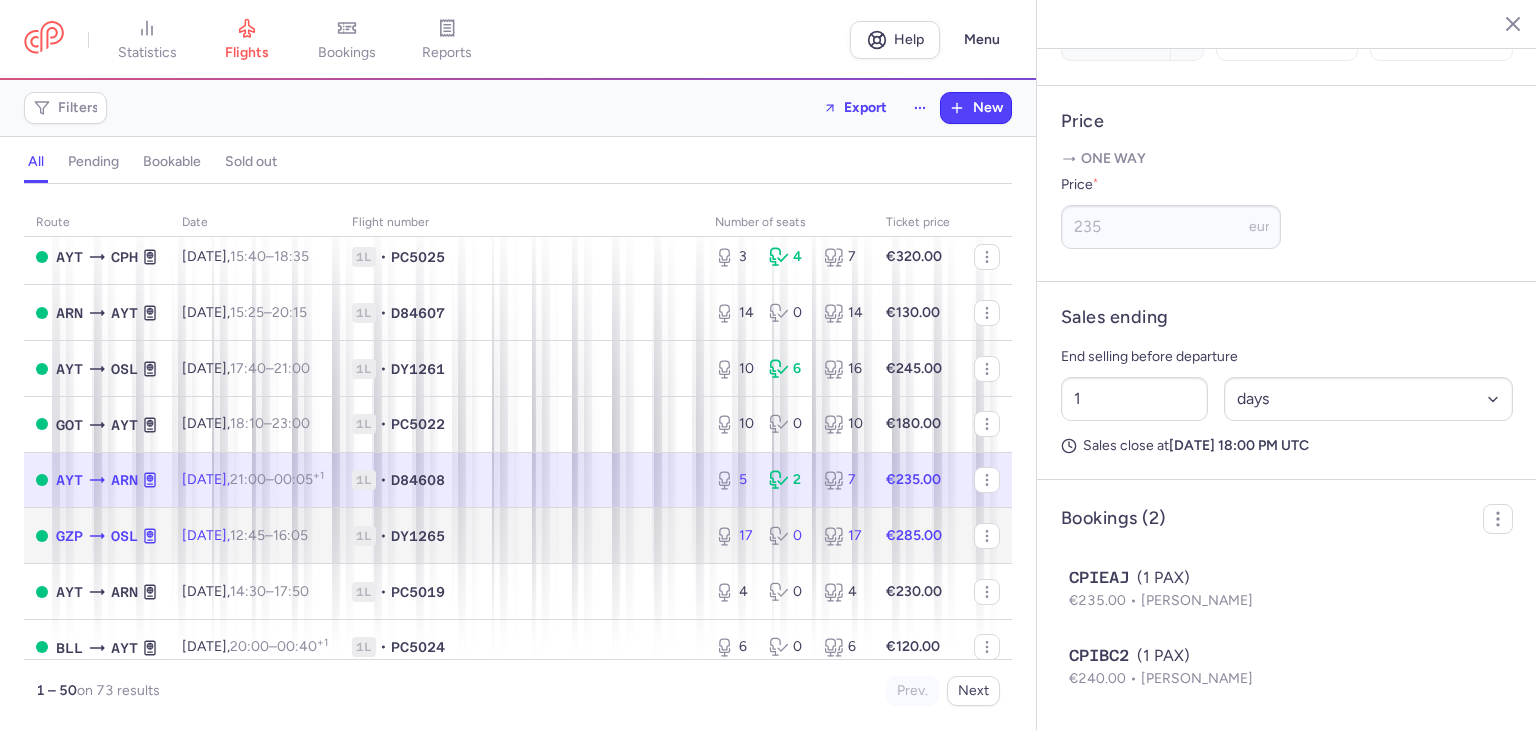 click on "17 0 17" at bounding box center (788, 536) 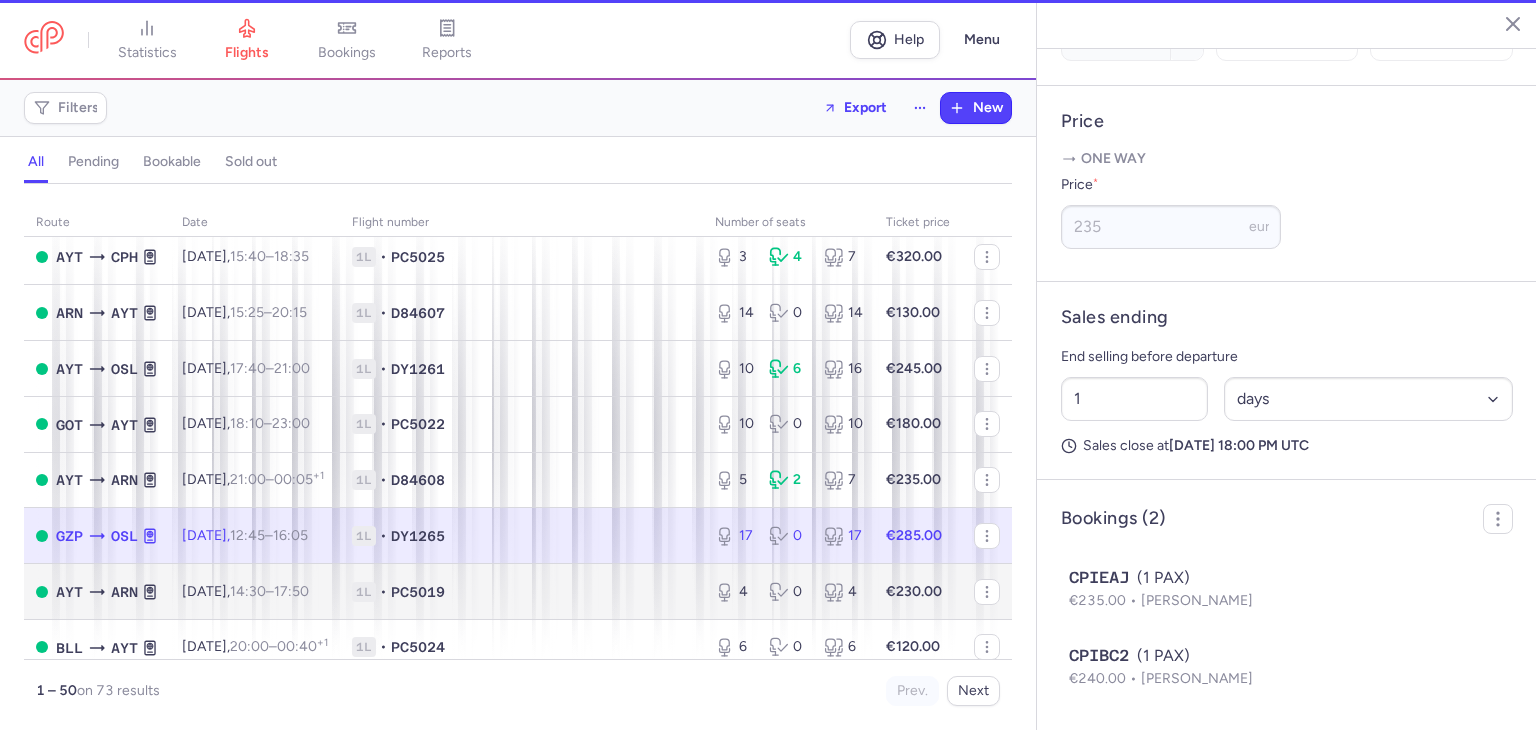 scroll, scrollTop: 664, scrollLeft: 0, axis: vertical 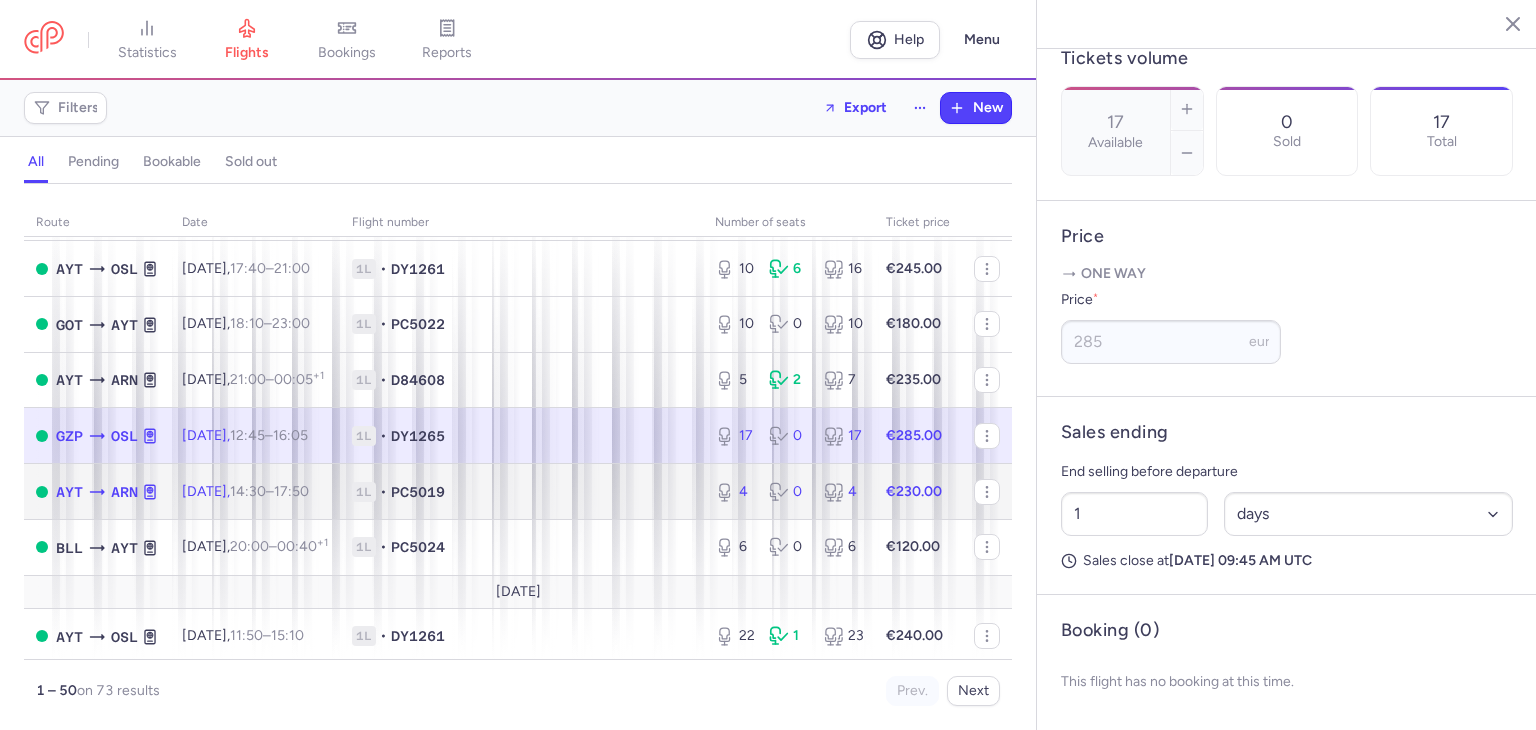 click on "1L • PC5019" at bounding box center [521, 492] 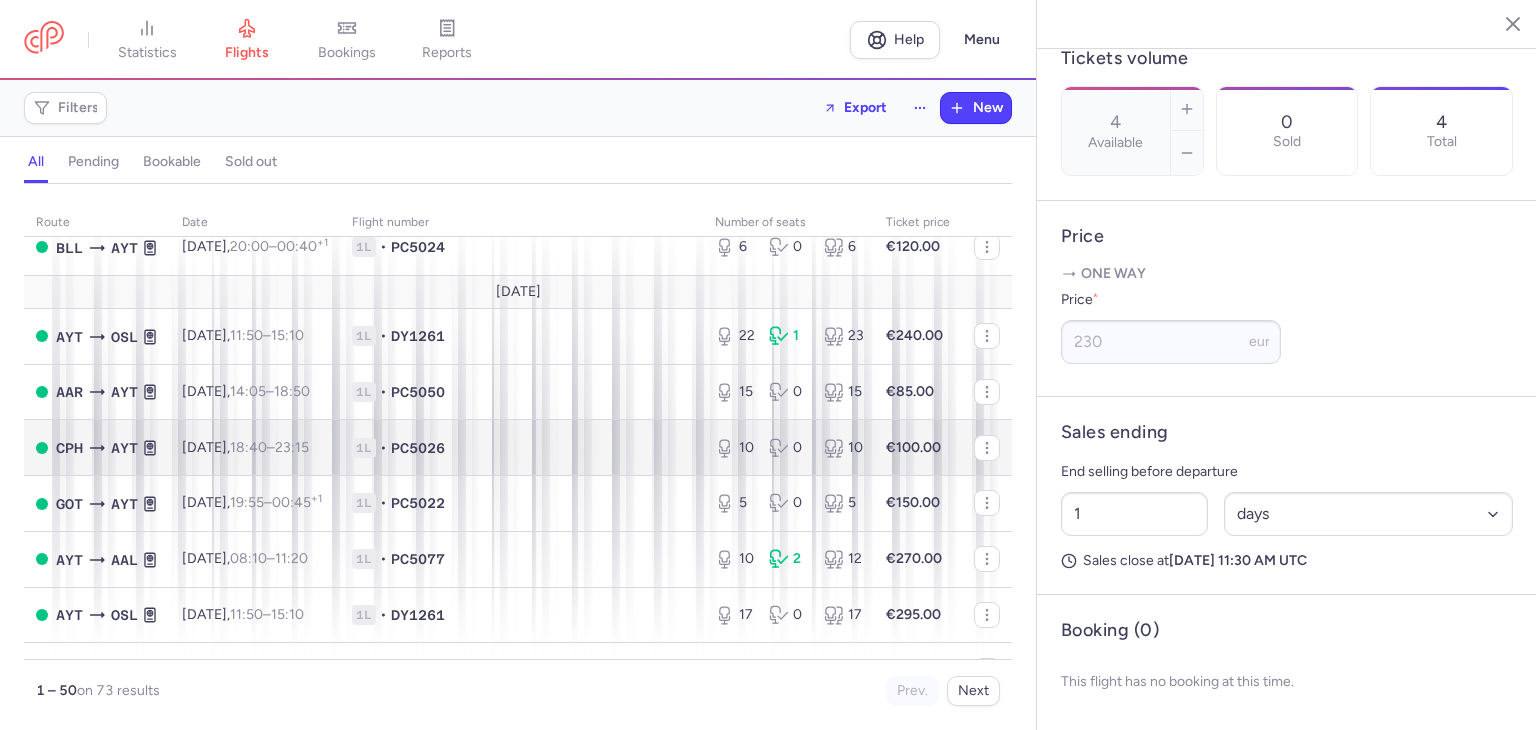 scroll, scrollTop: 1600, scrollLeft: 0, axis: vertical 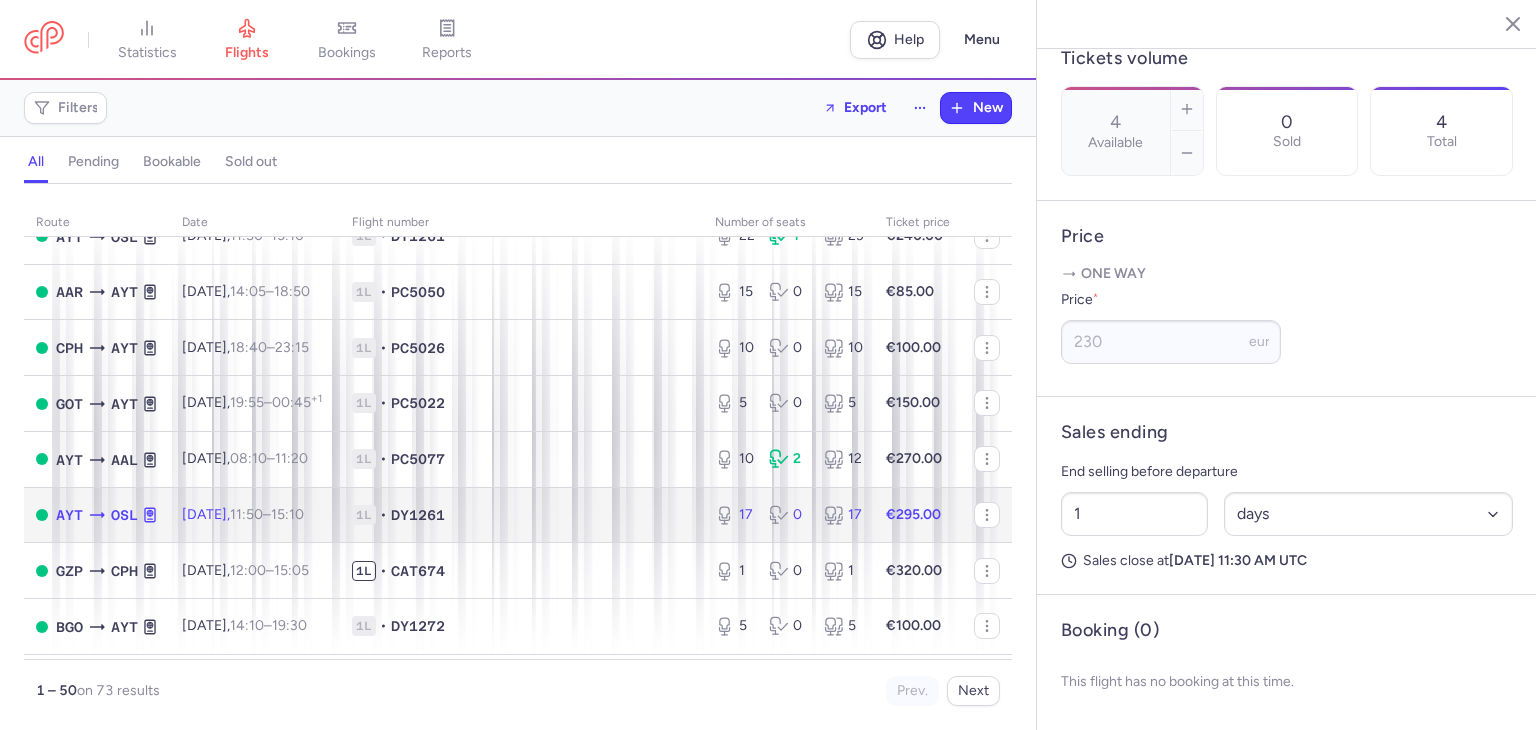 drag, startPoint x: 655, startPoint y: 553, endPoint x: 764, endPoint y: 569, distance: 110.16805 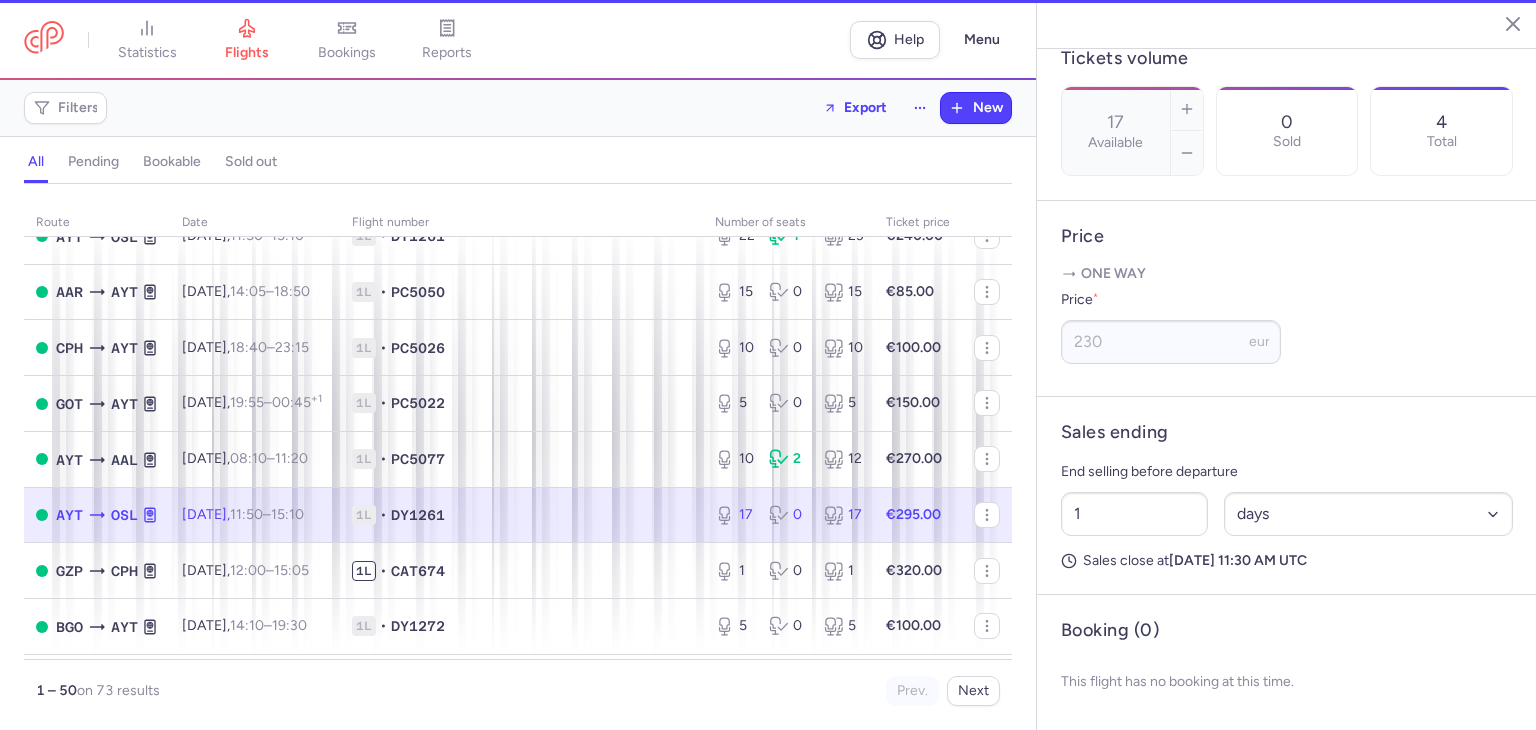 scroll, scrollTop: 700, scrollLeft: 0, axis: vertical 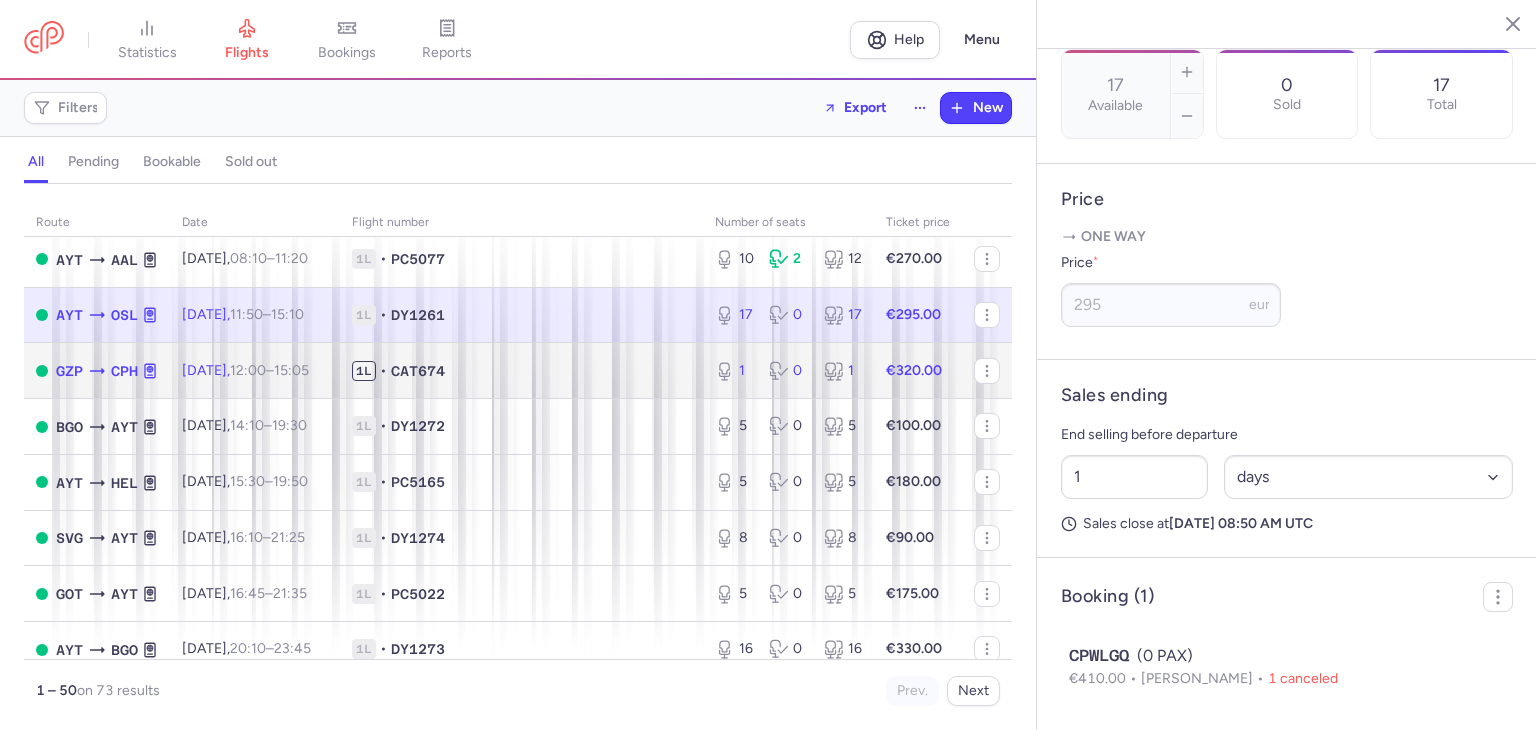 click on "1L • CAT674" at bounding box center (521, 371) 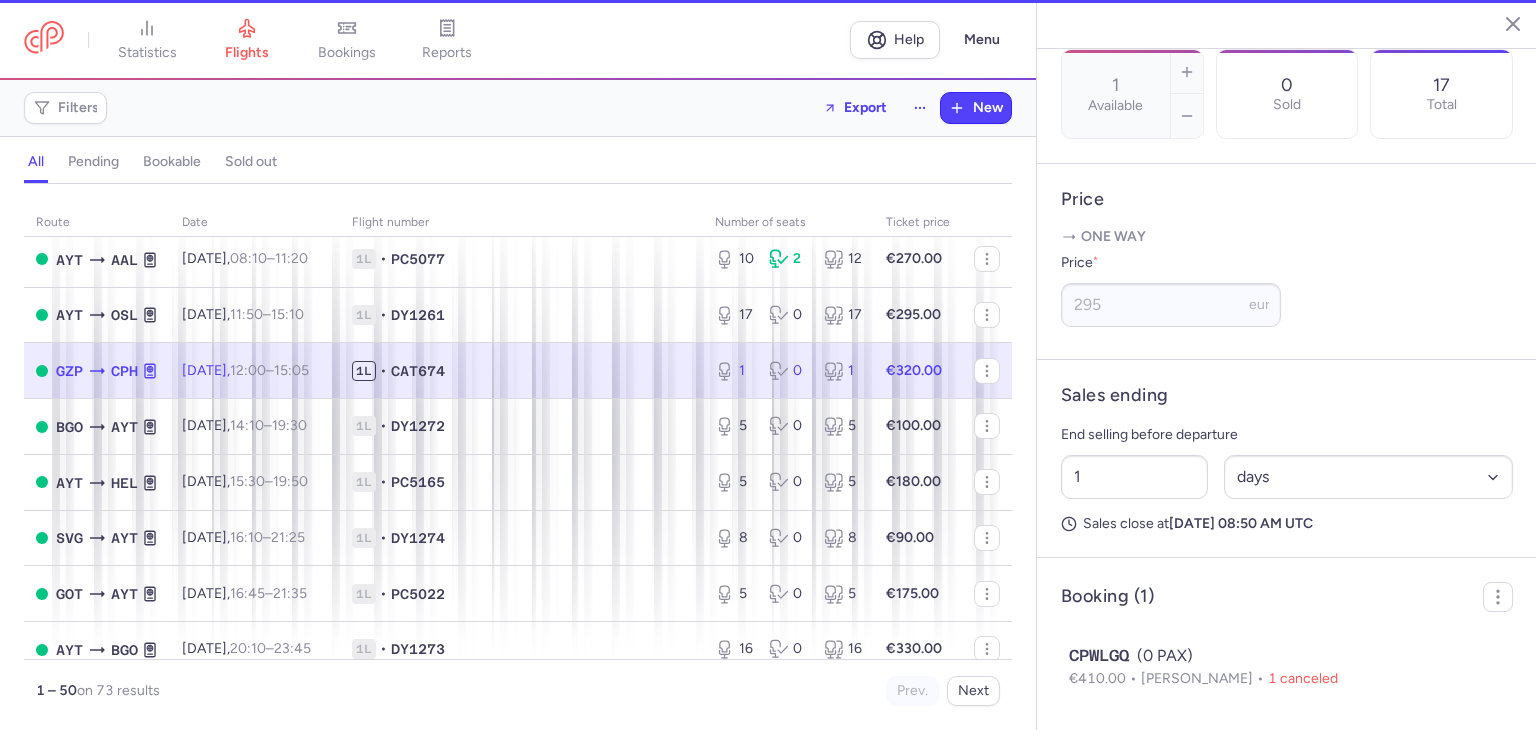 scroll, scrollTop: 664, scrollLeft: 0, axis: vertical 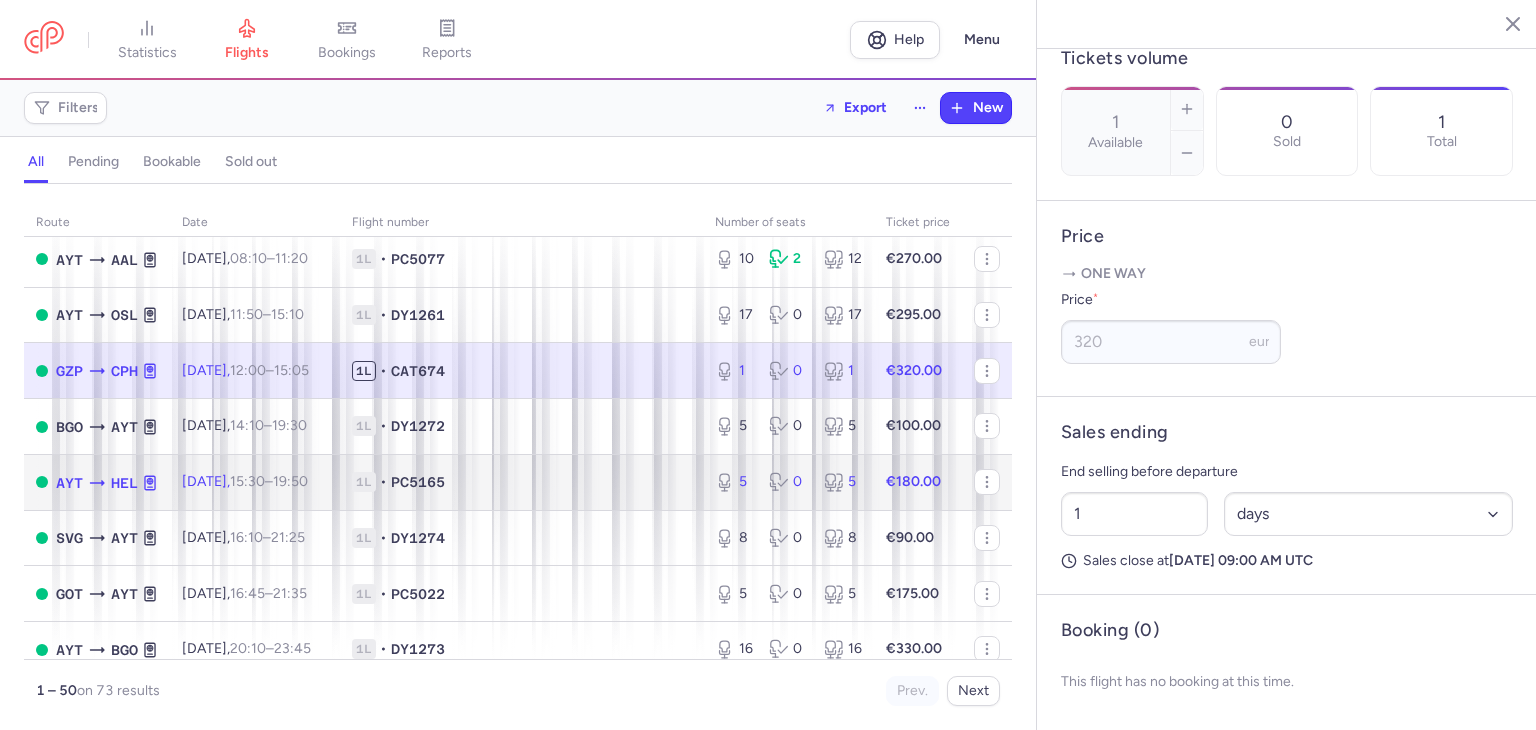 click on "1L • PC5165" at bounding box center (521, 482) 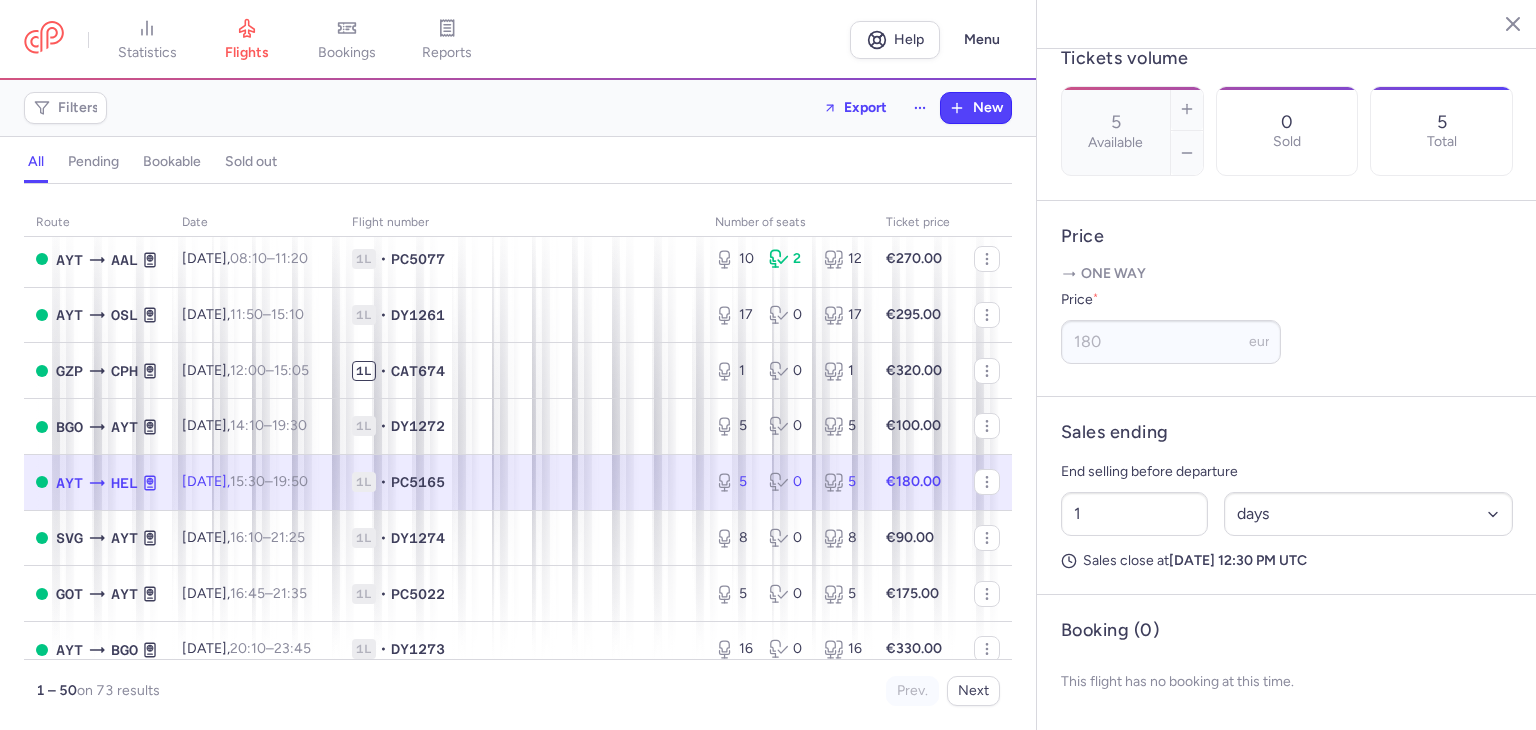scroll, scrollTop: 1900, scrollLeft: 0, axis: vertical 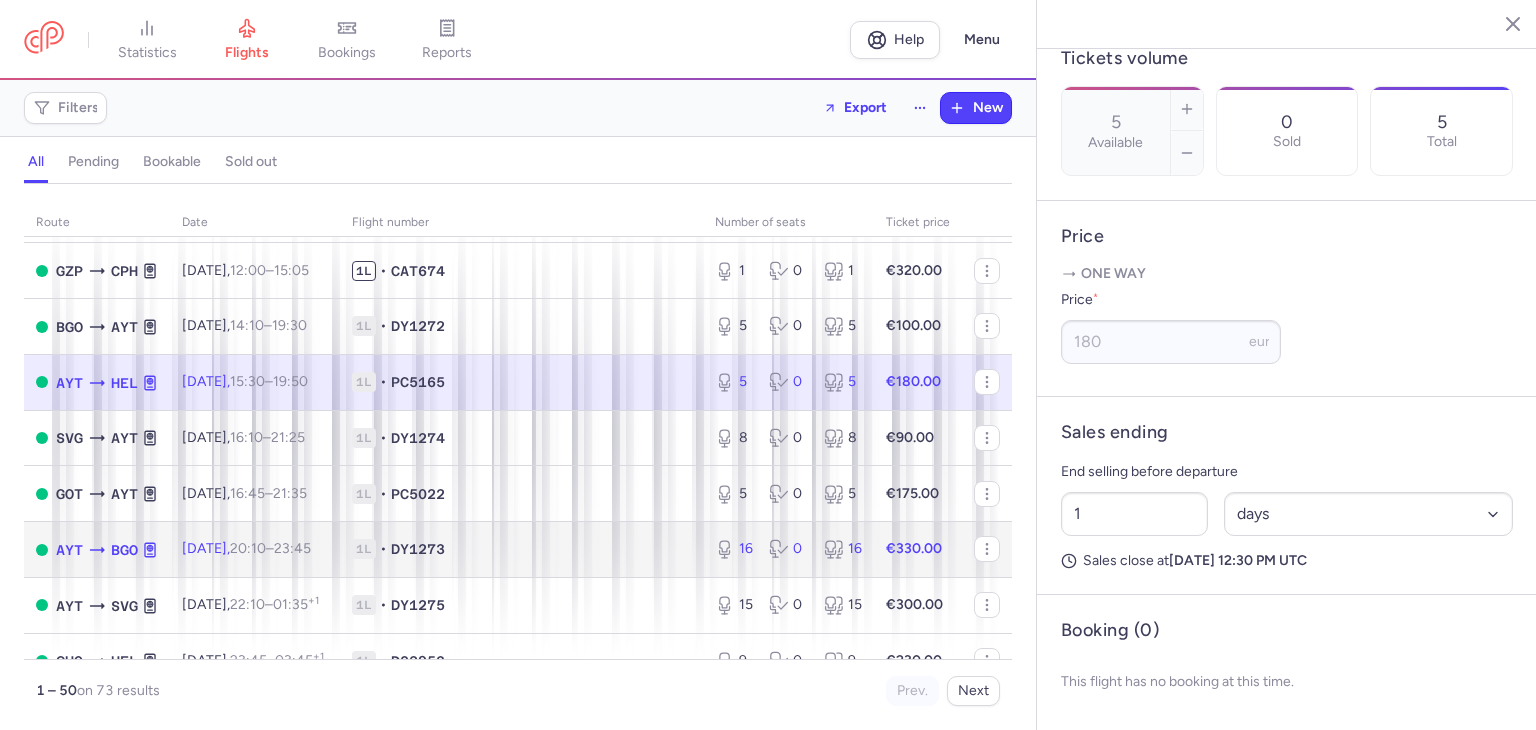 click on "1L • DY1273" at bounding box center [521, 549] 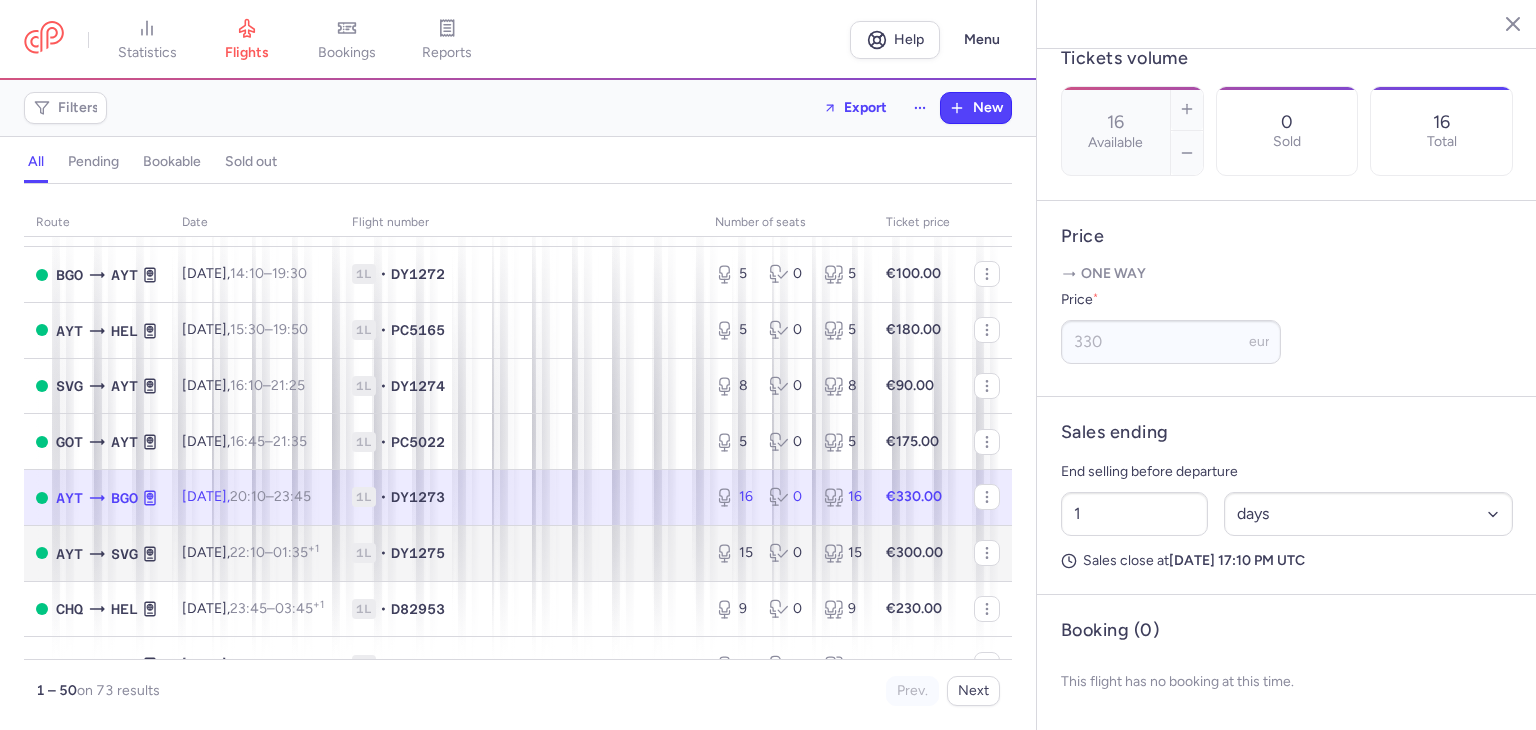 scroll, scrollTop: 2000, scrollLeft: 0, axis: vertical 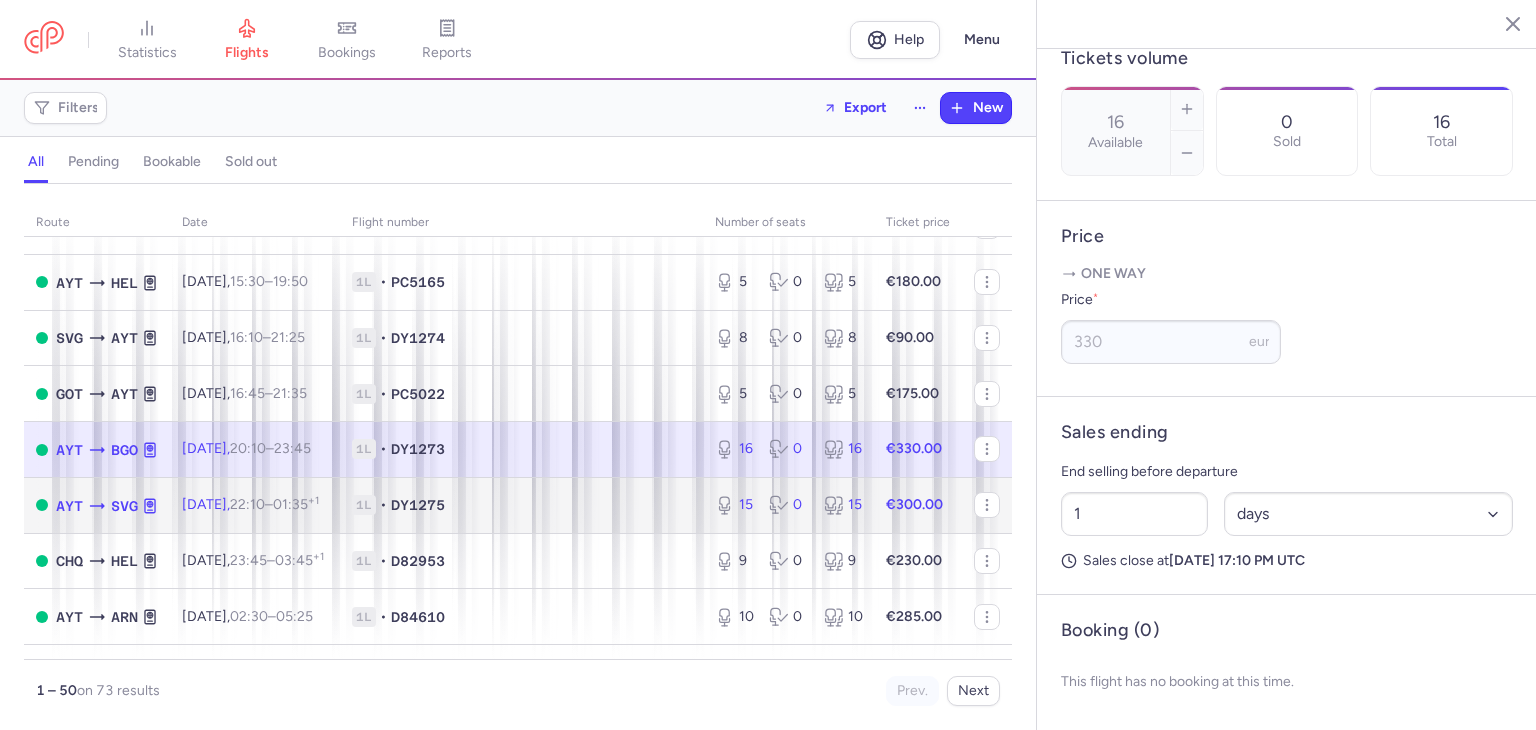 click on "15 0 15" at bounding box center [788, 505] 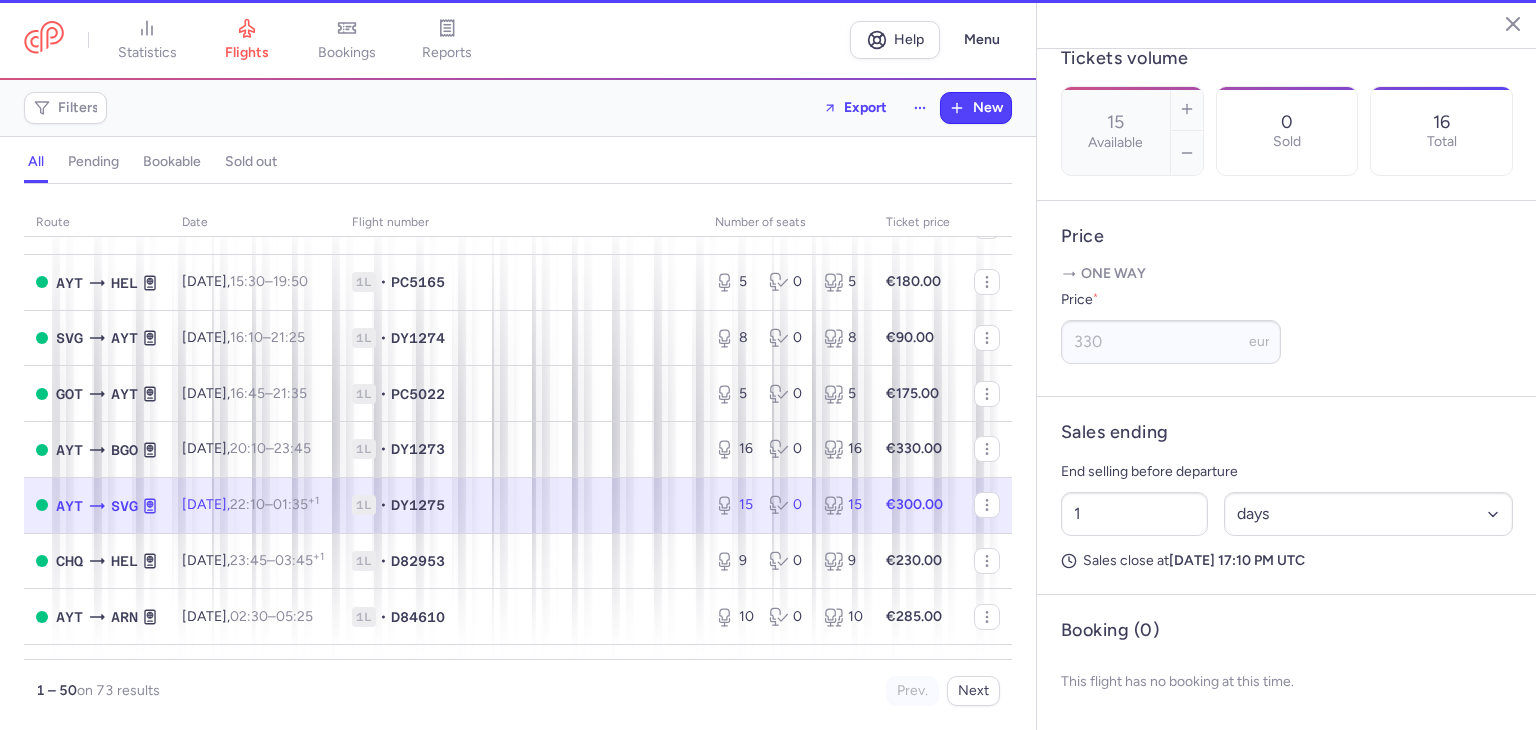 scroll, scrollTop: 800, scrollLeft: 0, axis: vertical 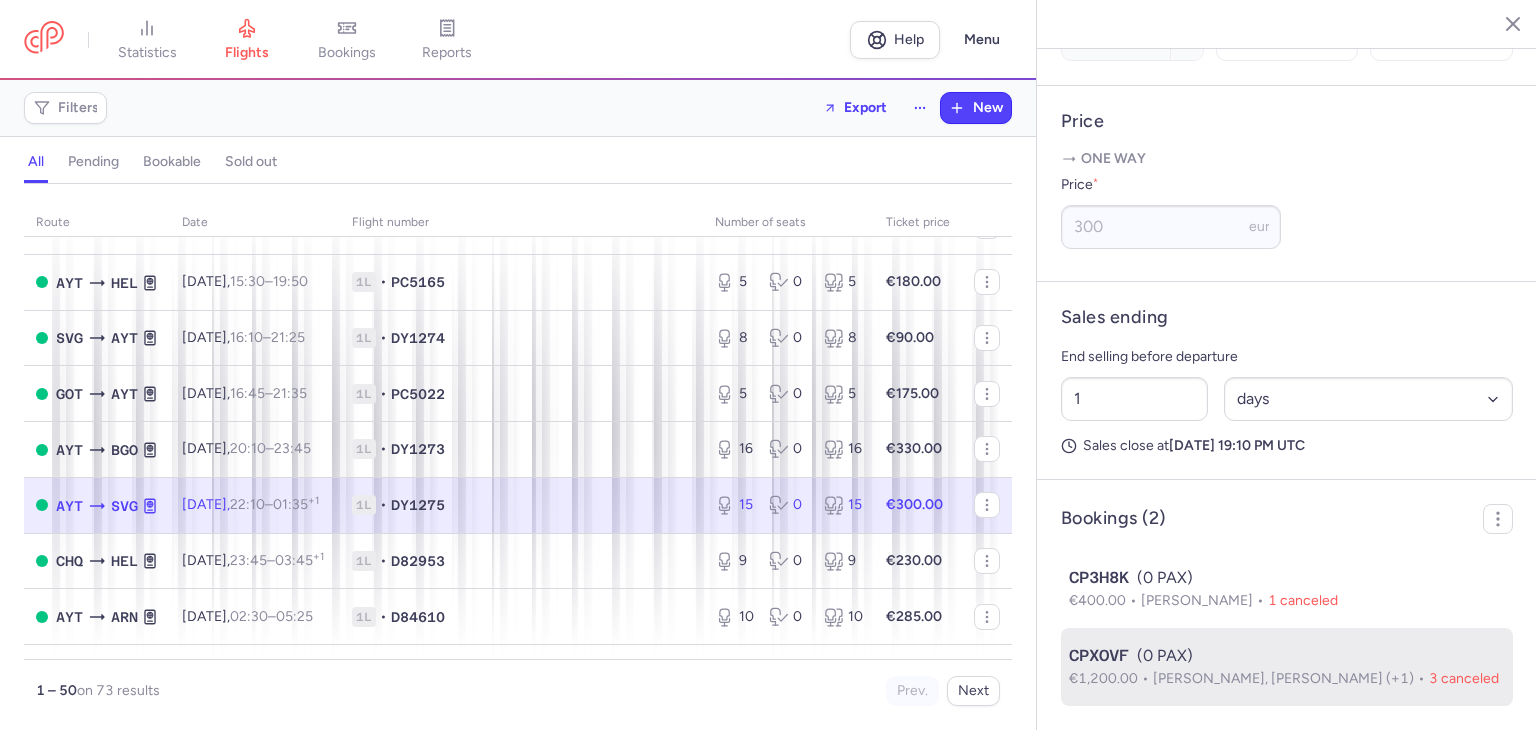 click on "Morten Jostein HELVIG, Gulnara MIRZAYEVA (+1)" at bounding box center [1291, 678] 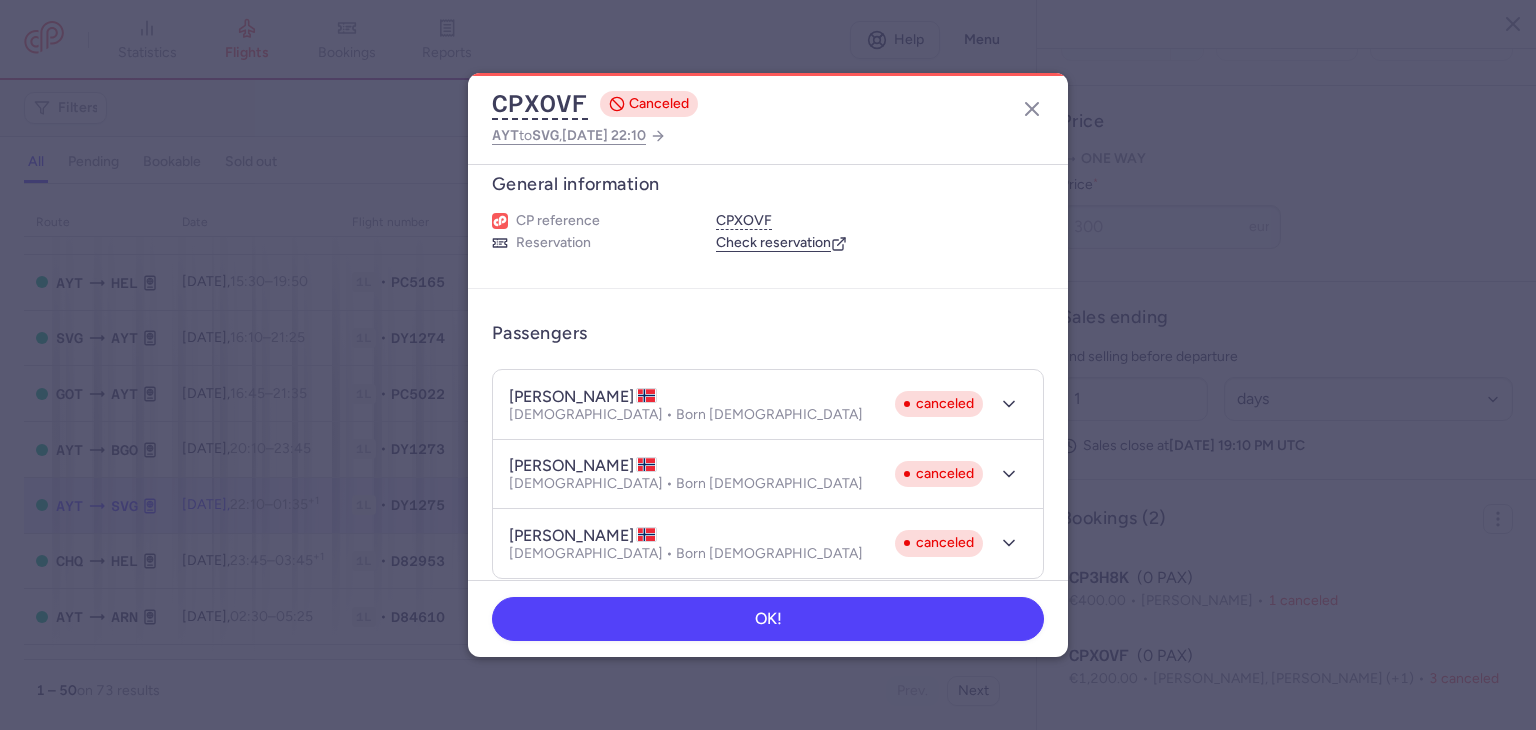 scroll, scrollTop: 0, scrollLeft: 0, axis: both 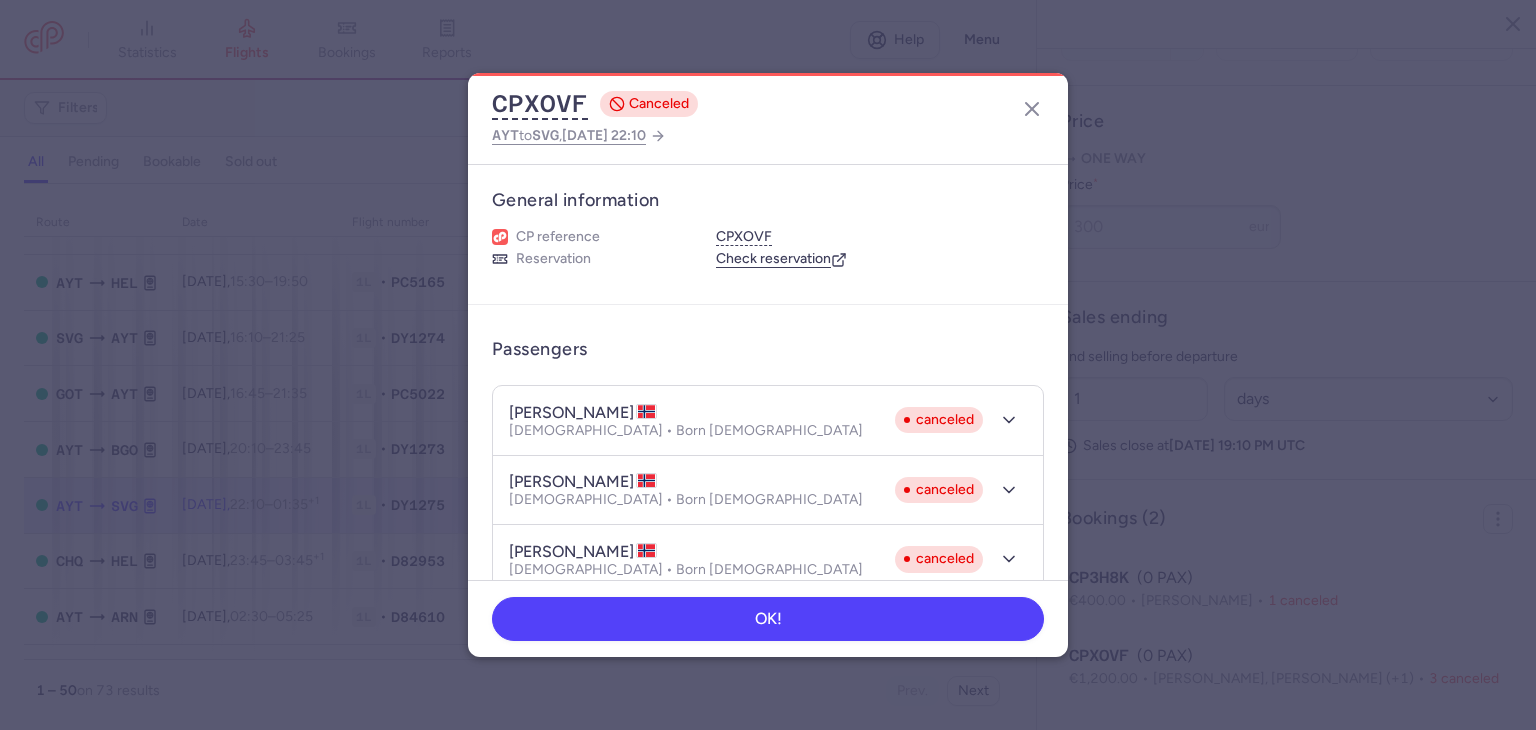 click on "CPXOVF  CANCELED AYT  to  SVG ,  2025 Aug 2, 22:10" 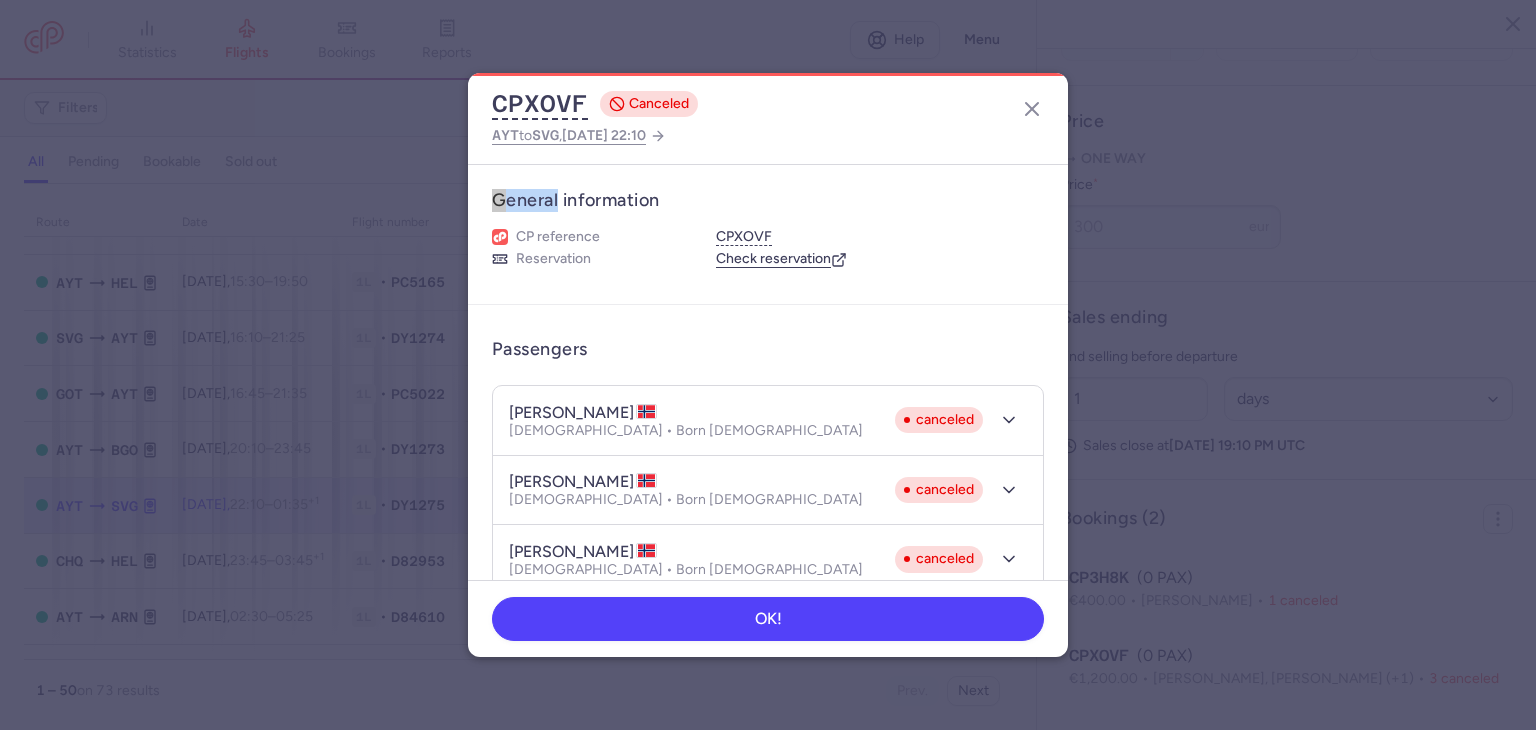 click on "CPXOVF  CANCELED AYT  to  SVG ,  2025 Aug 2, 22:10" 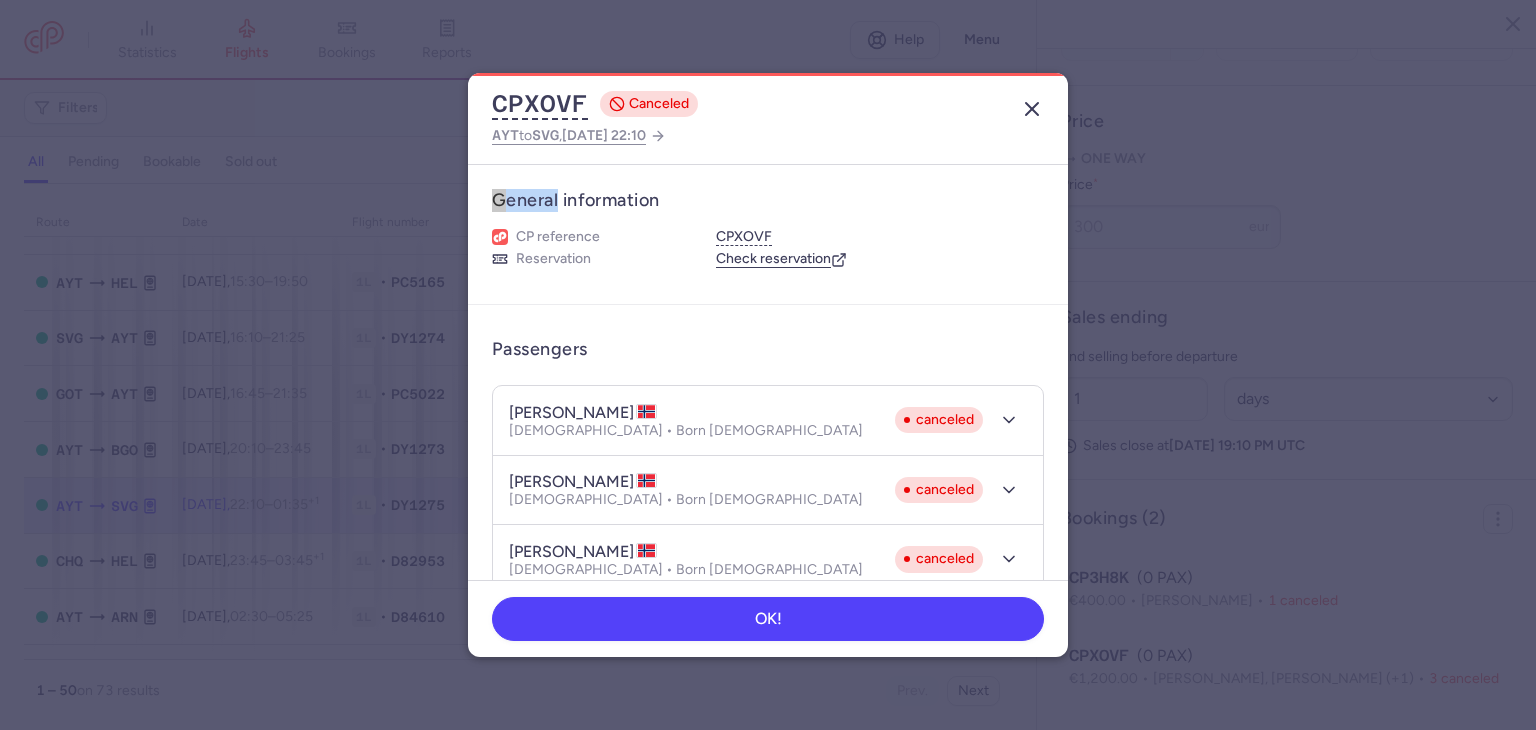 click 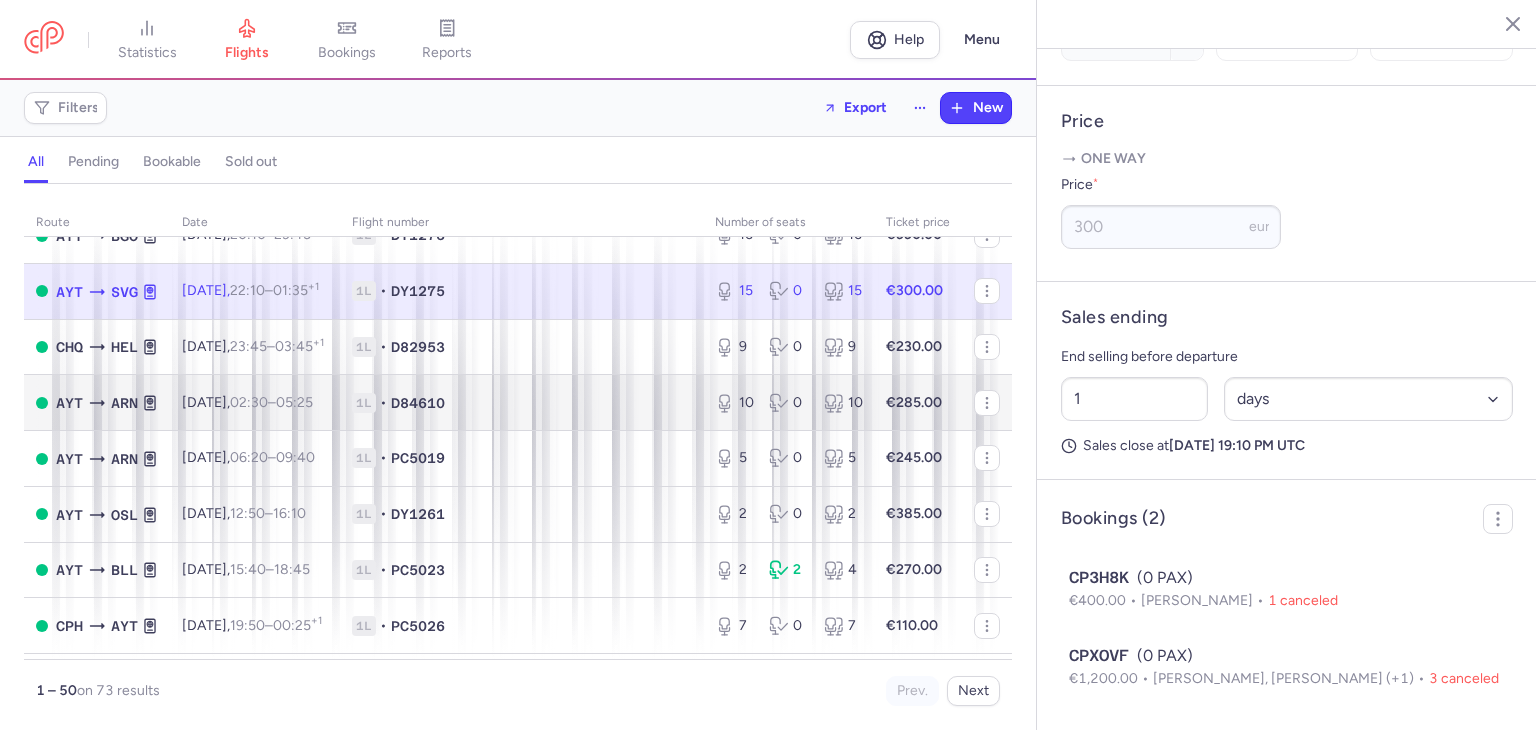 scroll, scrollTop: 2300, scrollLeft: 0, axis: vertical 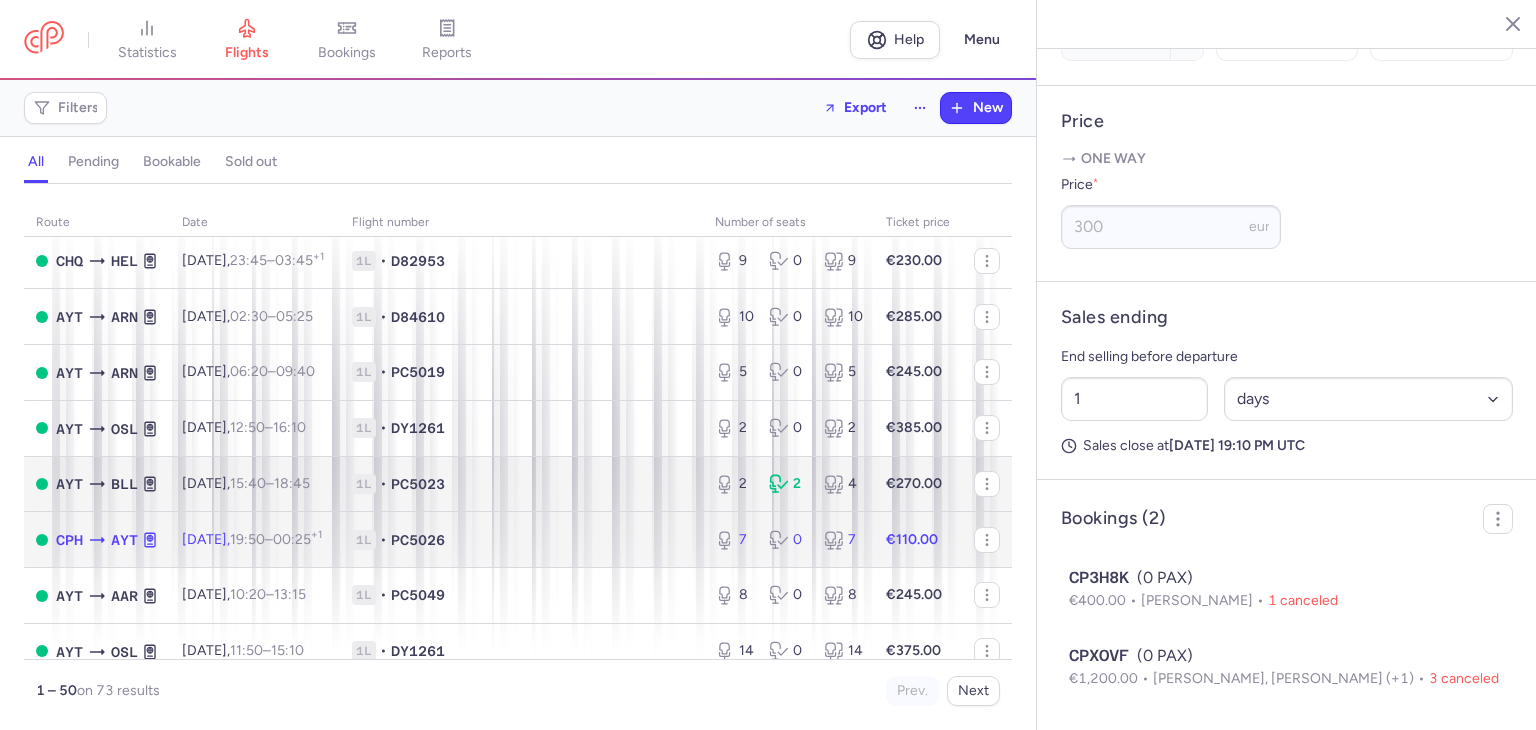 drag, startPoint x: 848, startPoint y: 573, endPoint x: 841, endPoint y: 525, distance: 48.507732 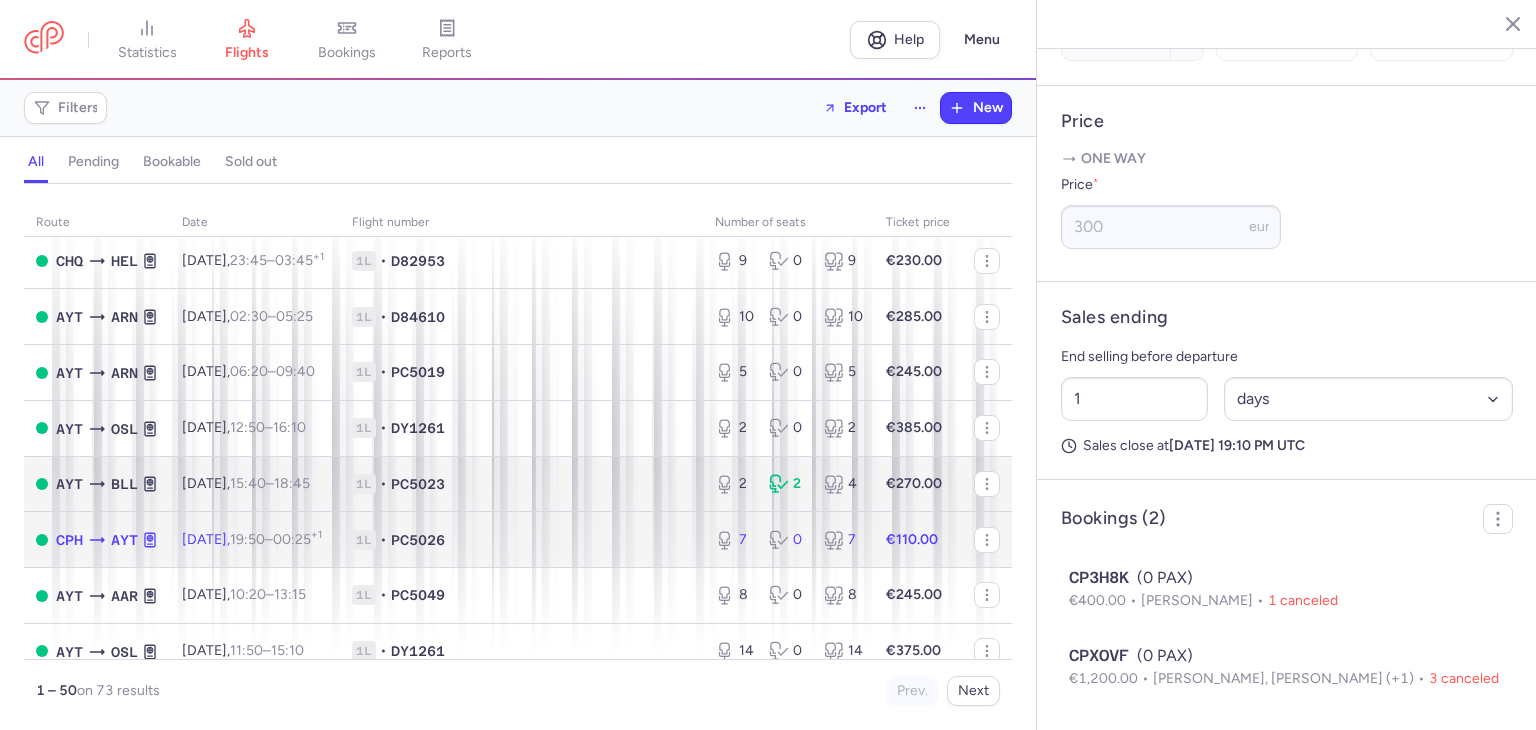 click on "7 0 7" at bounding box center (788, 540) 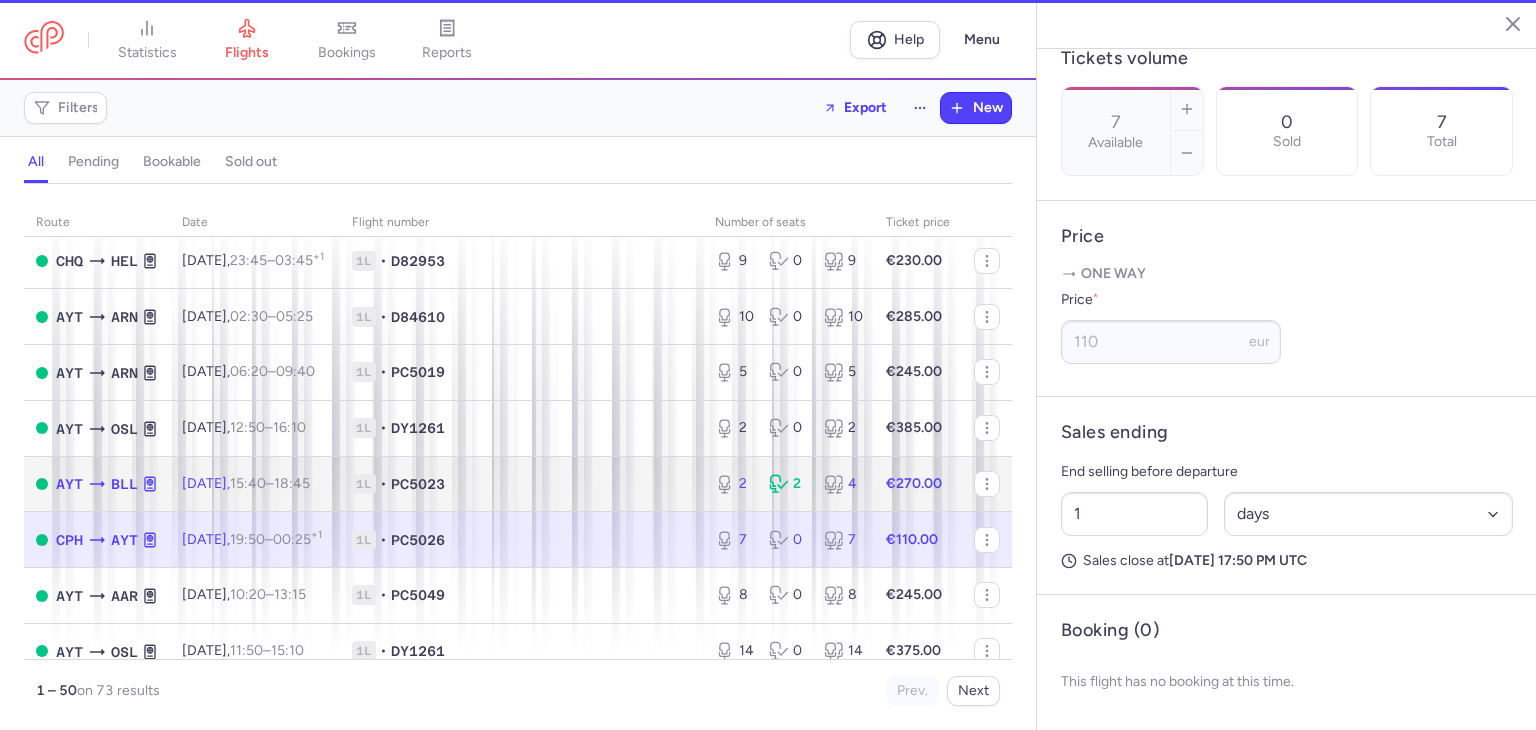 click on "4" at bounding box center [843, 484] 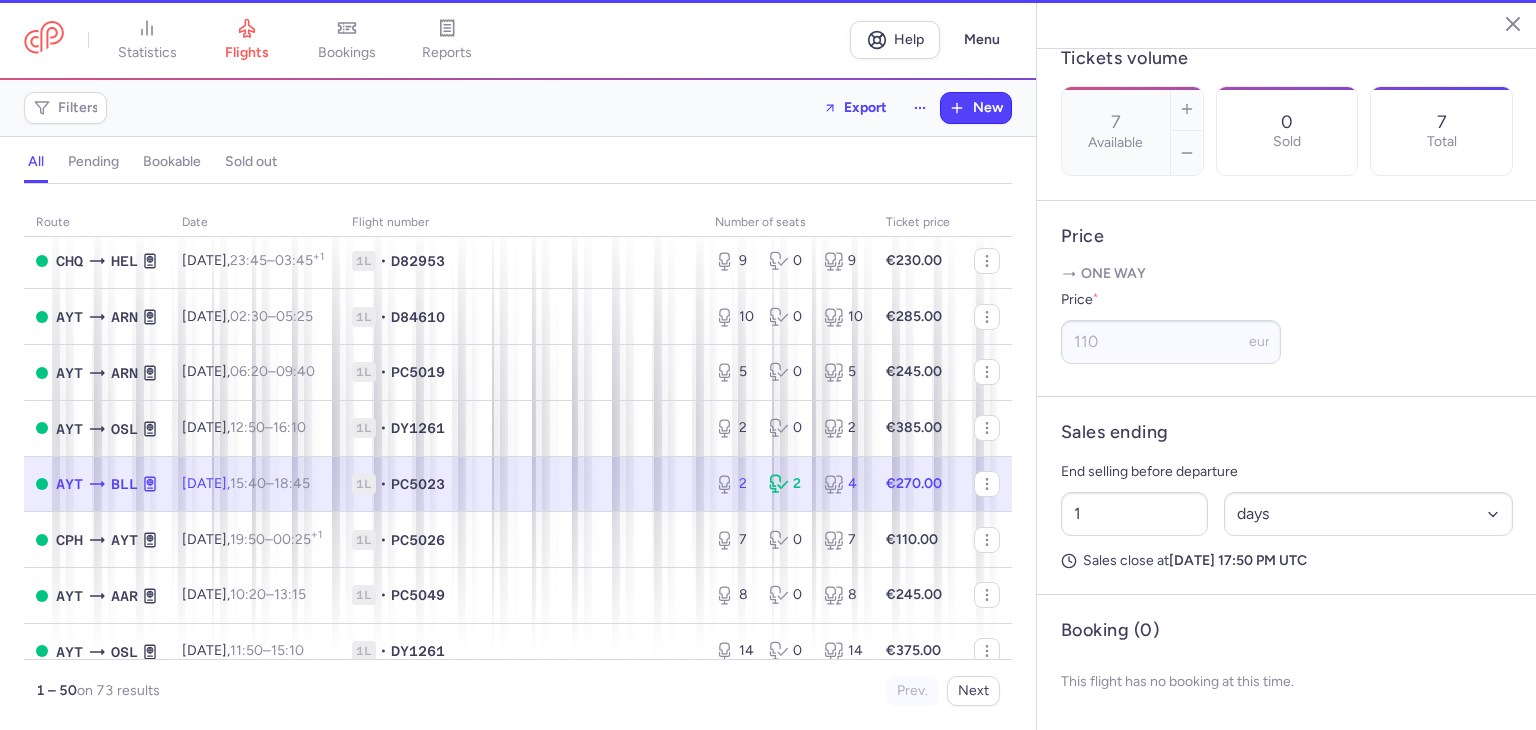 type on "2" 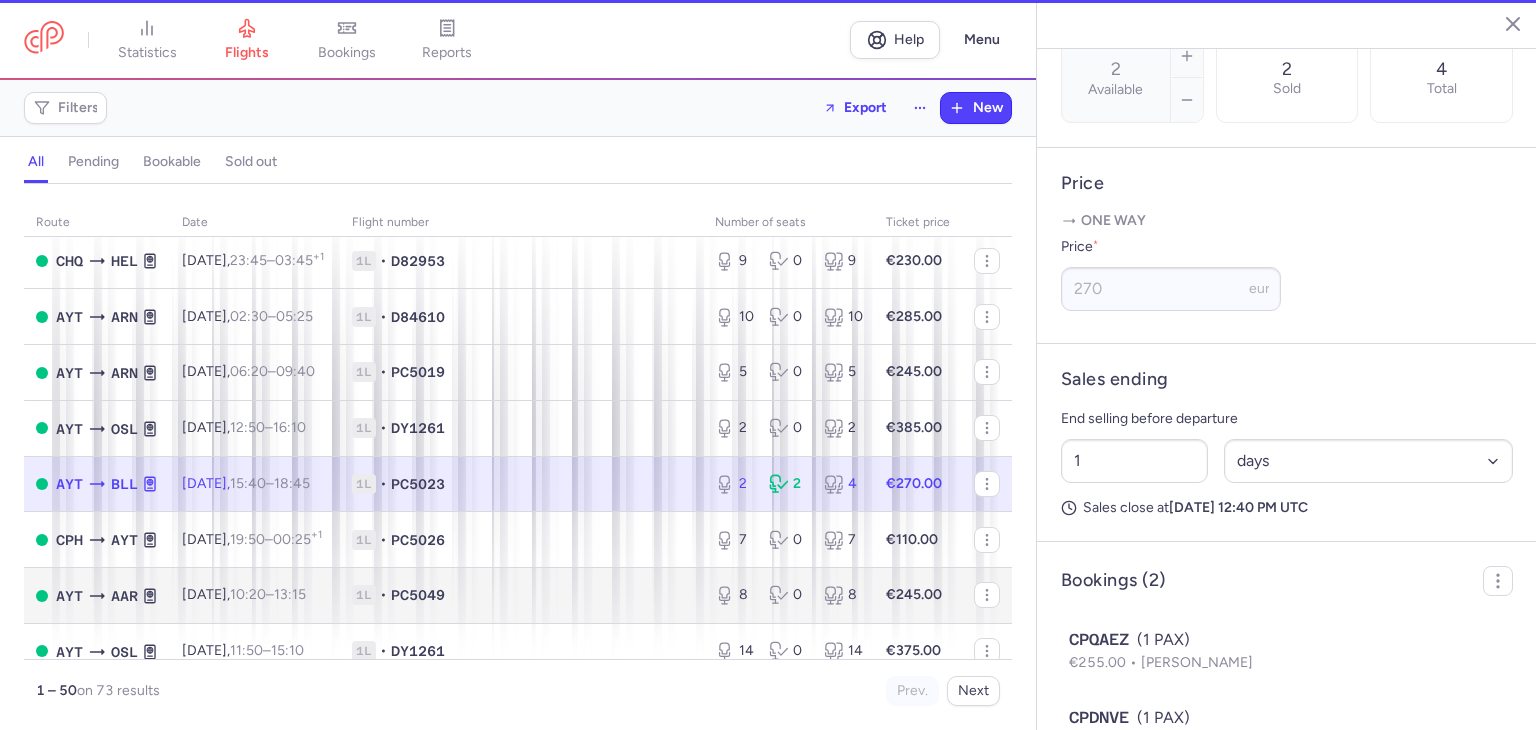 scroll, scrollTop: 779, scrollLeft: 0, axis: vertical 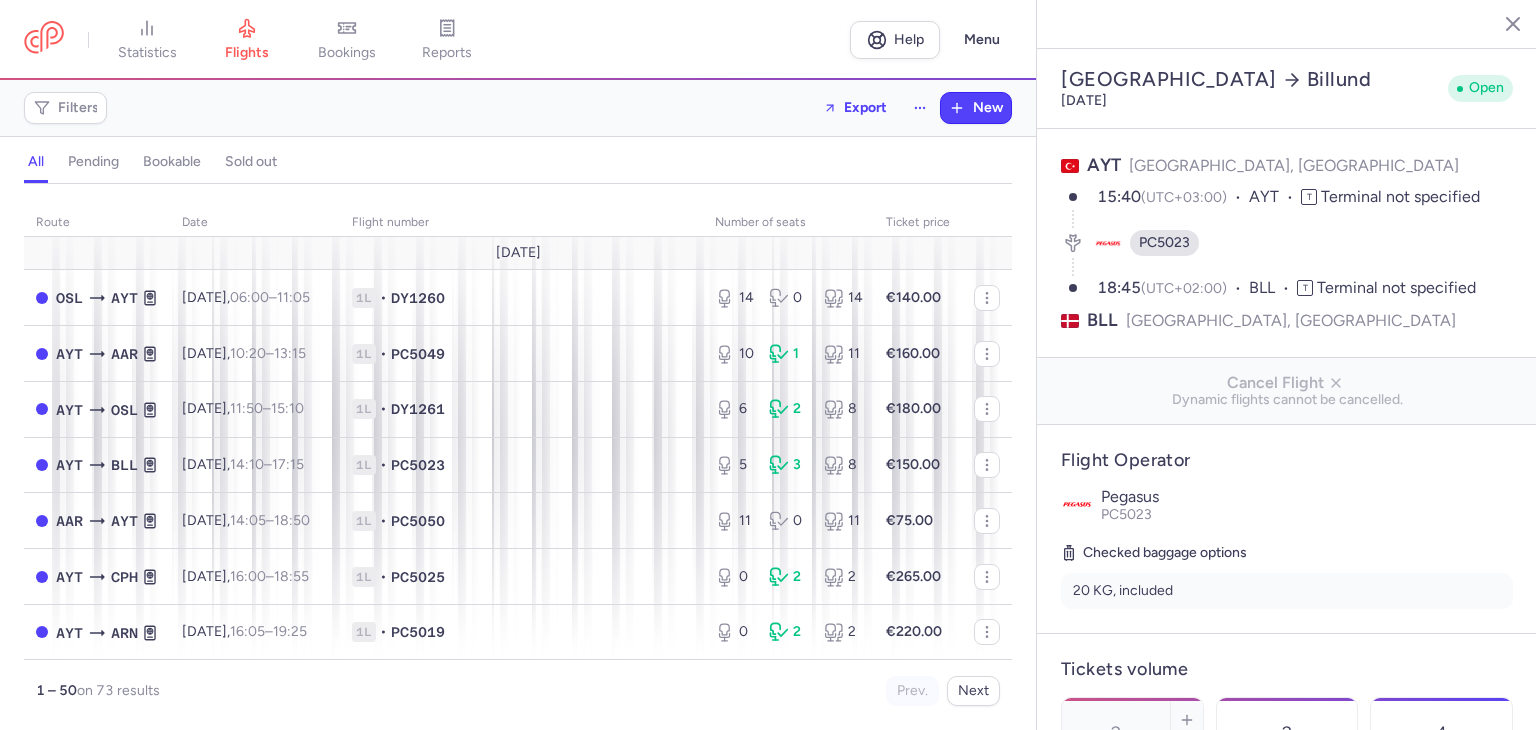 select on "days" 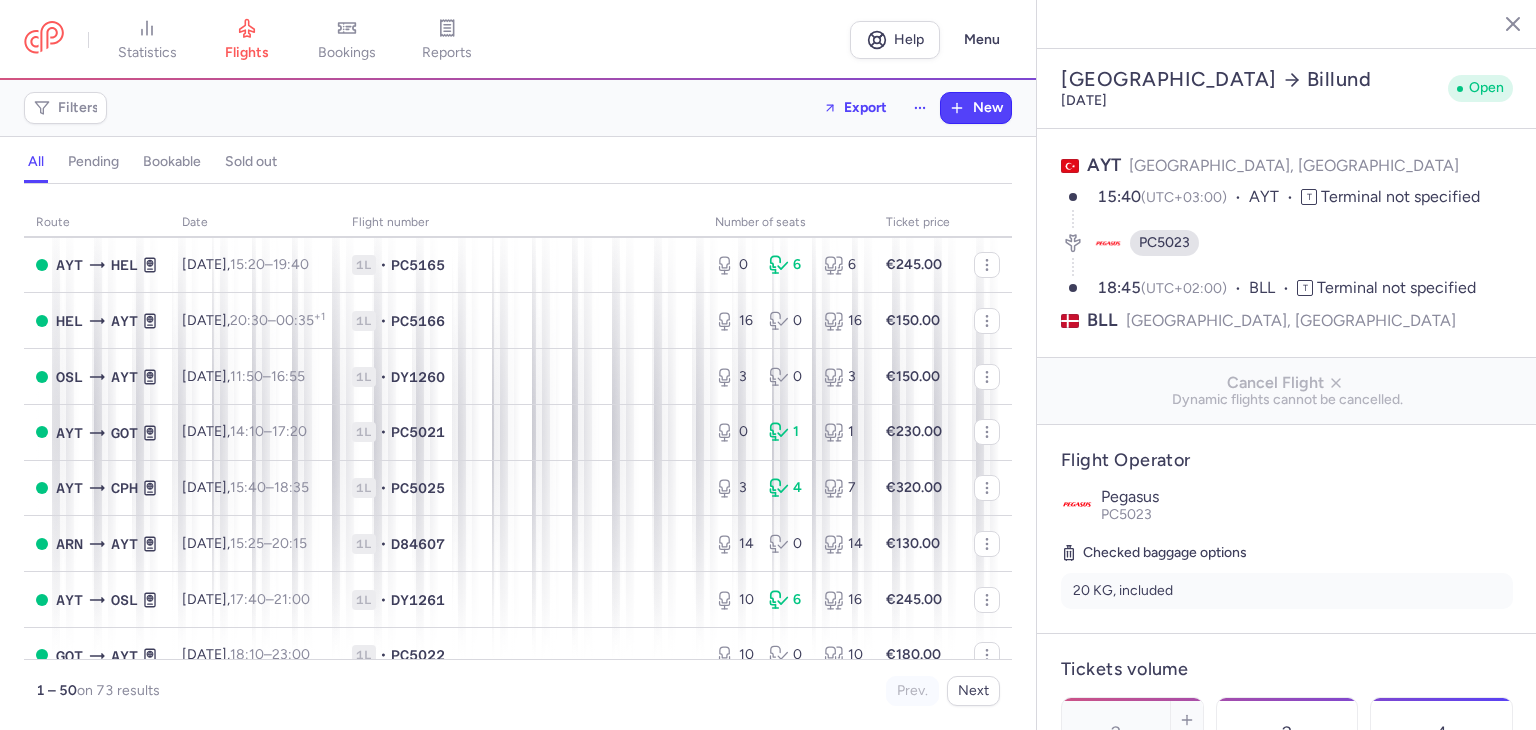 scroll, scrollTop: 900, scrollLeft: 0, axis: vertical 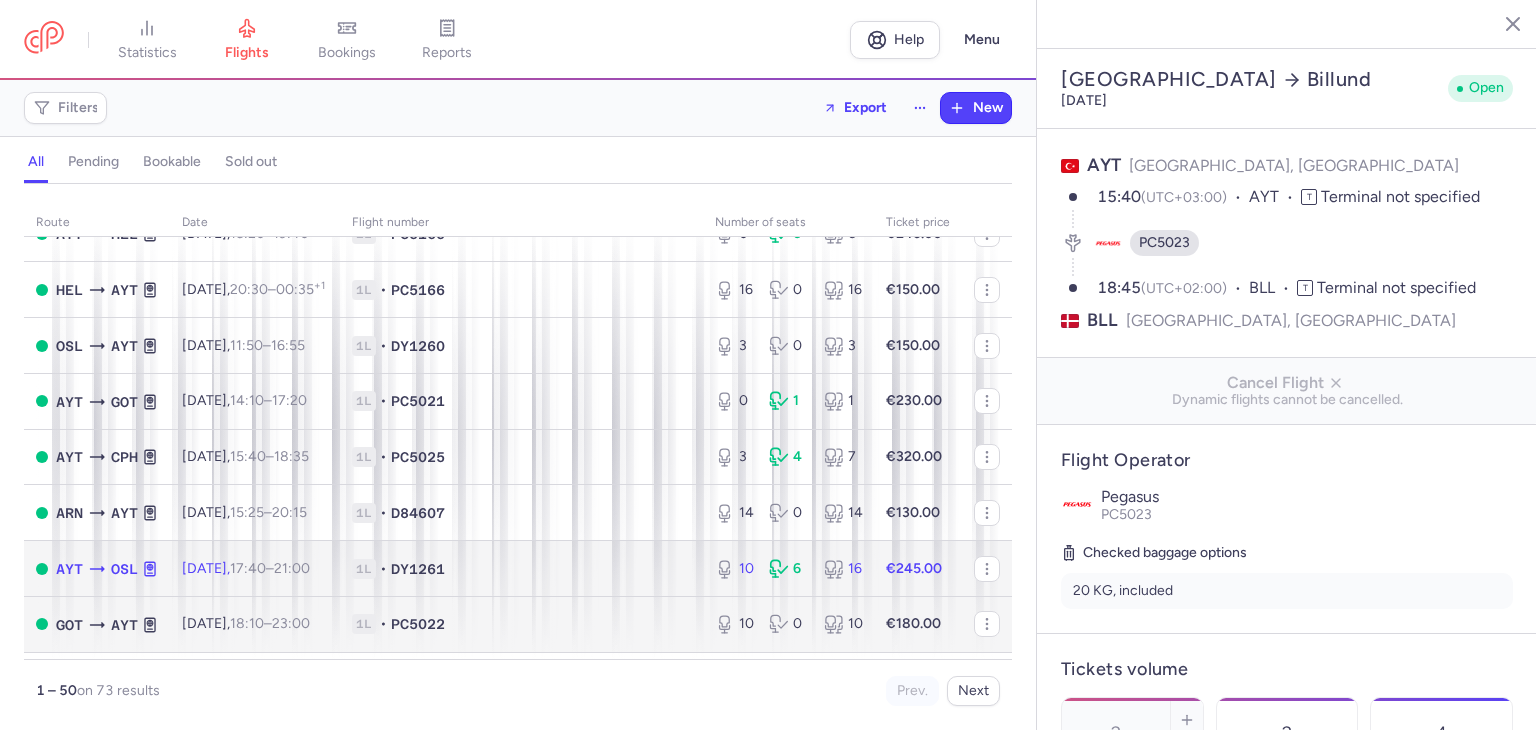 drag, startPoint x: 486, startPoint y: 587, endPoint x: 701, endPoint y: 625, distance: 218.33232 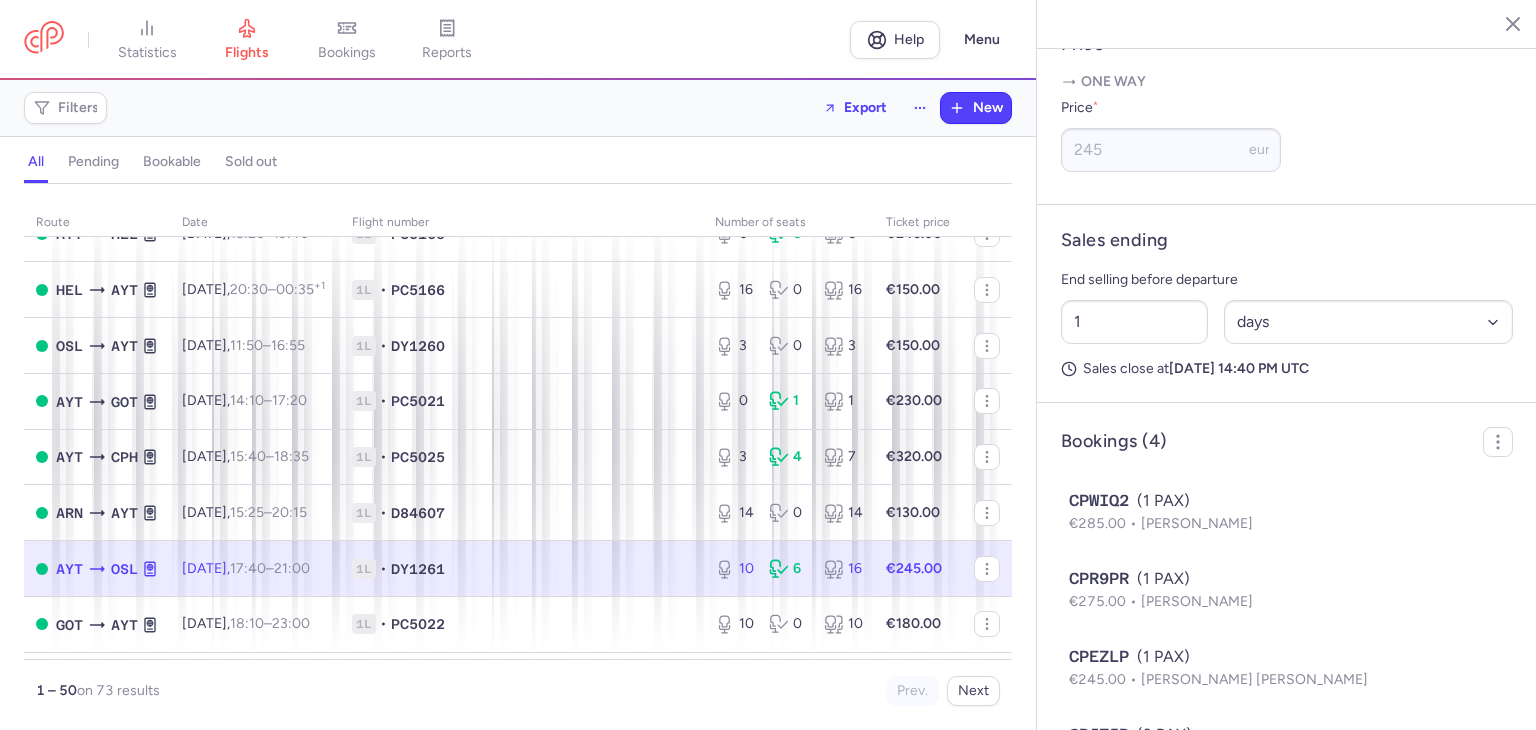 scroll, scrollTop: 935, scrollLeft: 0, axis: vertical 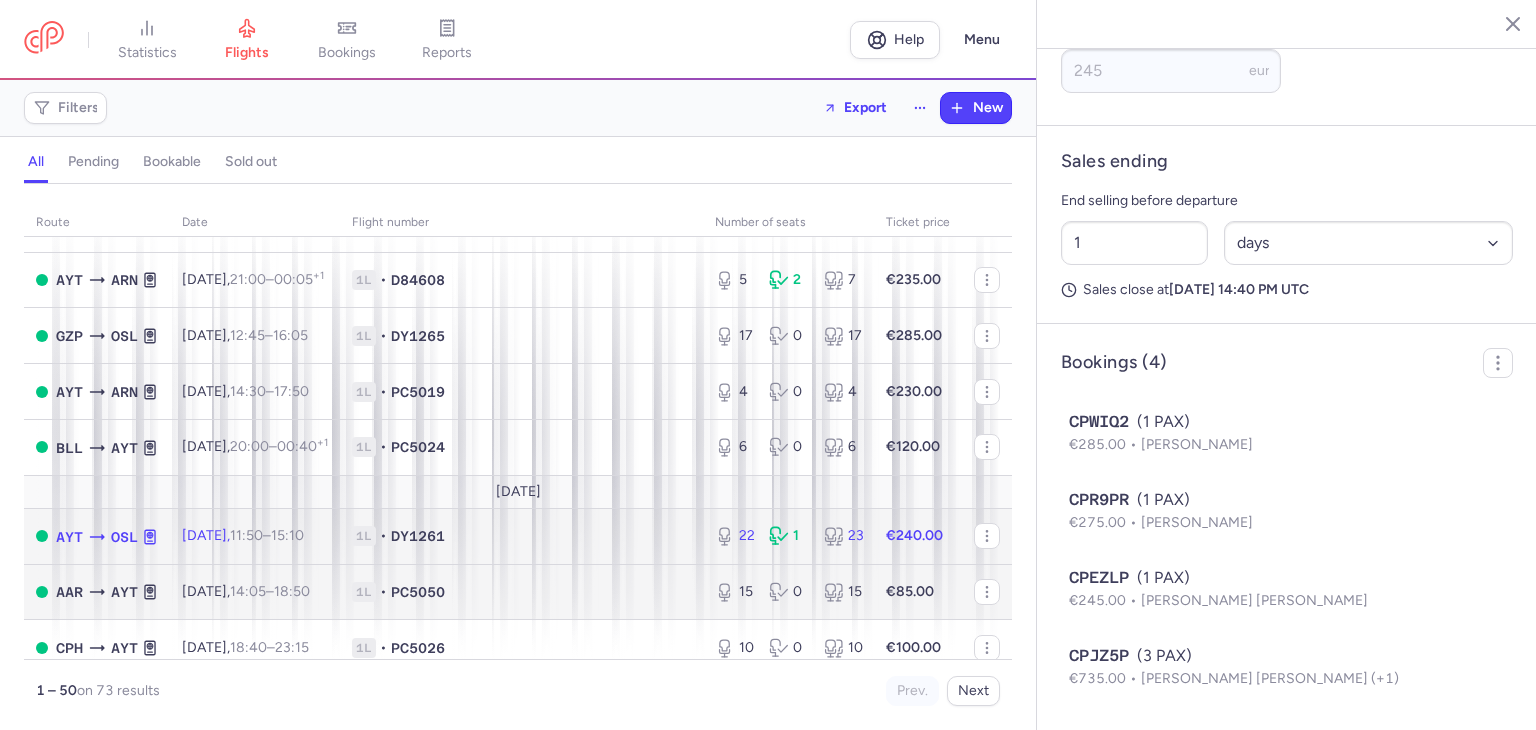 drag, startPoint x: 823, startPoint y: 584, endPoint x: 869, endPoint y: 613, distance: 54.378304 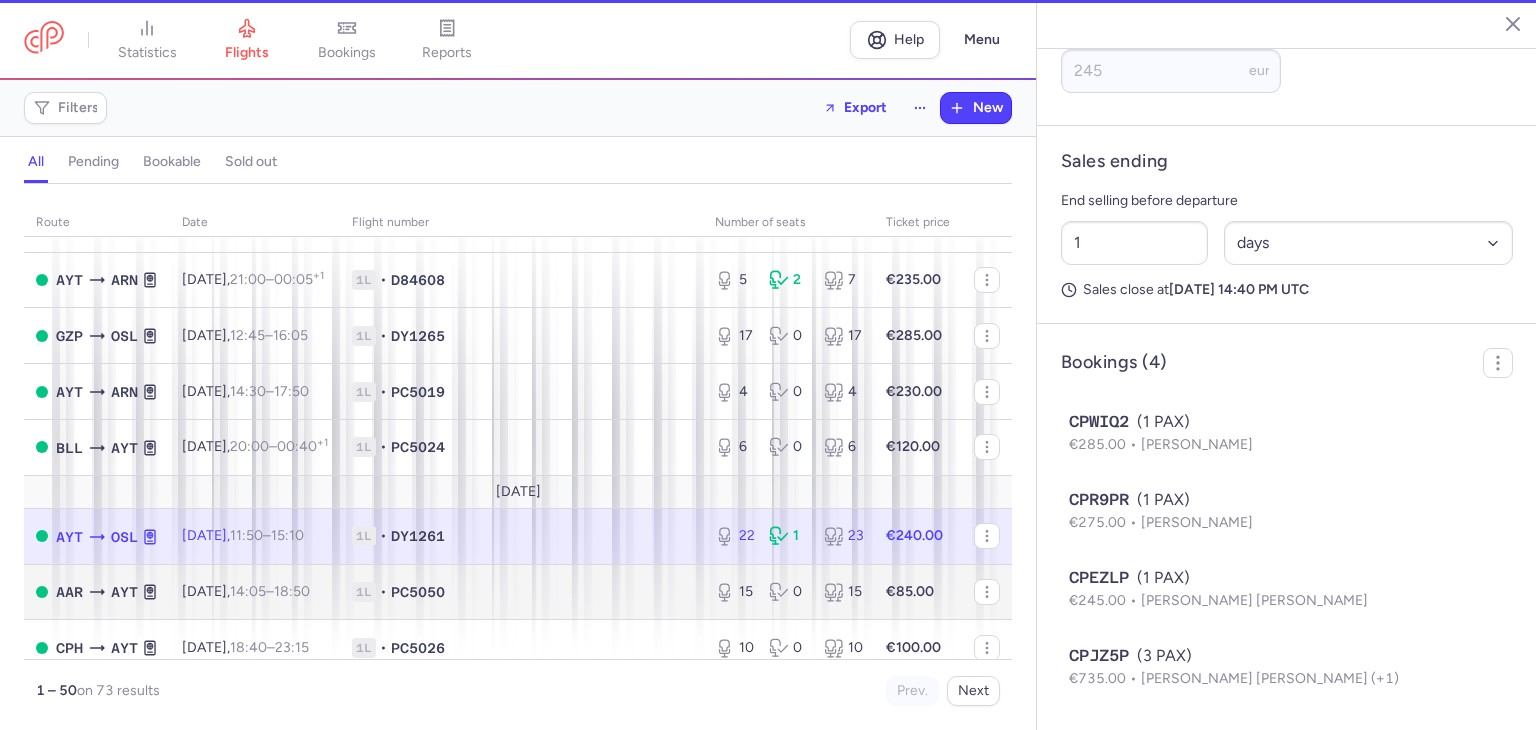 type on "22" 